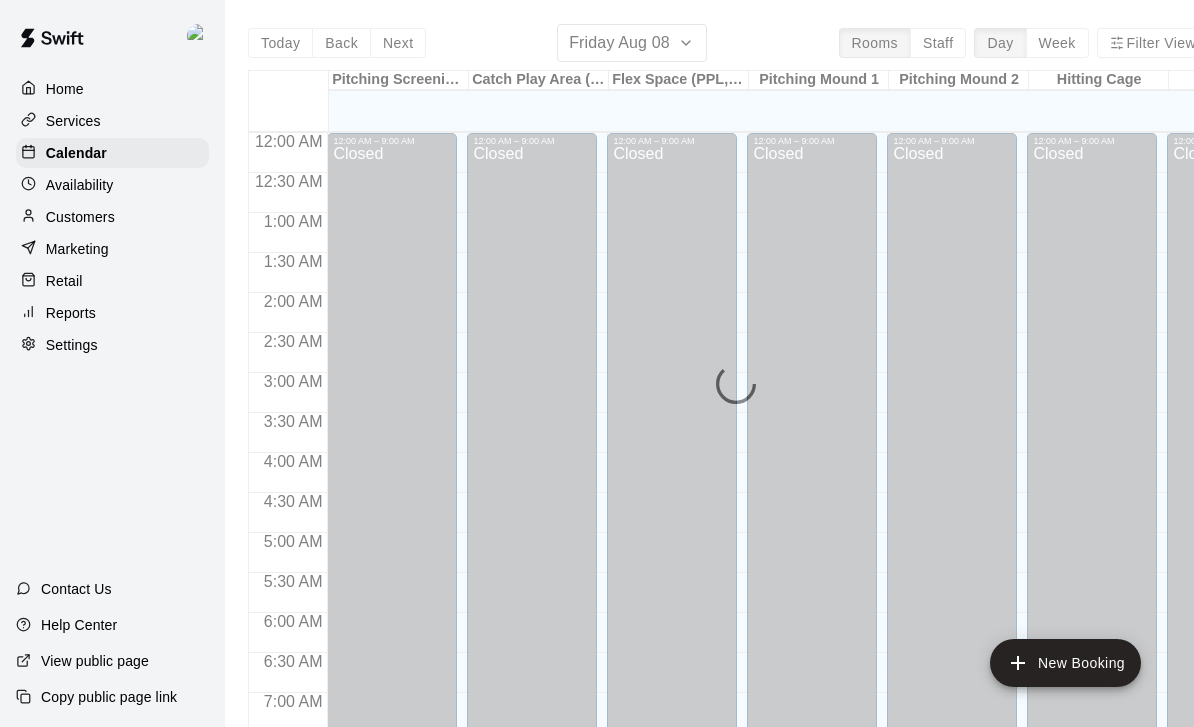 scroll, scrollTop: 0, scrollLeft: 0, axis: both 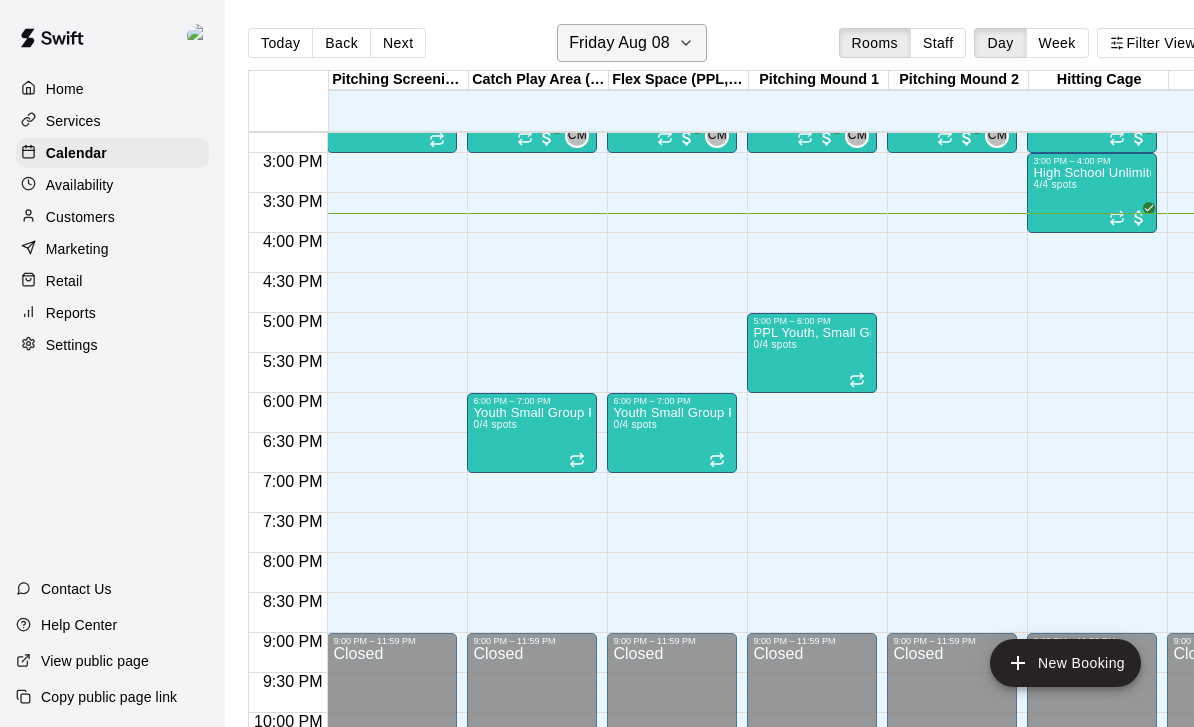 click on "Friday Aug 08" at bounding box center [619, 43] 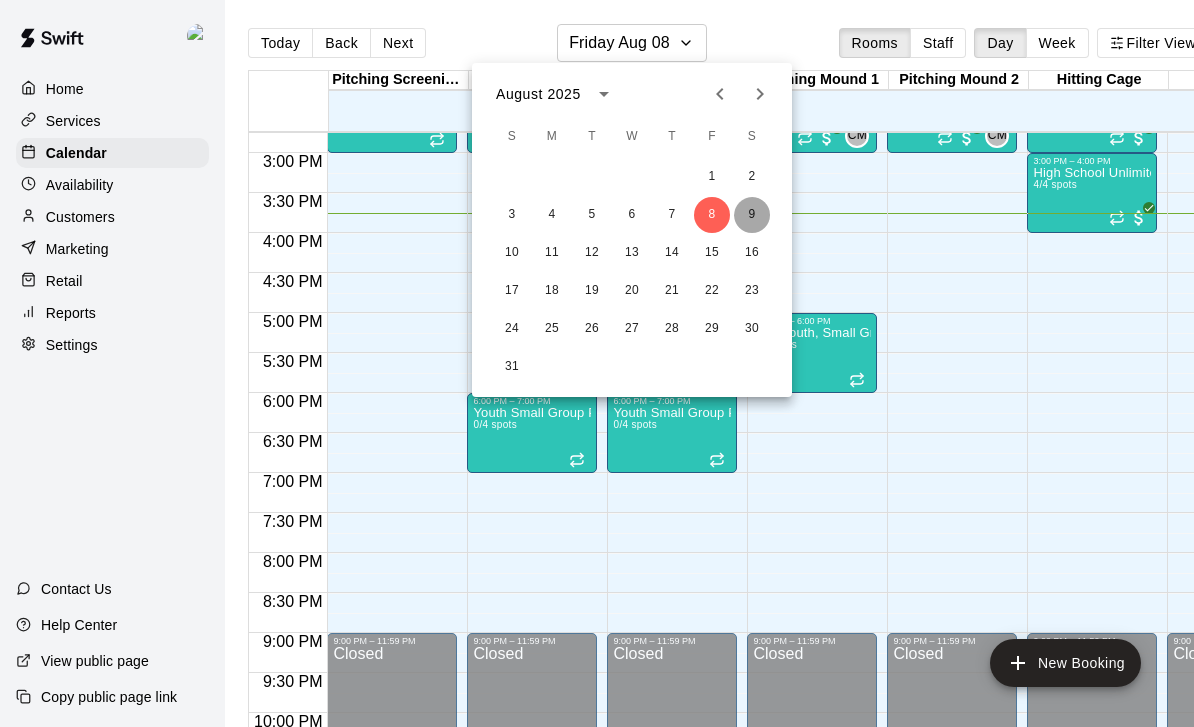 click on "9" at bounding box center (752, 215) 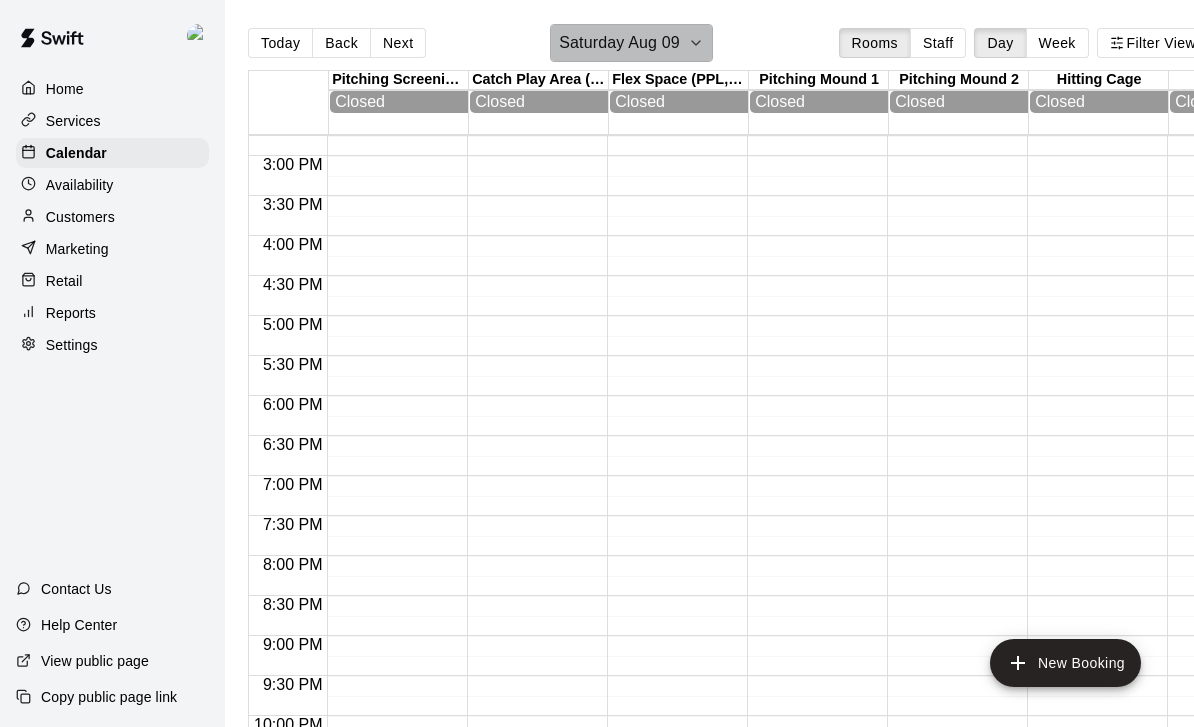 click on "Saturday Aug 09" at bounding box center [631, 43] 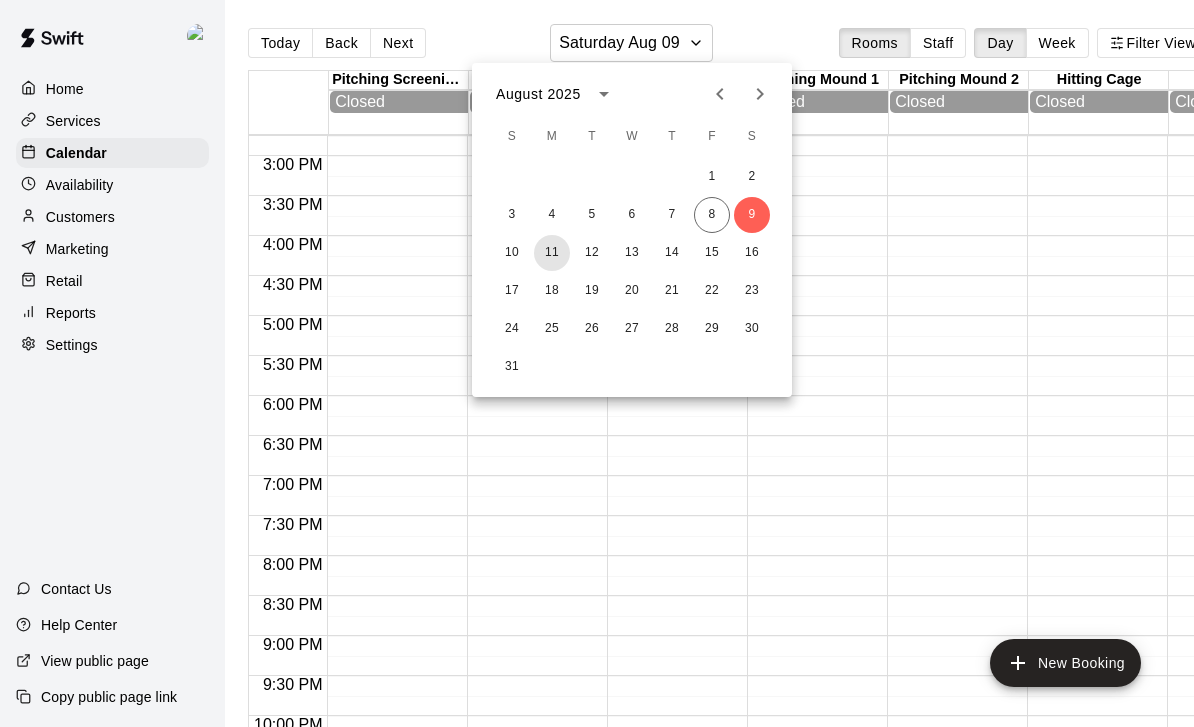 click on "11" at bounding box center (552, 253) 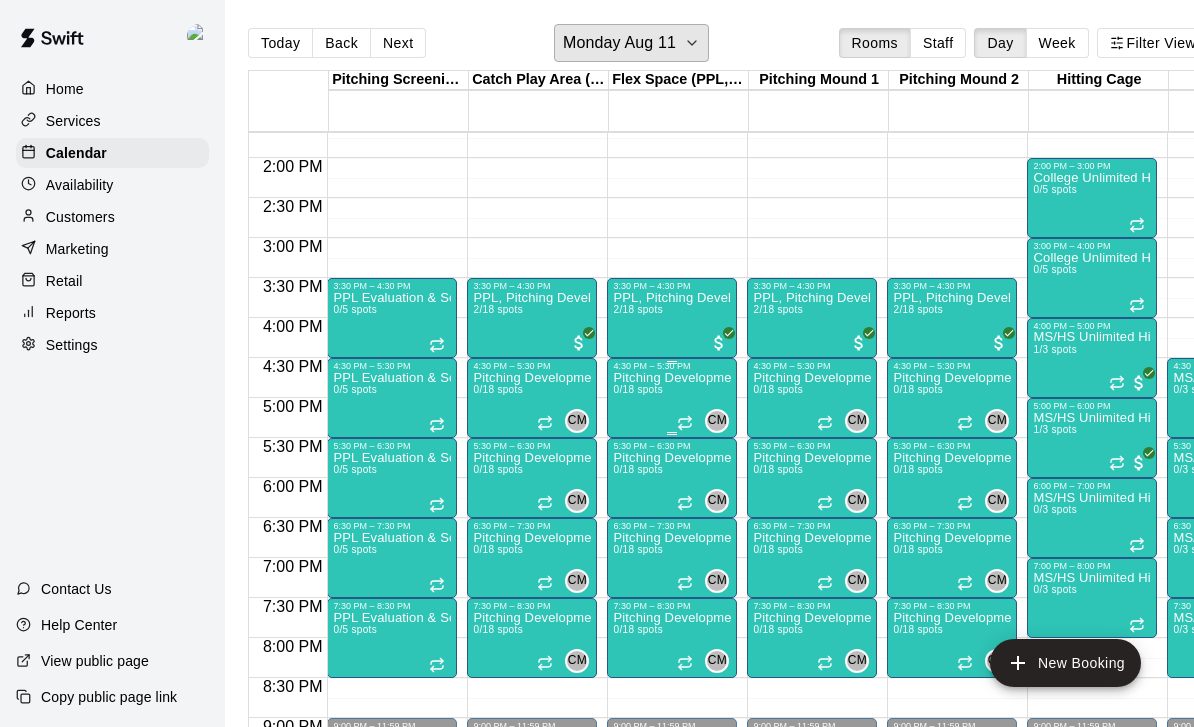 scroll, scrollTop: 1110, scrollLeft: 112, axis: both 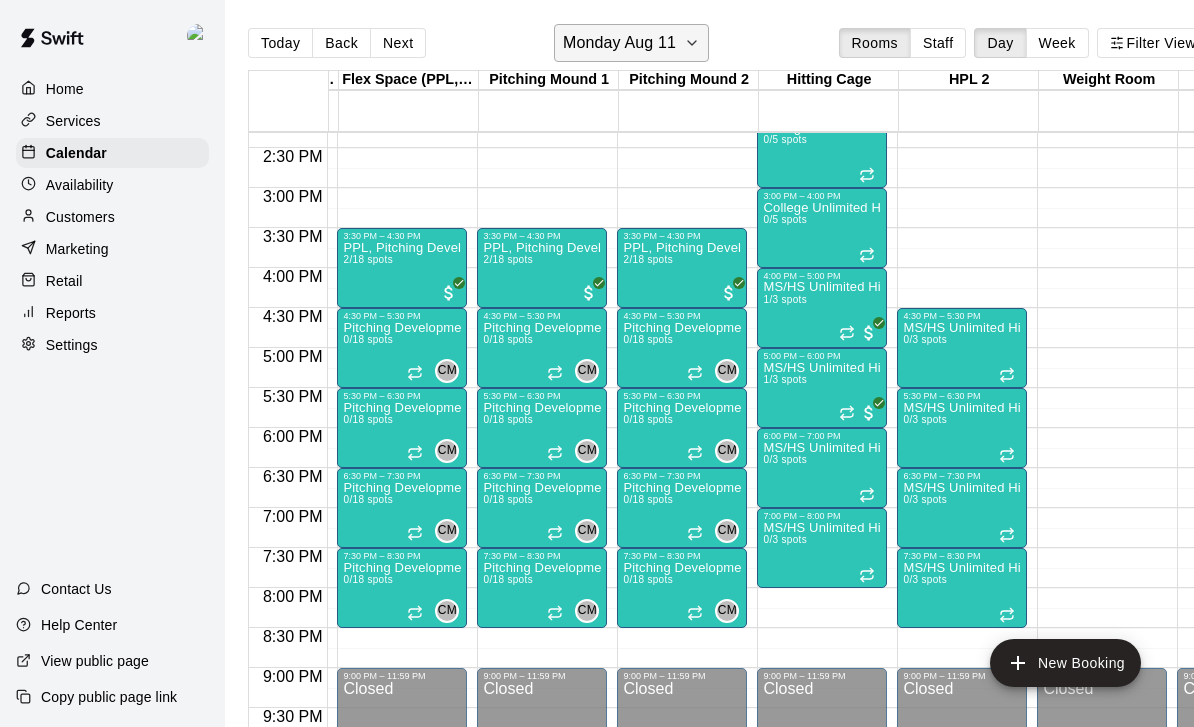 click 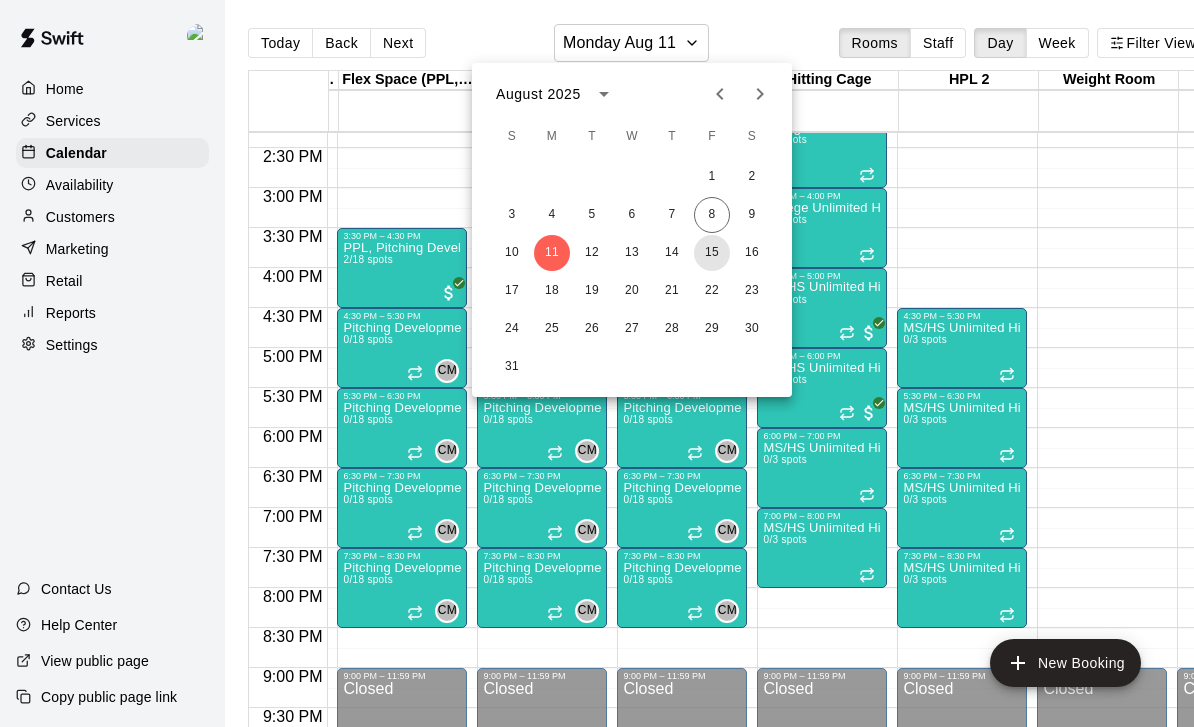 click on "15" at bounding box center [712, 253] 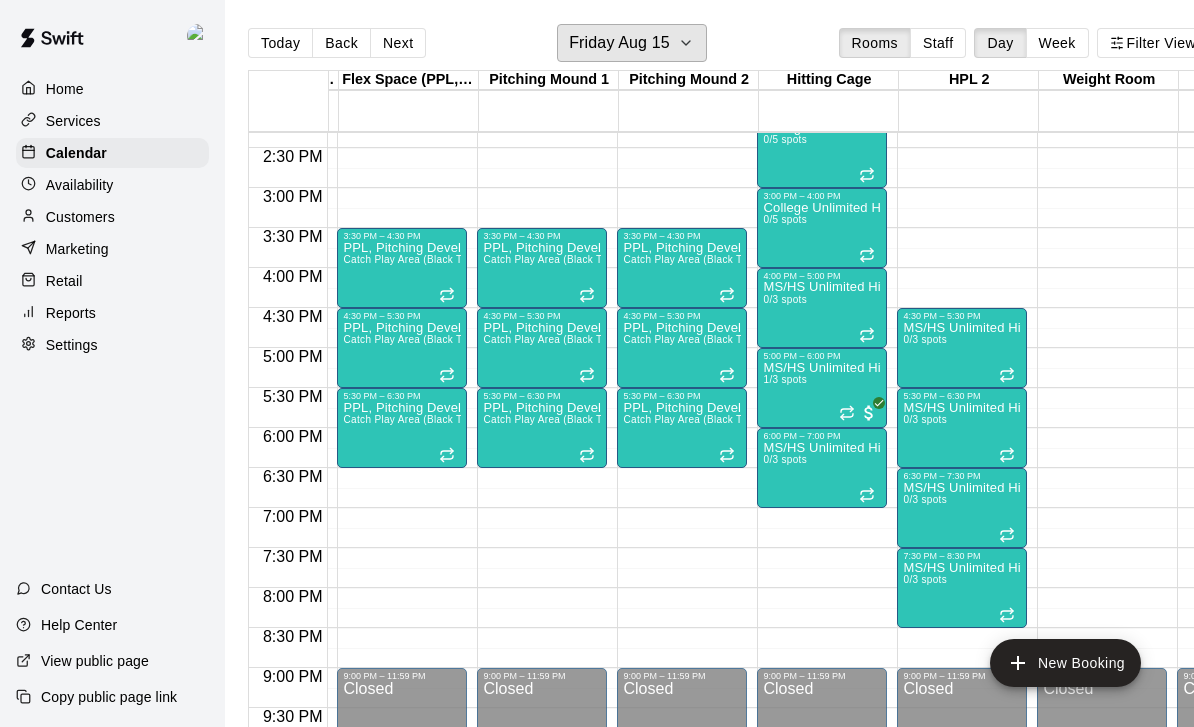 scroll, scrollTop: 1144, scrollLeft: 221, axis: both 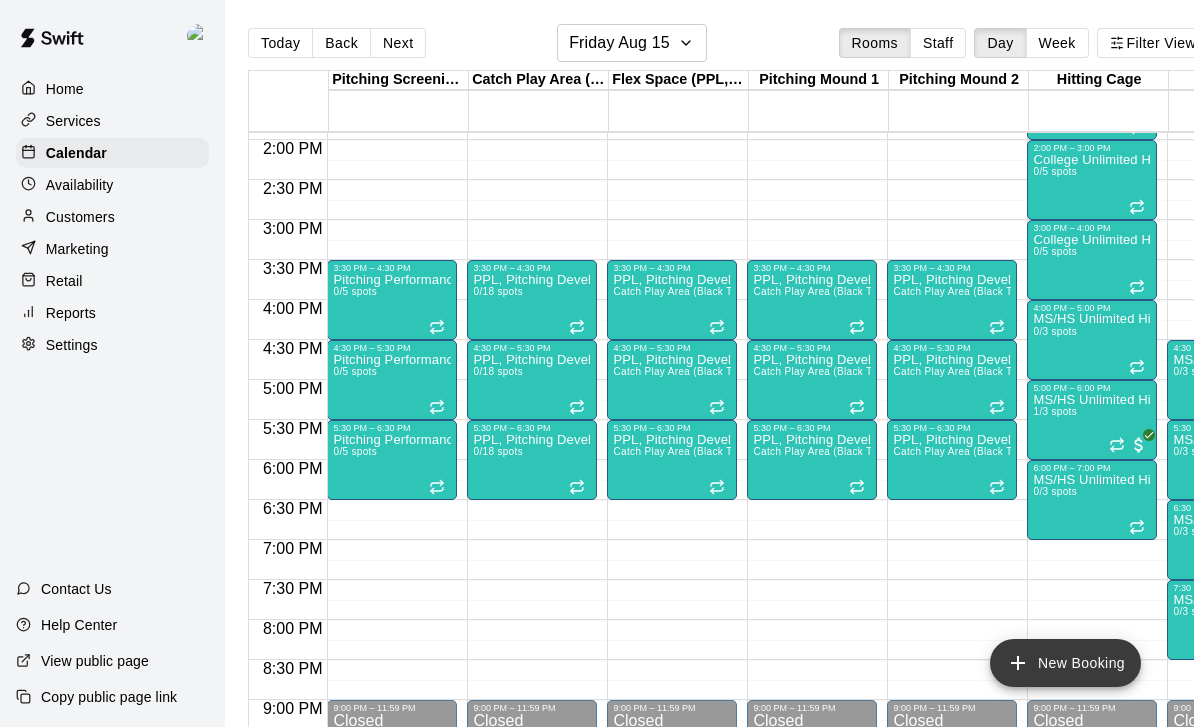 click on "New Booking" at bounding box center (1065, 663) 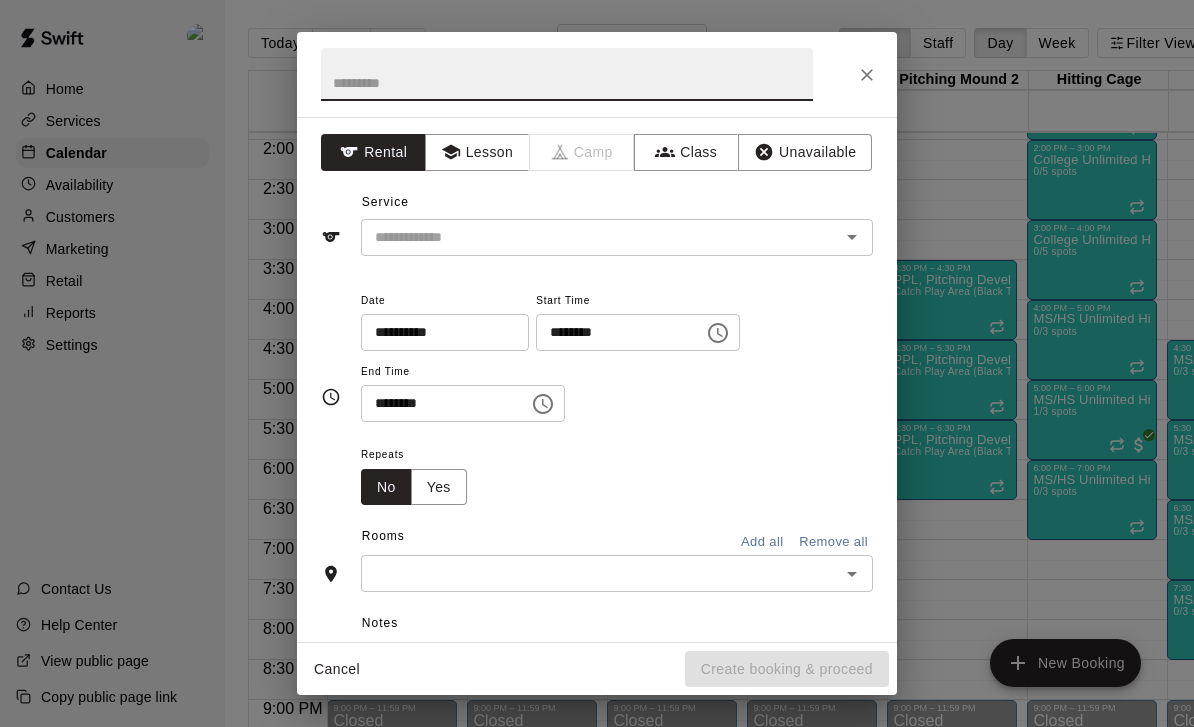 click 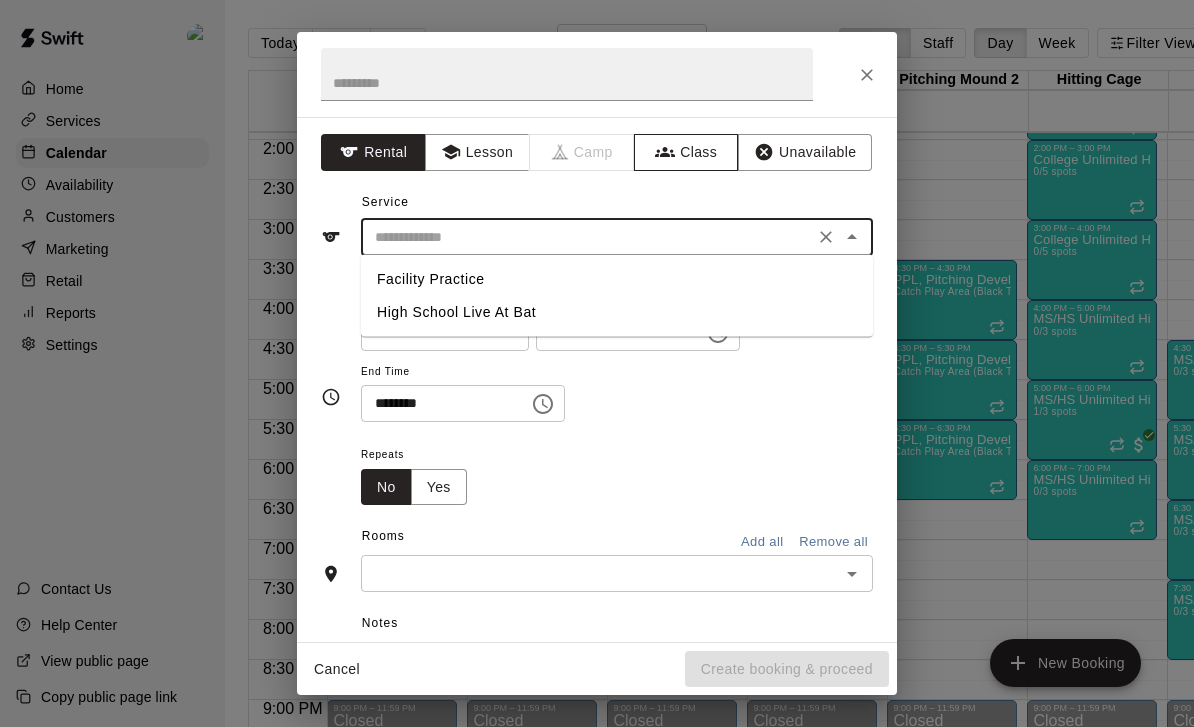 click on "Class" at bounding box center [686, 152] 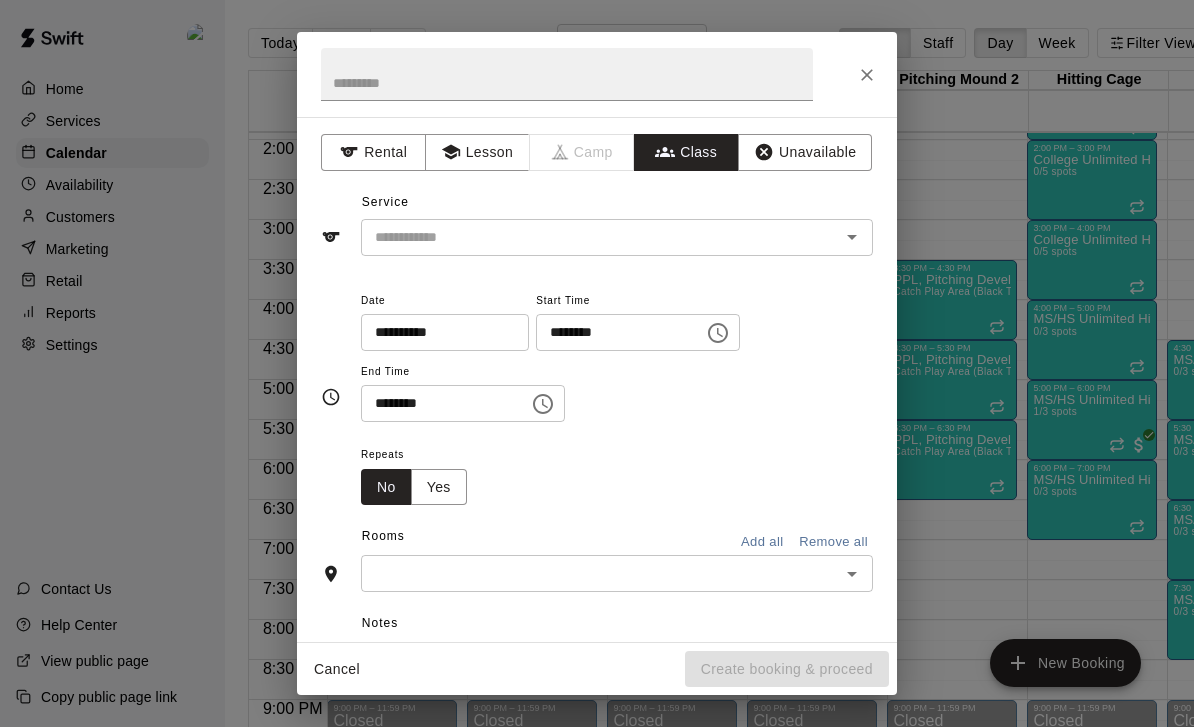 click at bounding box center [600, 237] 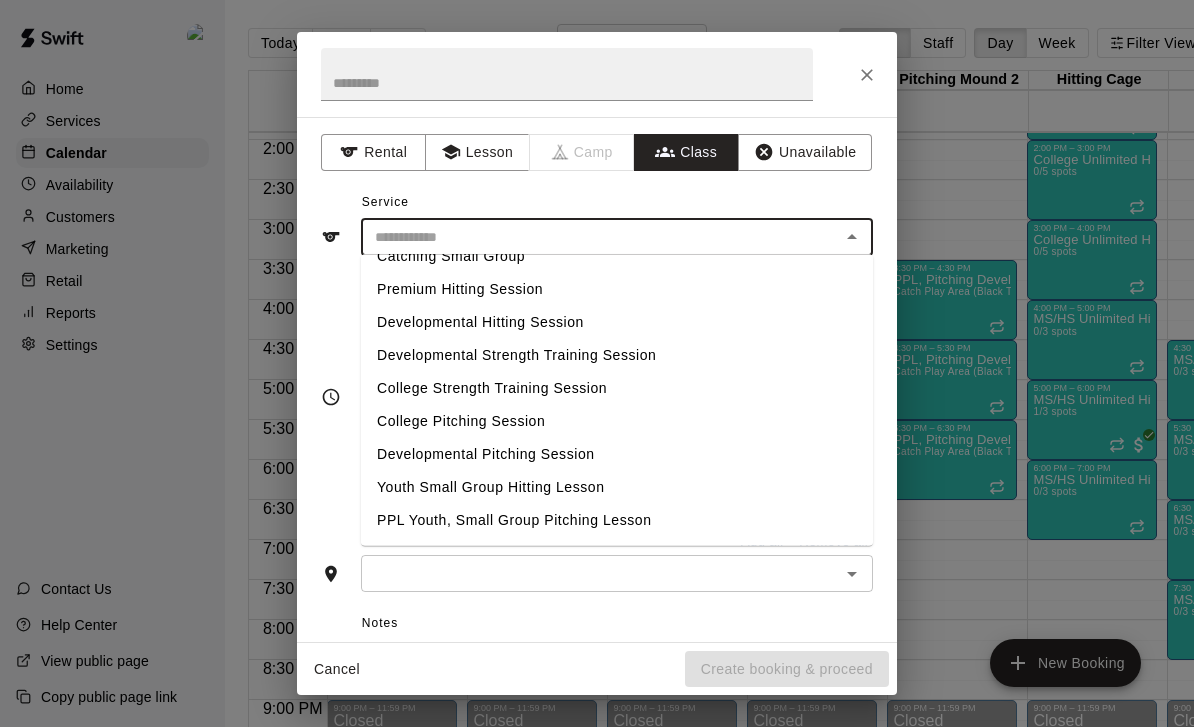 scroll, scrollTop: 489, scrollLeft: 0, axis: vertical 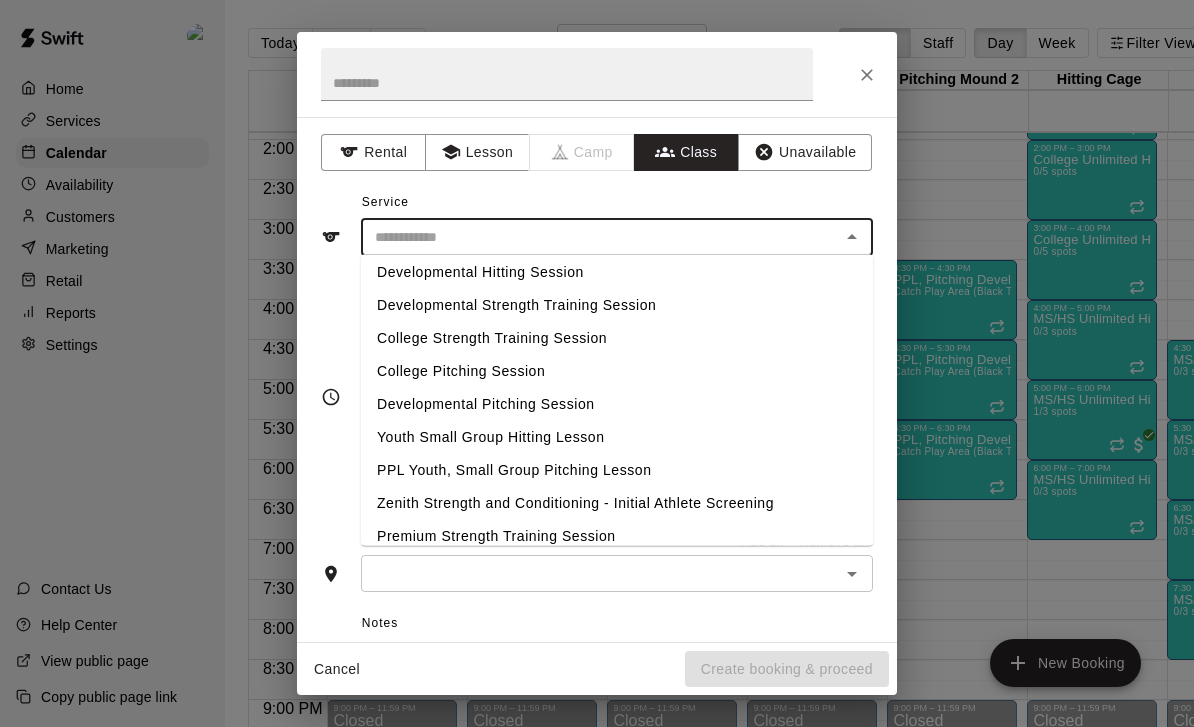 click on "PPL Youth, Small Group Pitching Lesson" at bounding box center [617, 471] 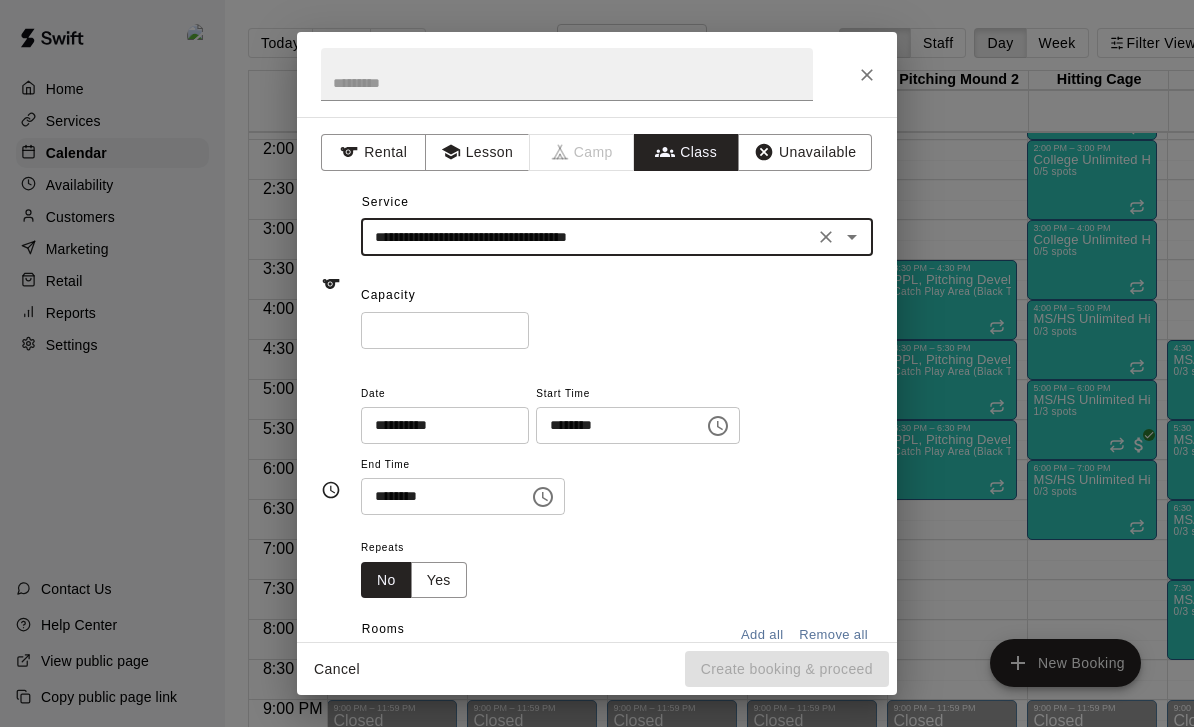 click on "**********" at bounding box center [597, 363] 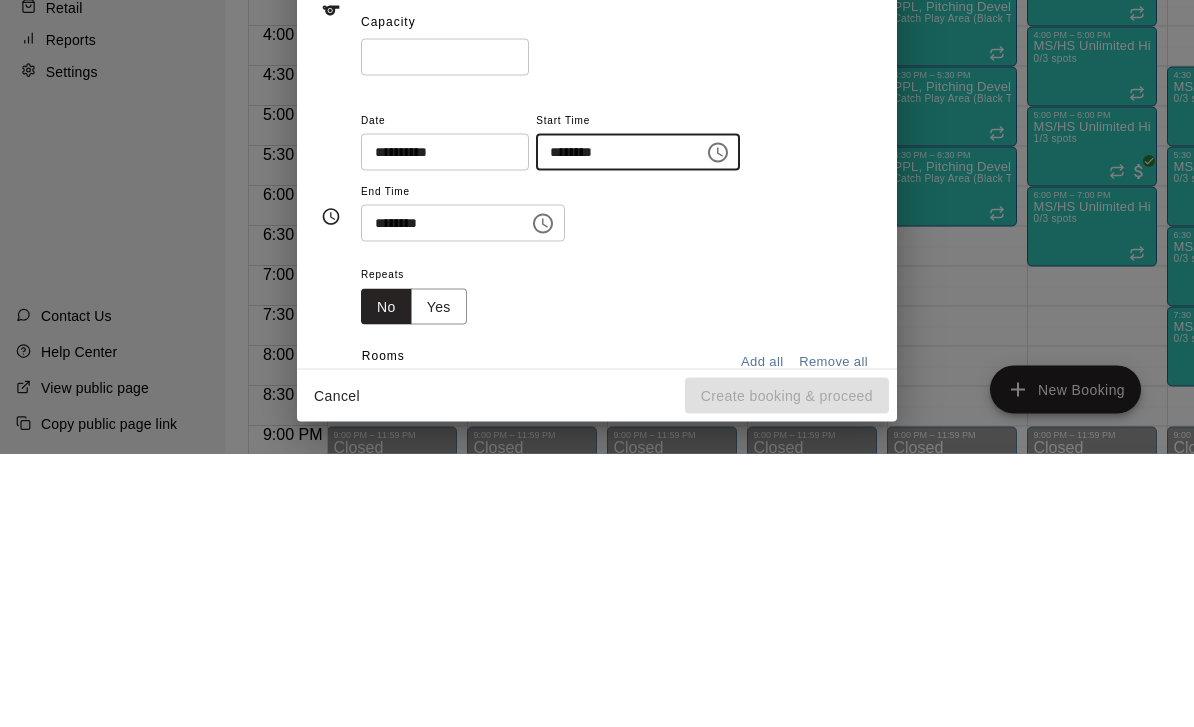 click on "********" at bounding box center (613, 425) 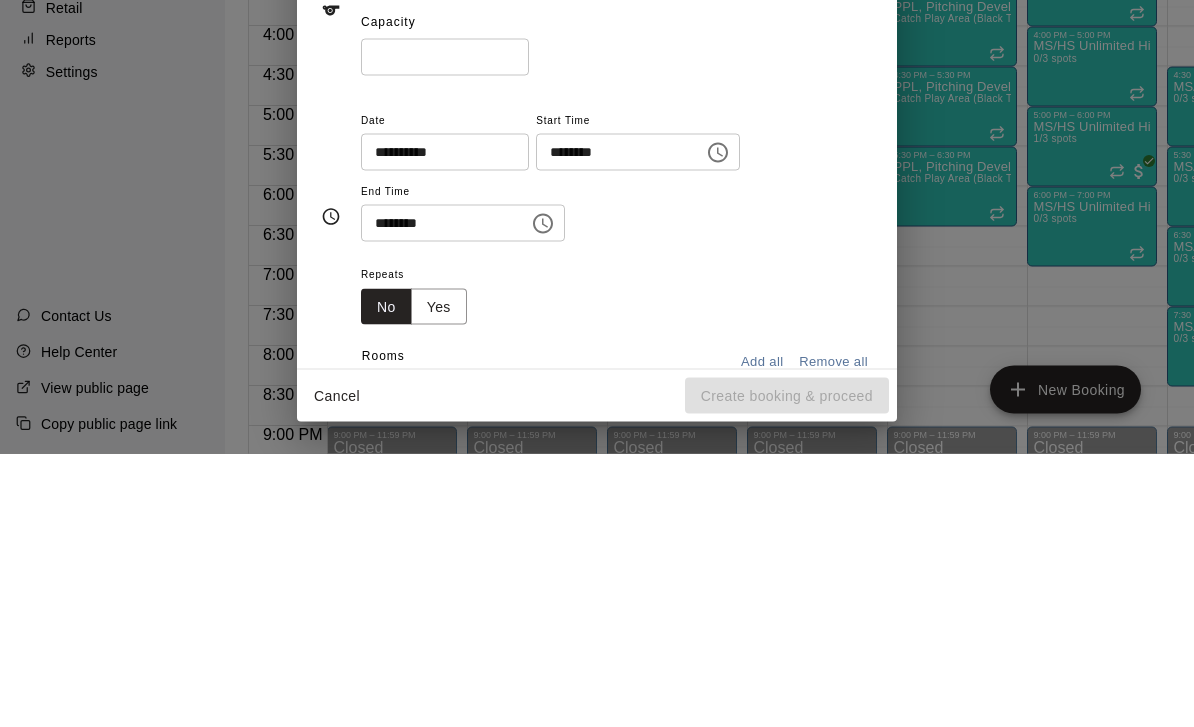 scroll, scrollTop: 96, scrollLeft: 0, axis: vertical 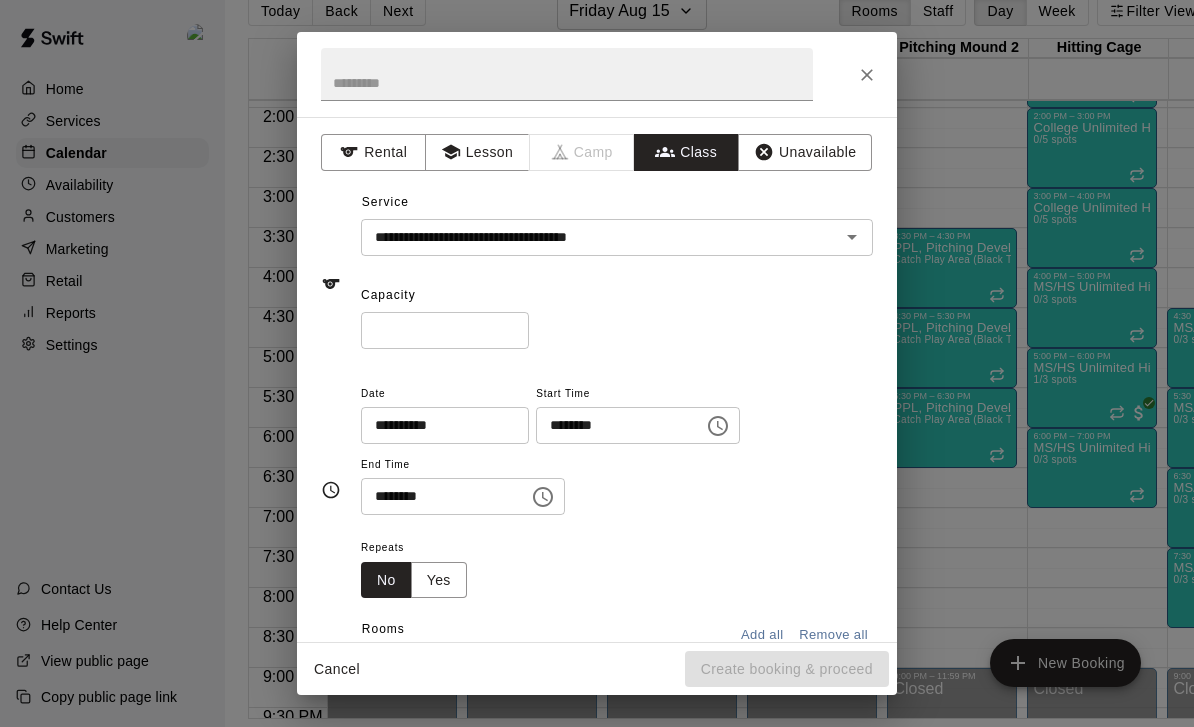 drag, startPoint x: 685, startPoint y: 154, endPoint x: 685, endPoint y: -24, distance: 178 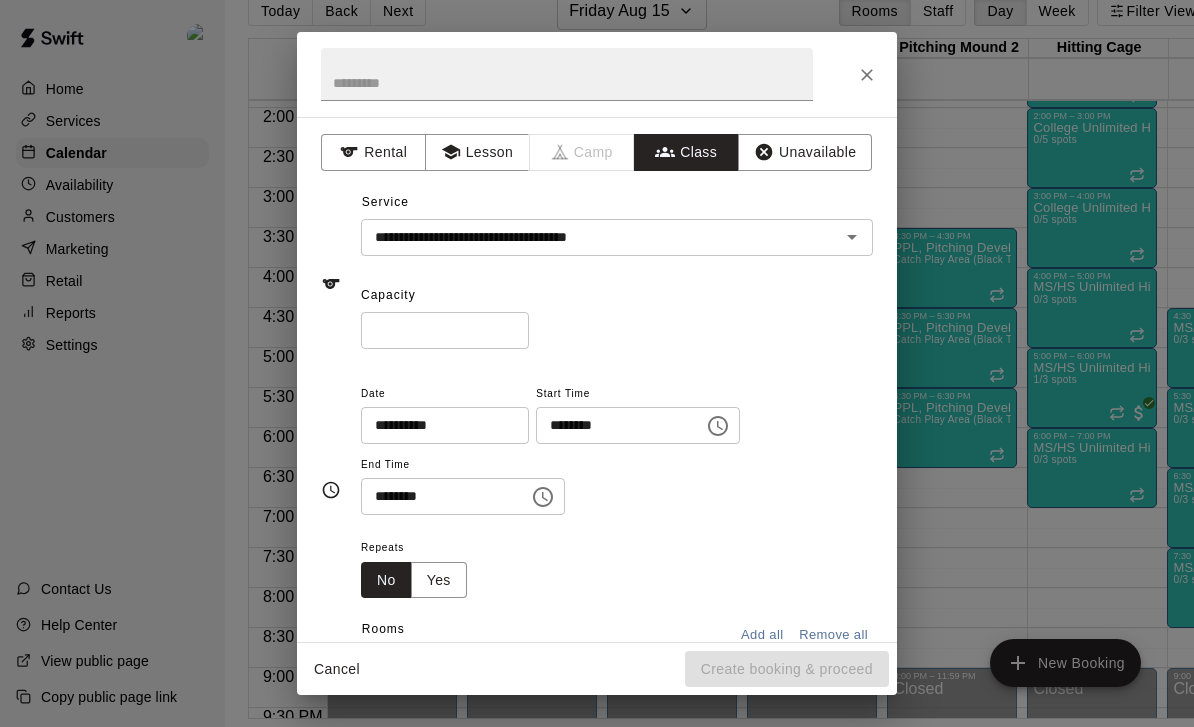 click on "**********" at bounding box center (597, 379) 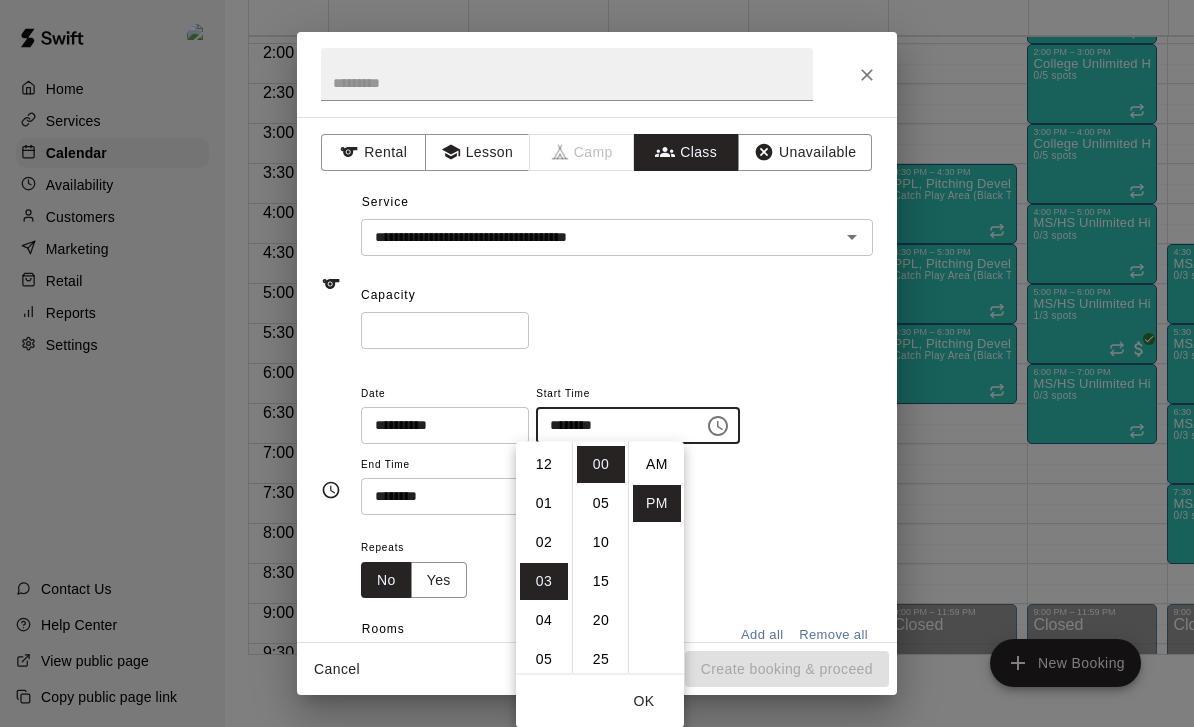 scroll, scrollTop: 117, scrollLeft: 0, axis: vertical 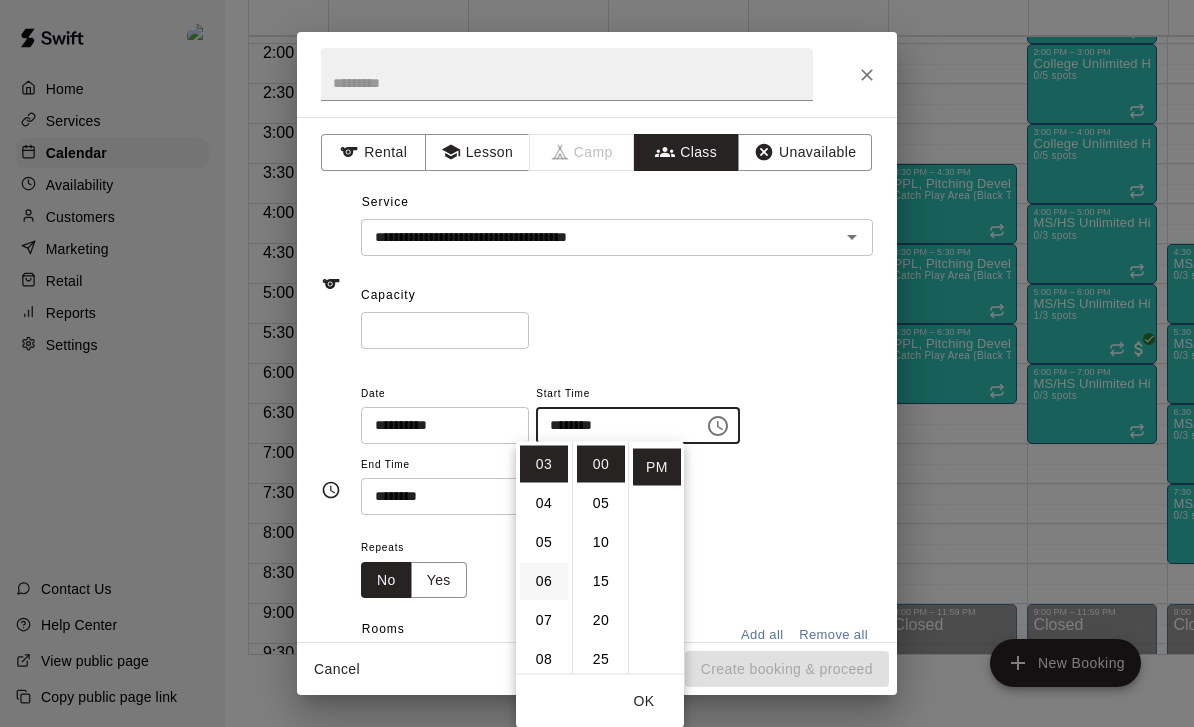click on "06" at bounding box center (544, 581) 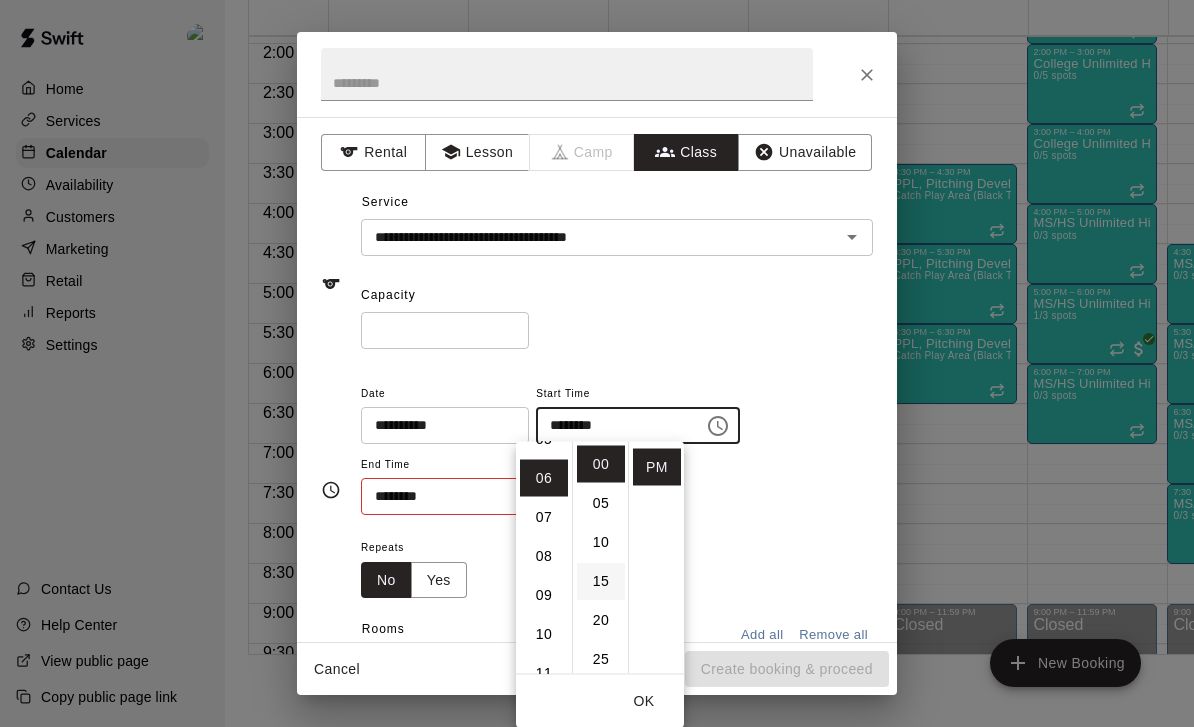 scroll, scrollTop: 234, scrollLeft: 0, axis: vertical 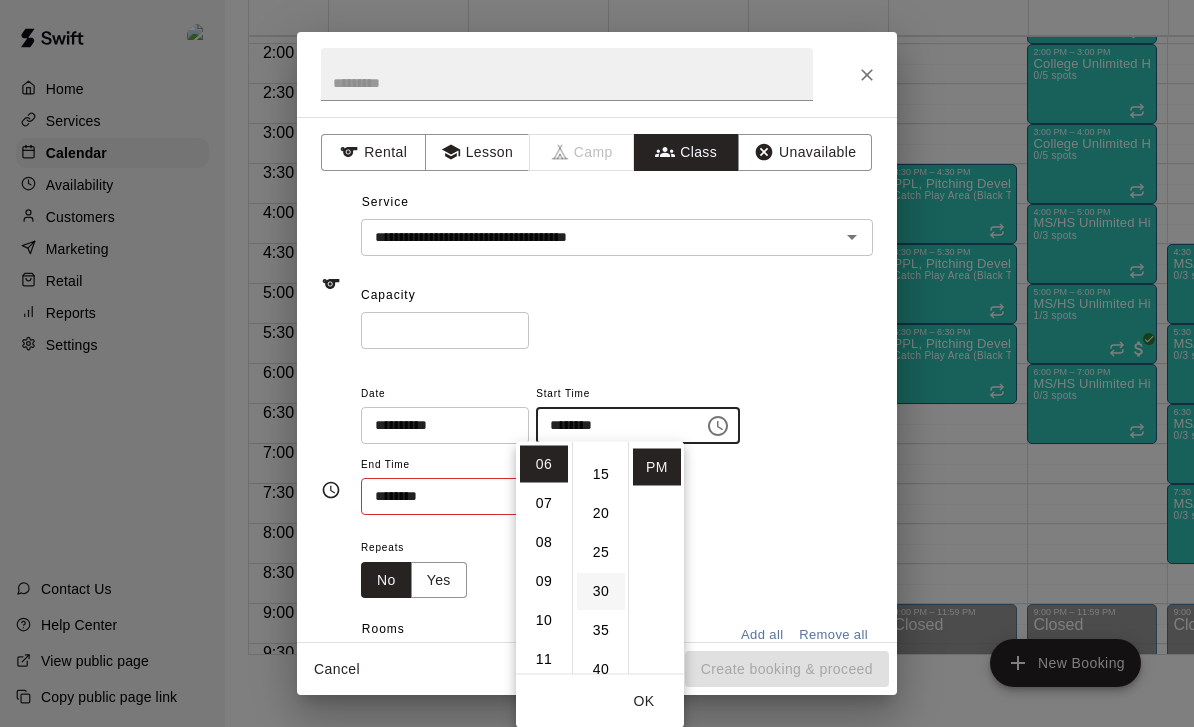click on "30" at bounding box center [601, 591] 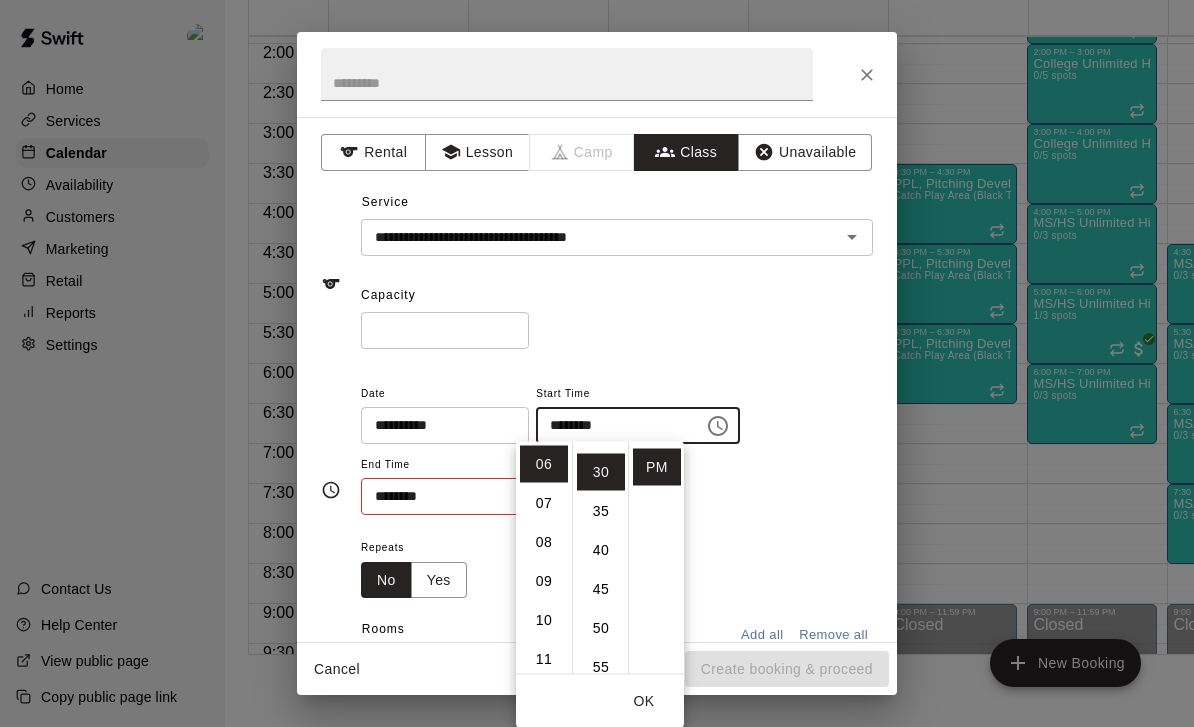 scroll, scrollTop: 234, scrollLeft: 0, axis: vertical 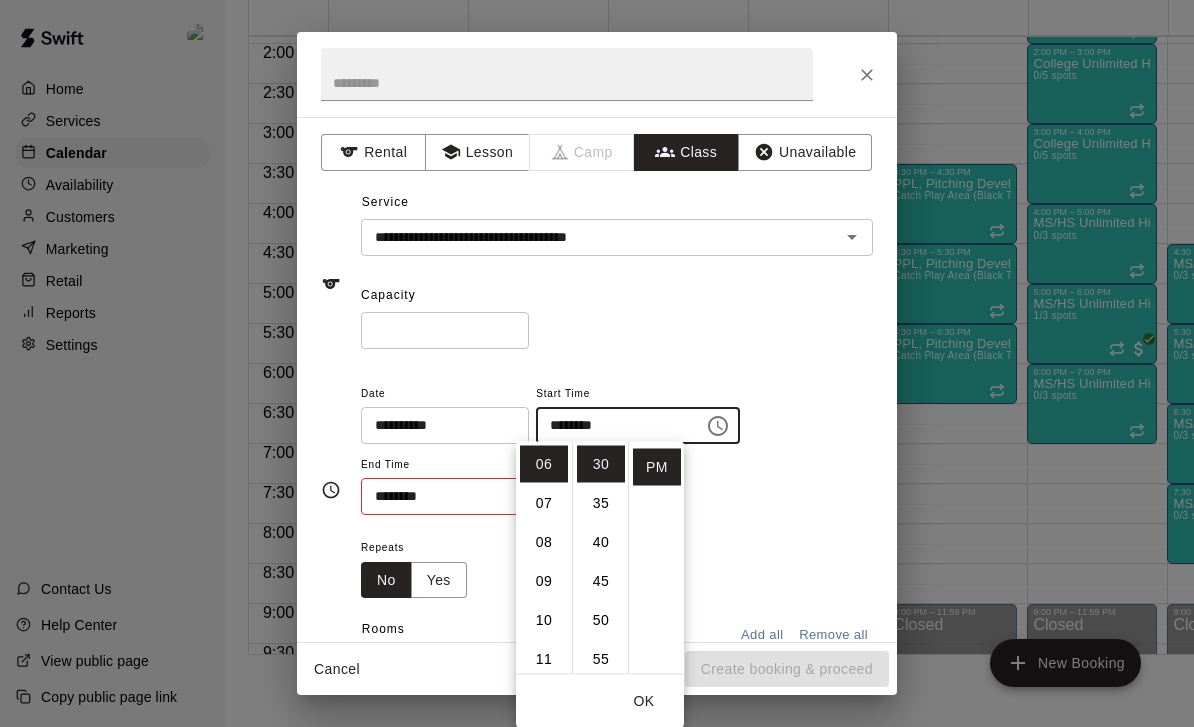click on "OK" at bounding box center (644, 701) 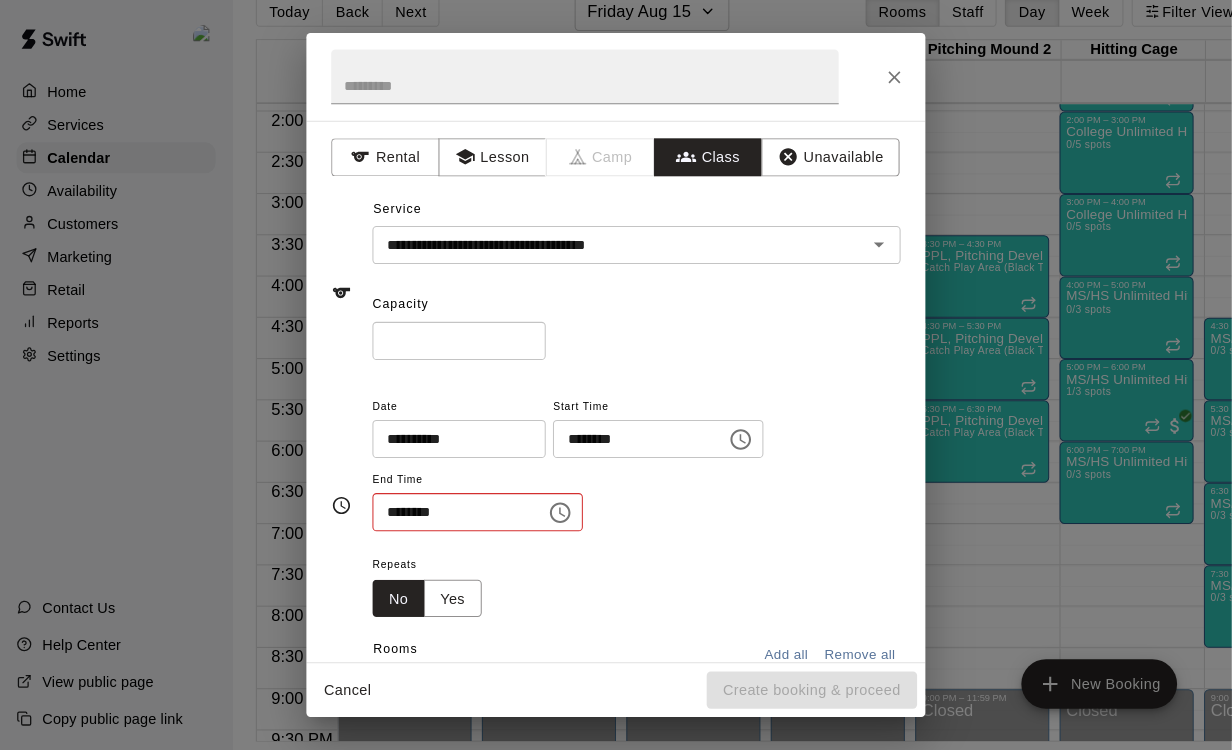 scroll, scrollTop: 0, scrollLeft: 0, axis: both 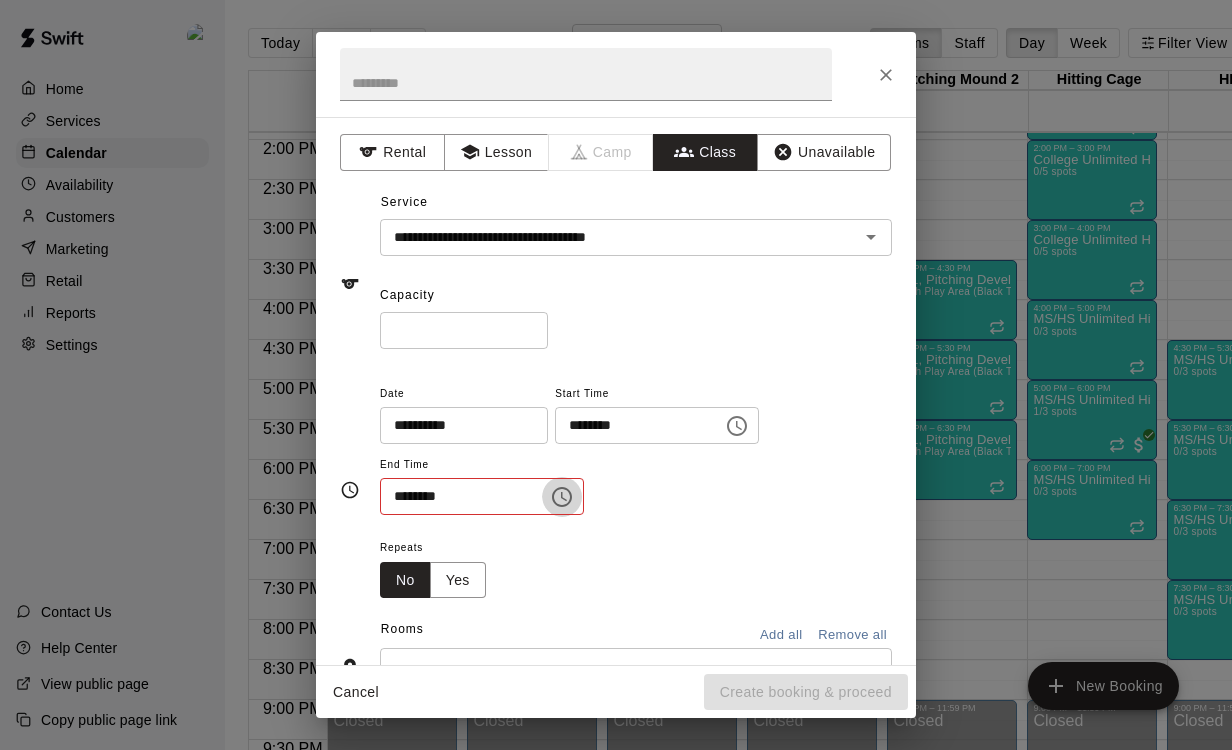 click at bounding box center [562, 497] 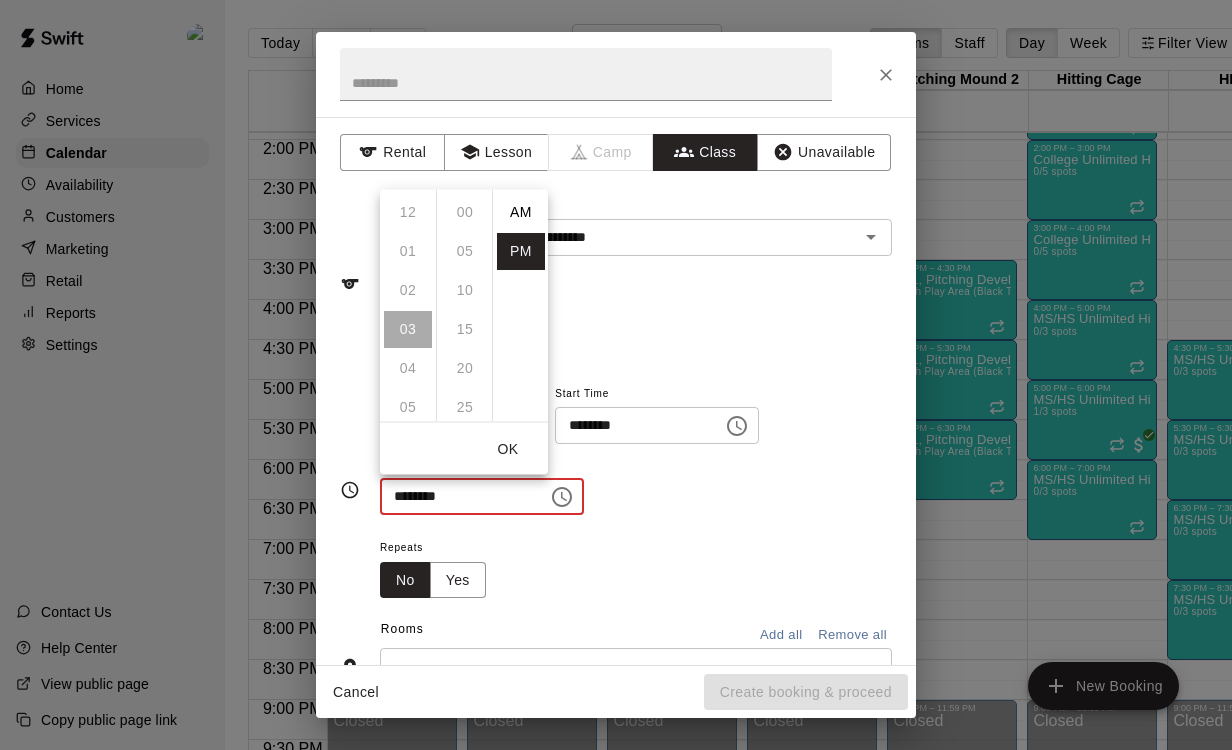 scroll, scrollTop: 117, scrollLeft: 0, axis: vertical 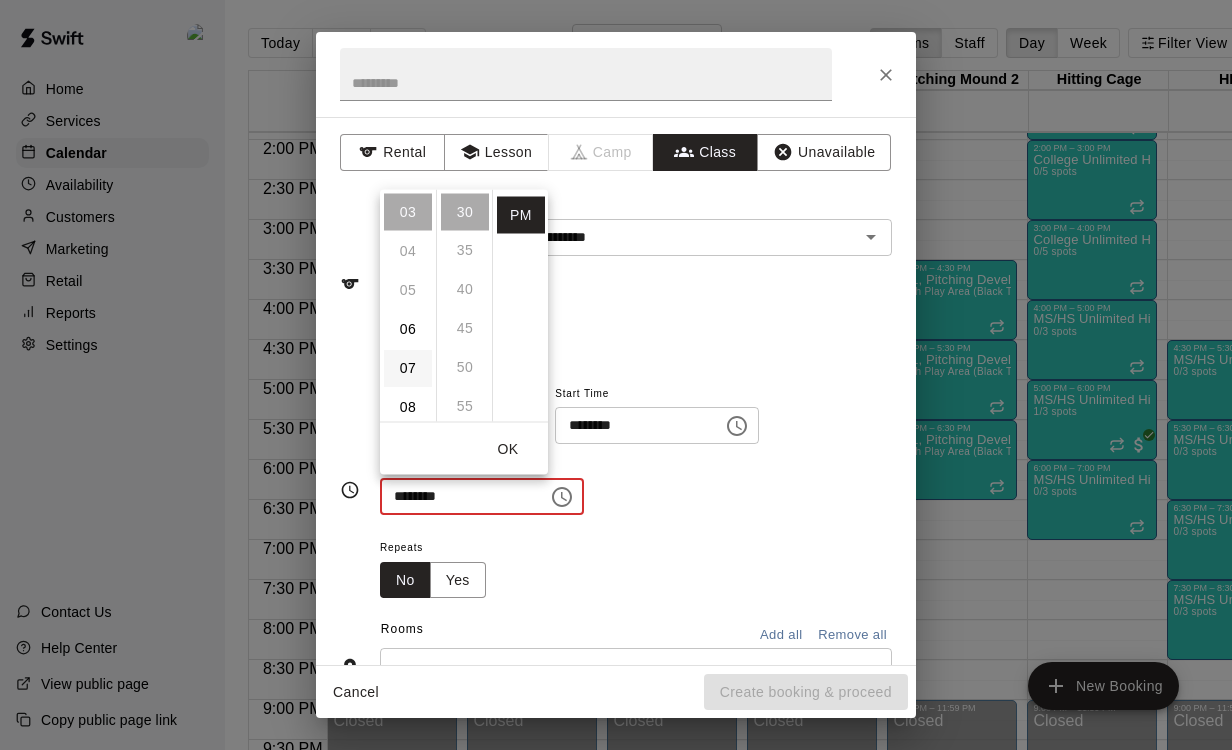 click on "07" at bounding box center [408, 367] 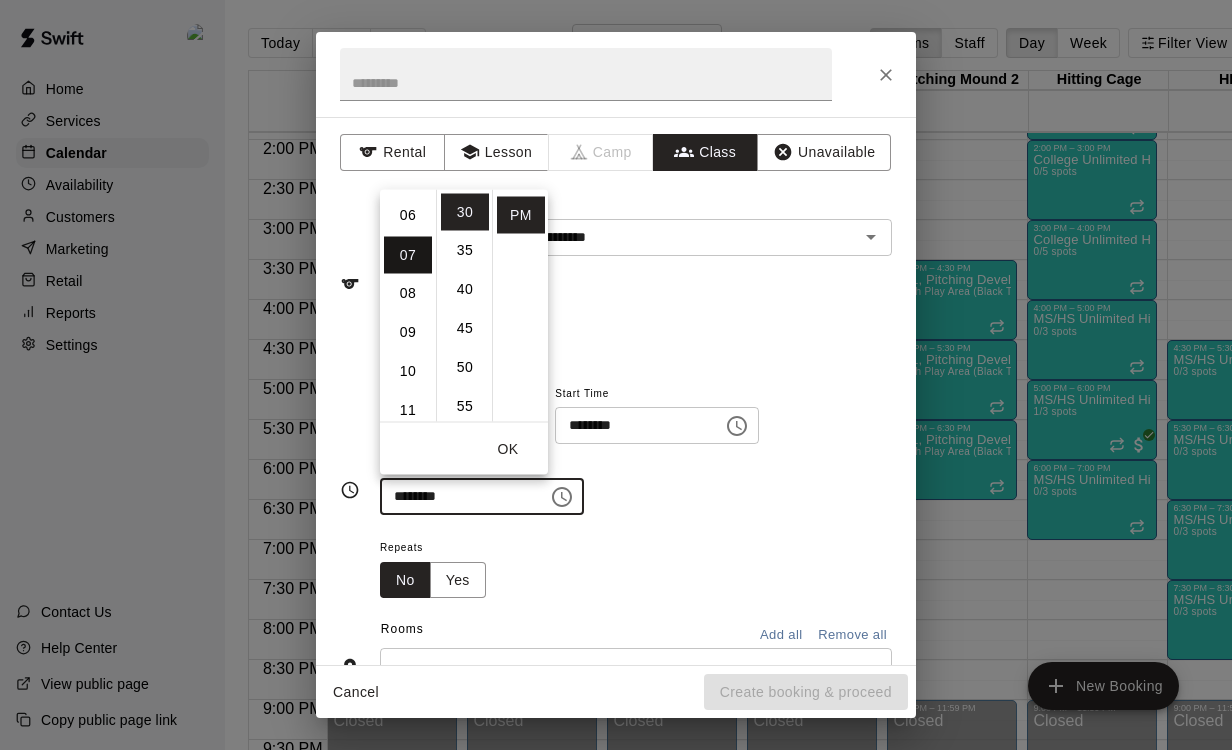 scroll, scrollTop: 273, scrollLeft: 0, axis: vertical 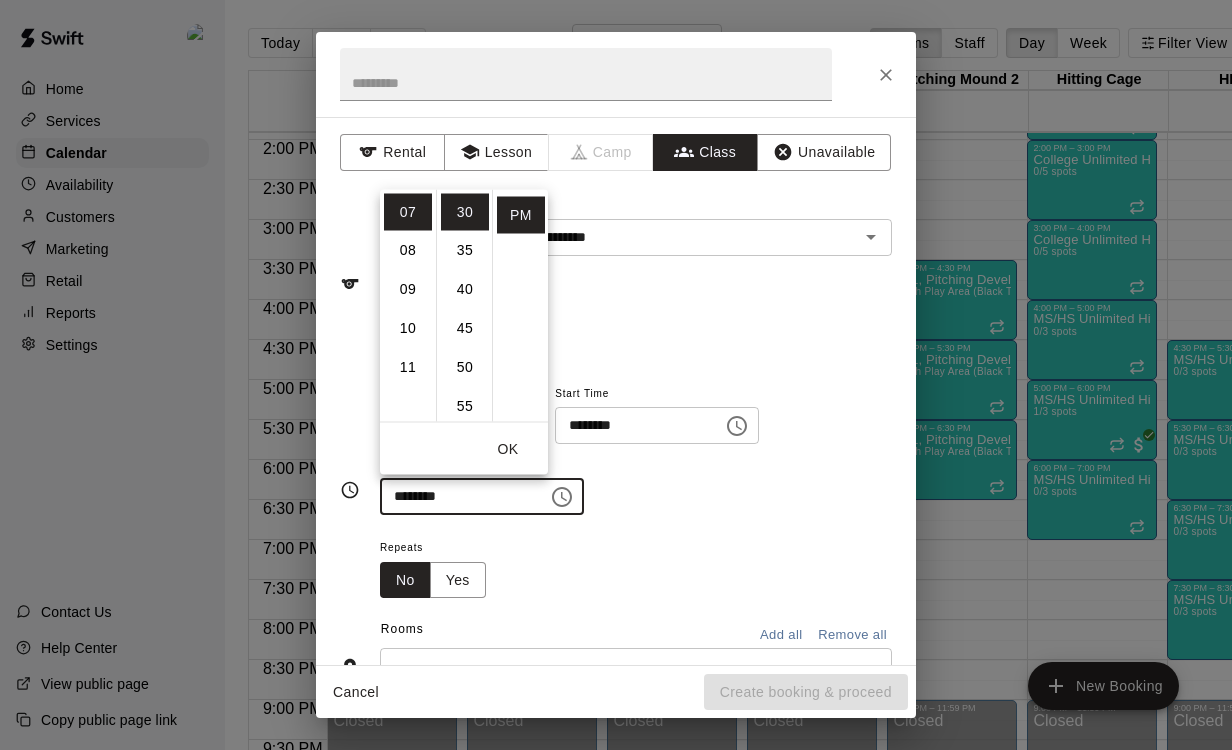 click on "OK" at bounding box center [508, 448] 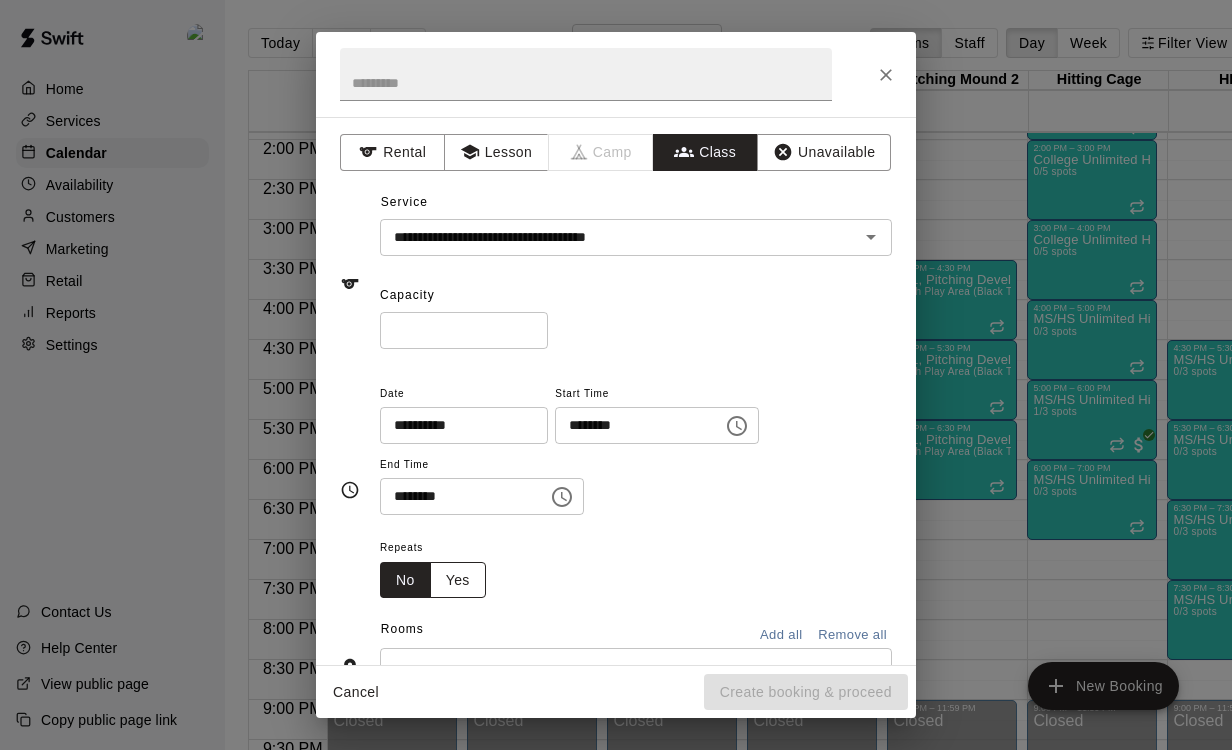 click on "Yes" at bounding box center [458, 580] 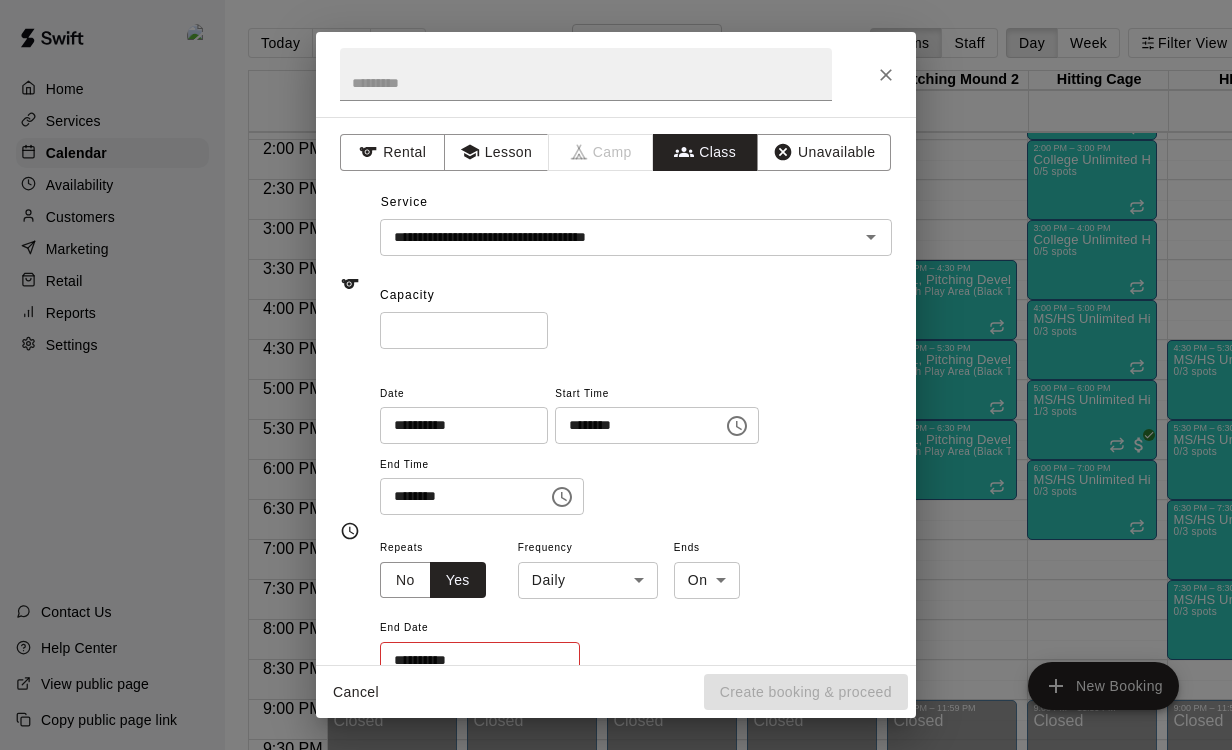 scroll, scrollTop: 112, scrollLeft: 0, axis: vertical 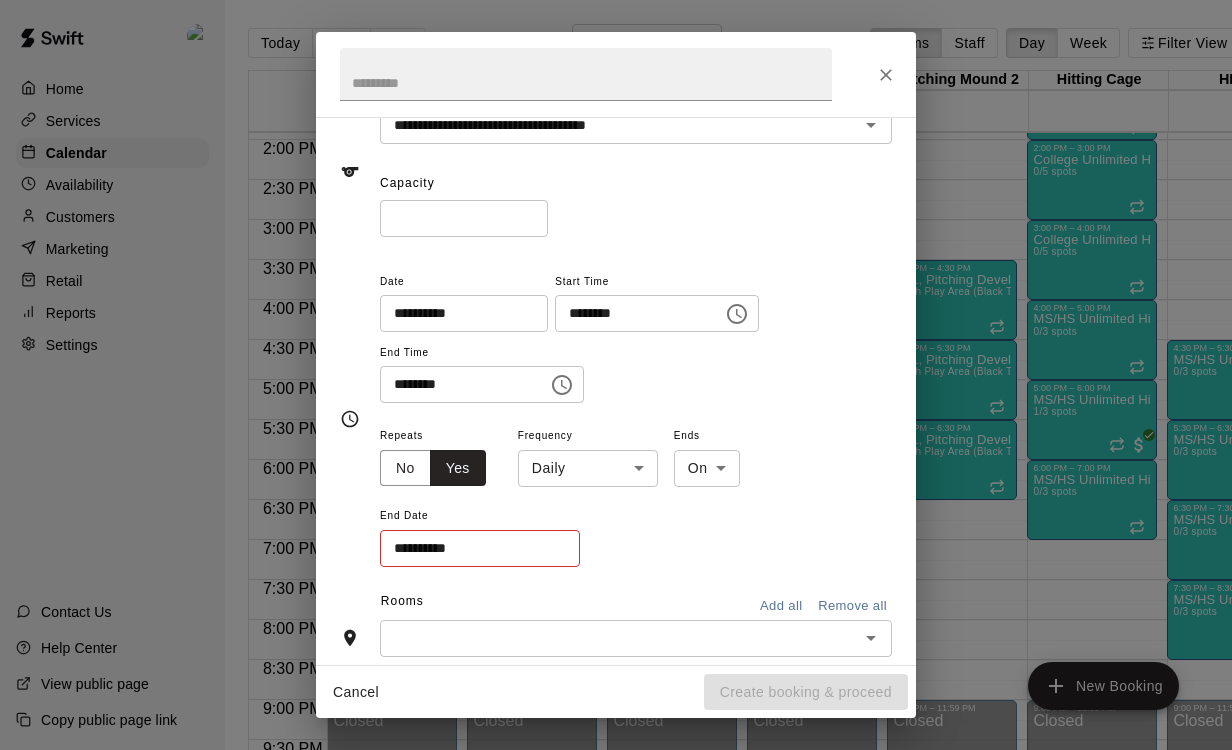click on "Home Services Calendar Availability Customers Marketing Retail Reports Settings Contact Us Help Center View public page Copy public page link Today Back Next Friday Aug 15 Rooms Staff Day Week Filter View Pitching Screenings 15 Fri Catch Play Area (Black Turf) 15 Fri Flex Space (PPL, Green Turf) 15 Fri Pitching Mound 1 15 Fri Pitching Mound 2 15 Fri Hitting Cage 15 Fri HPL 2 15 Fri Weight Room 15 Fri Weight Room 2 15 Fri Screenings 15 Fri Catching Lessons (PPL) 15 Fri Nutrition Consultation Meeting 15 Fri Zac Conner (Zenith Remote Communication) 15 Fri Blake Perry, Remote Communication 15 Fri Chad Martin, Remote Communication 15 Fri 12:00 AM 12:30 AM 1:00 AM 1:30 AM 2:00 AM 2:30 AM 3:00 AM 3:30 AM 4:00 AM 4:30 AM 5:00 AM 5:30 AM 6:00 AM 6:30 AM 7:00 AM 7:30 AM 8:00 AM 8:30 AM 9:00 AM 9:30 AM 10:00 AM 10:30 AM 11:00 AM 11:30 AM 12:00 PM 12:30 PM 1:00 PM 1:30 PM 2:00 PM 2:30 PM 3:00 PM 3:30 PM 4:00 PM 4:30 PM 5:00 PM 5:30 PM 6:00 PM 6:30 PM 7:00 PM 7:30 PM 8:00 PM 8:30 PM 9:00 PM 9:30 PM 10:00 PM 10:30 PM Close" at bounding box center [616, 391] 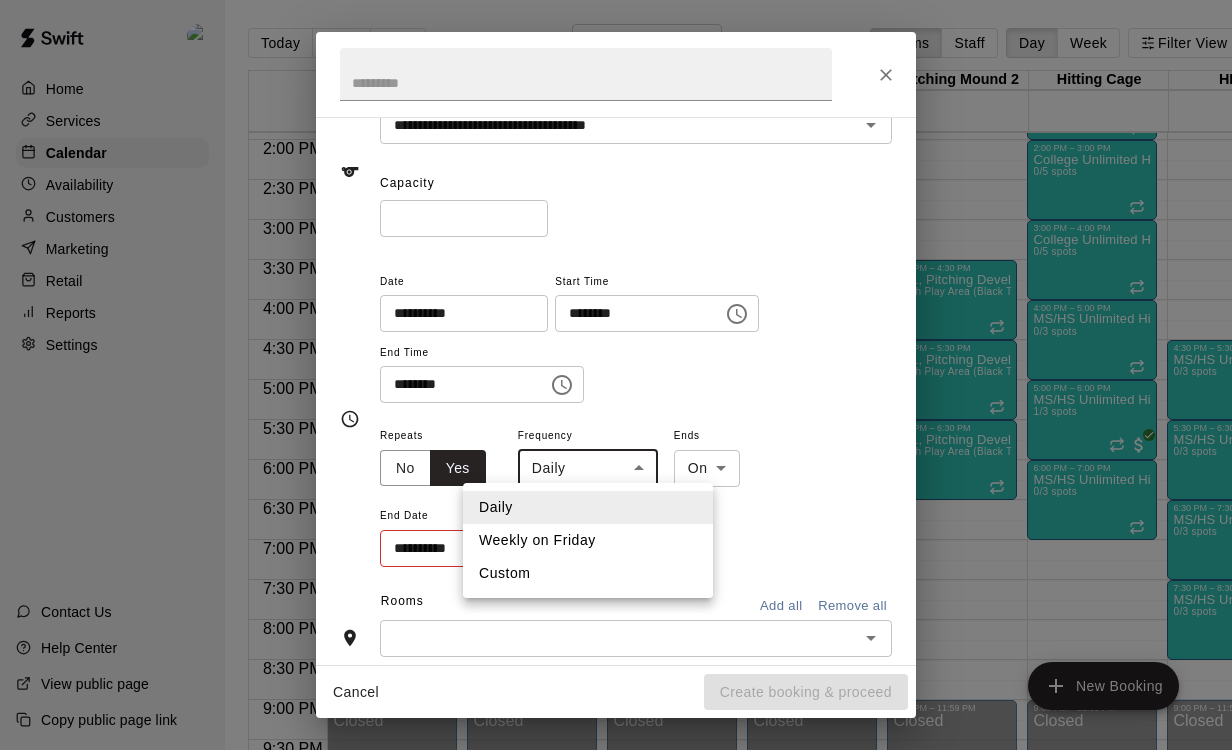click on "Weekly on Friday" at bounding box center [588, 540] 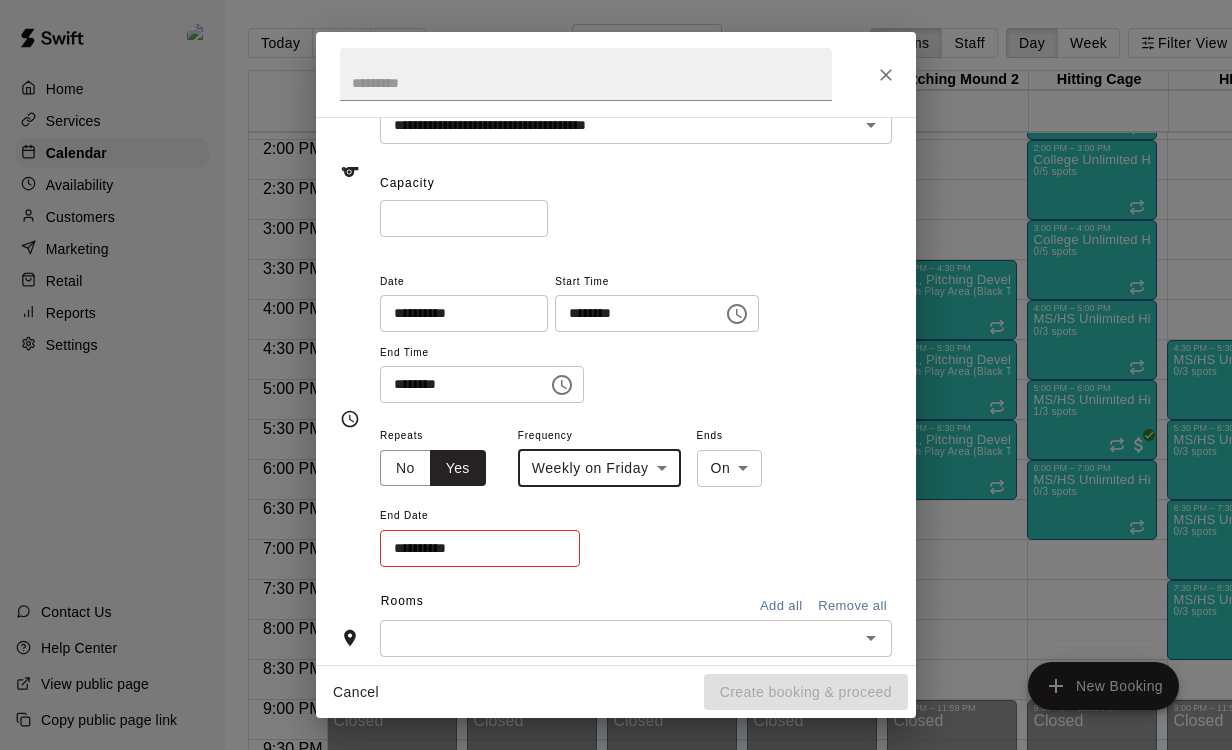 click on "**********" at bounding box center (473, 548) 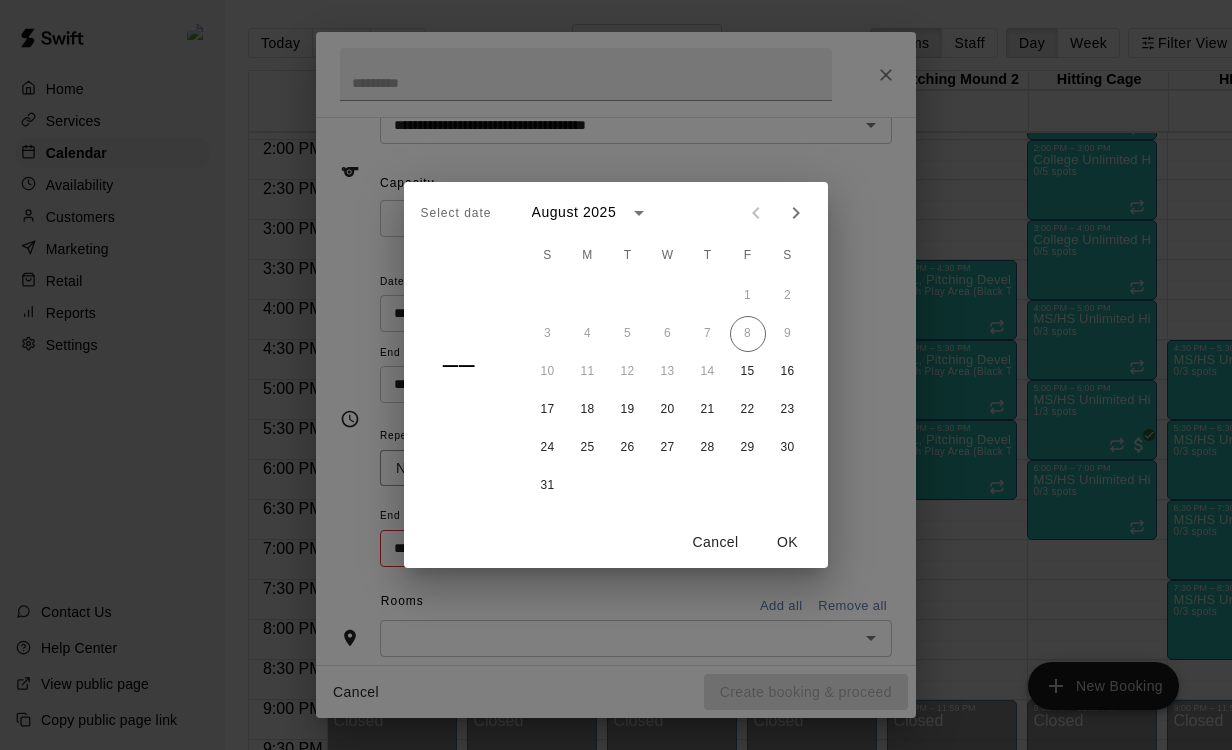 click 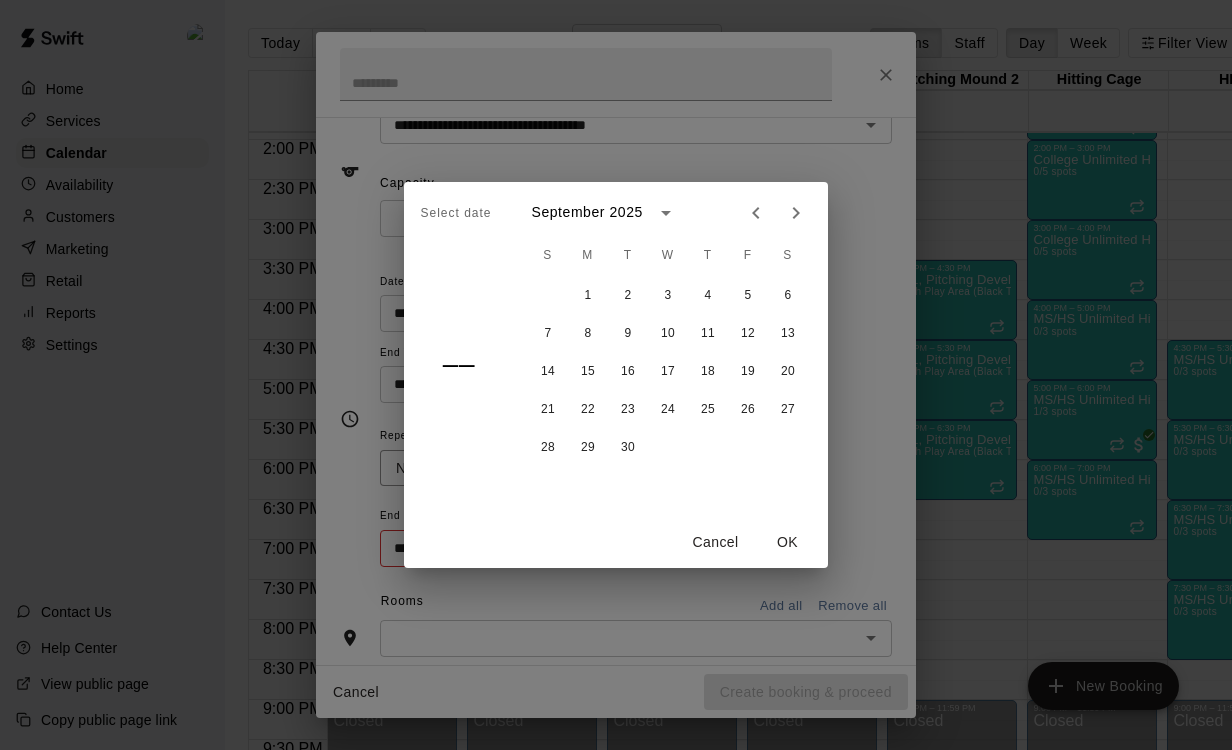 click 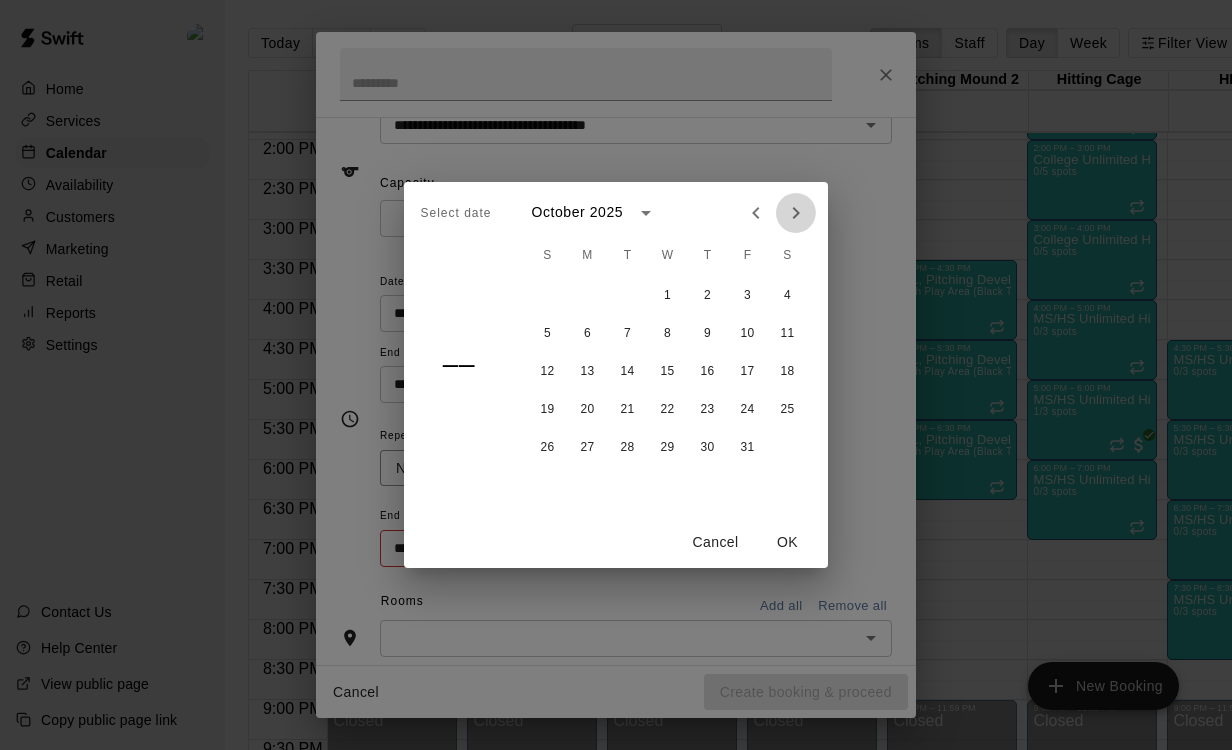 click 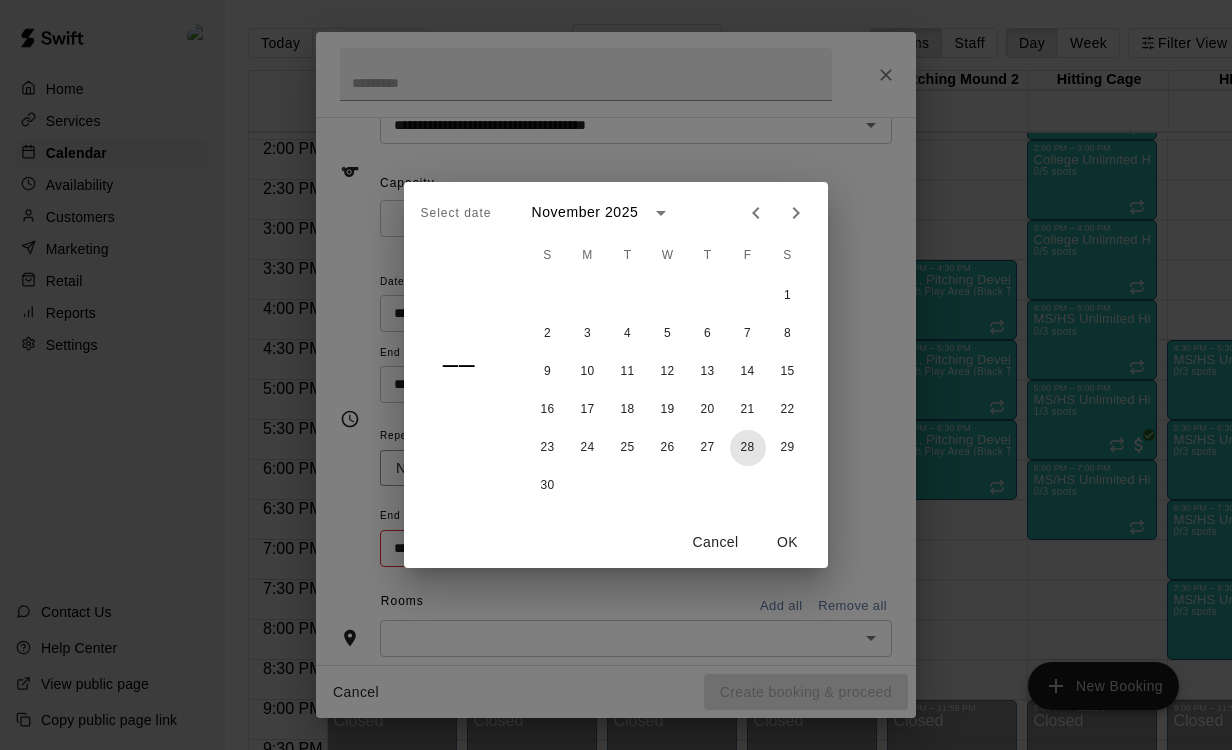 click on "28" at bounding box center (748, 448) 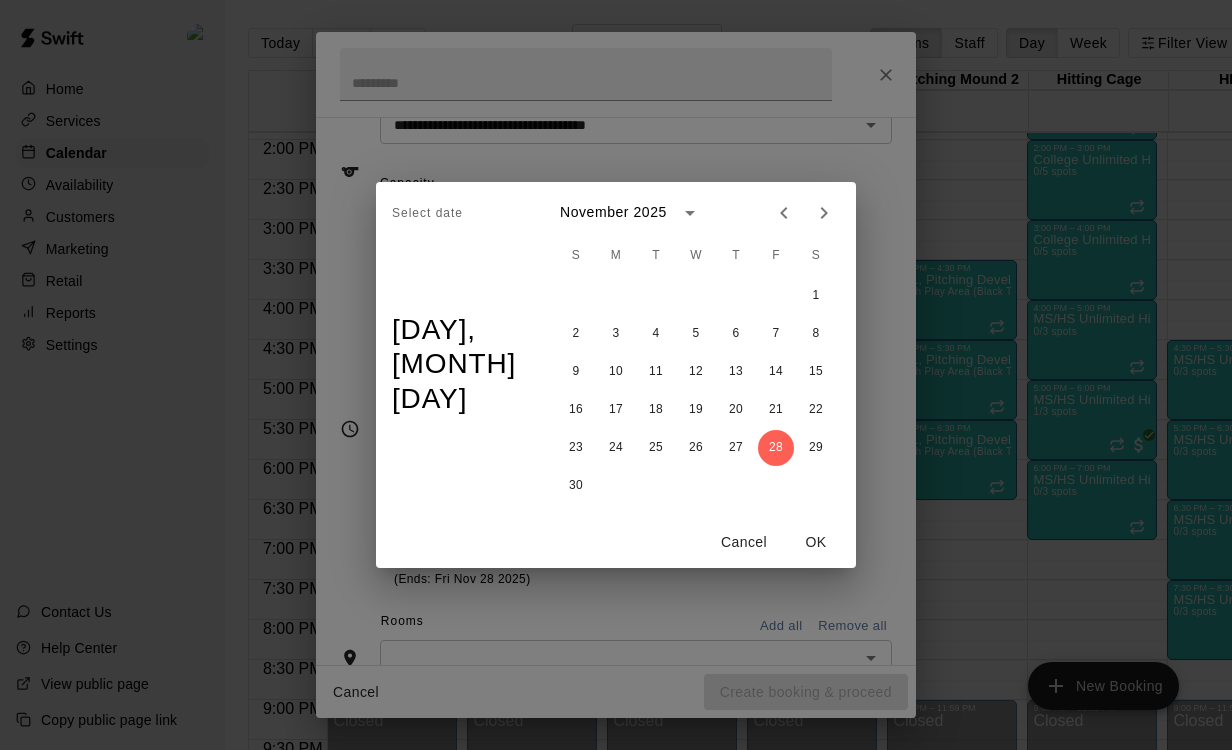 click on "OK" at bounding box center [816, 542] 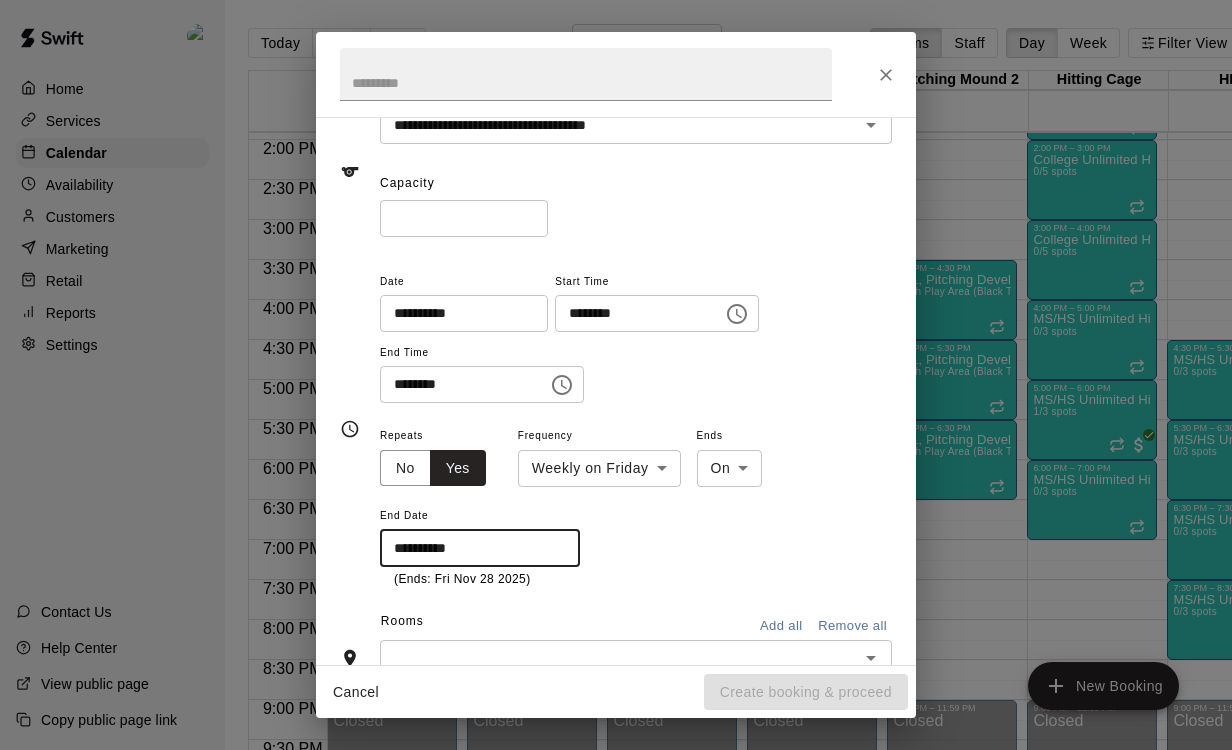 scroll, scrollTop: 283, scrollLeft: 0, axis: vertical 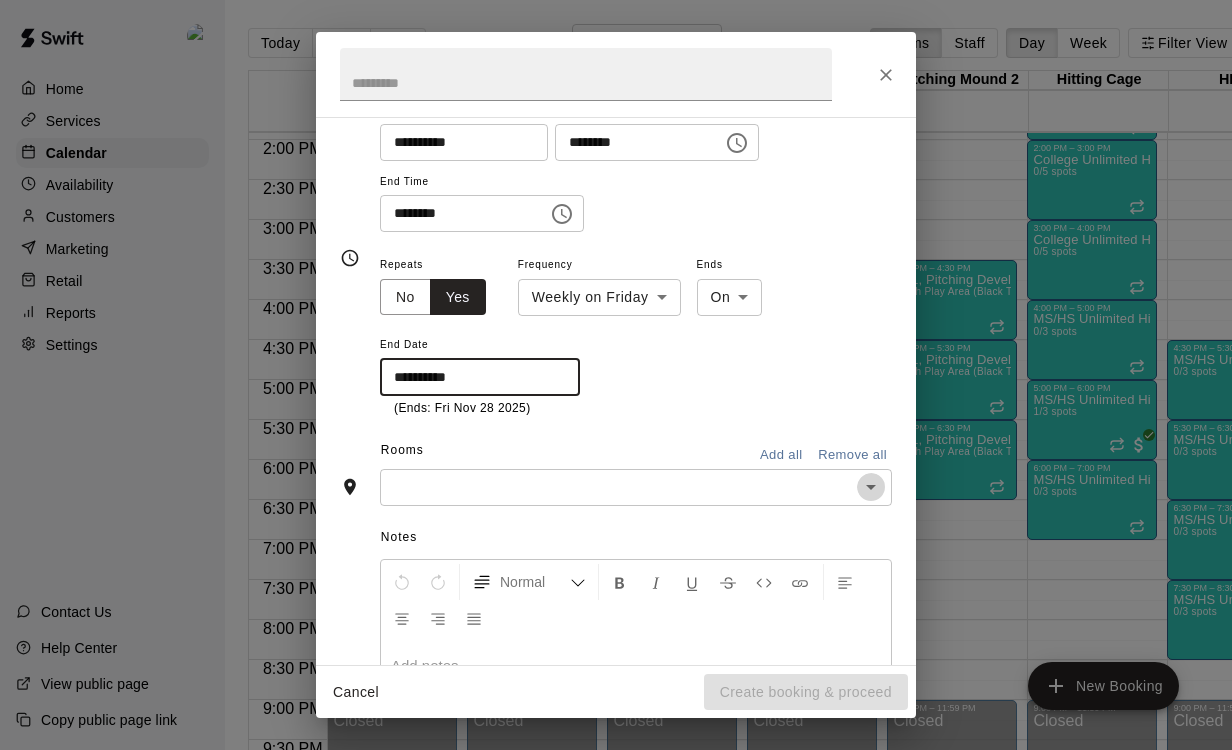 click 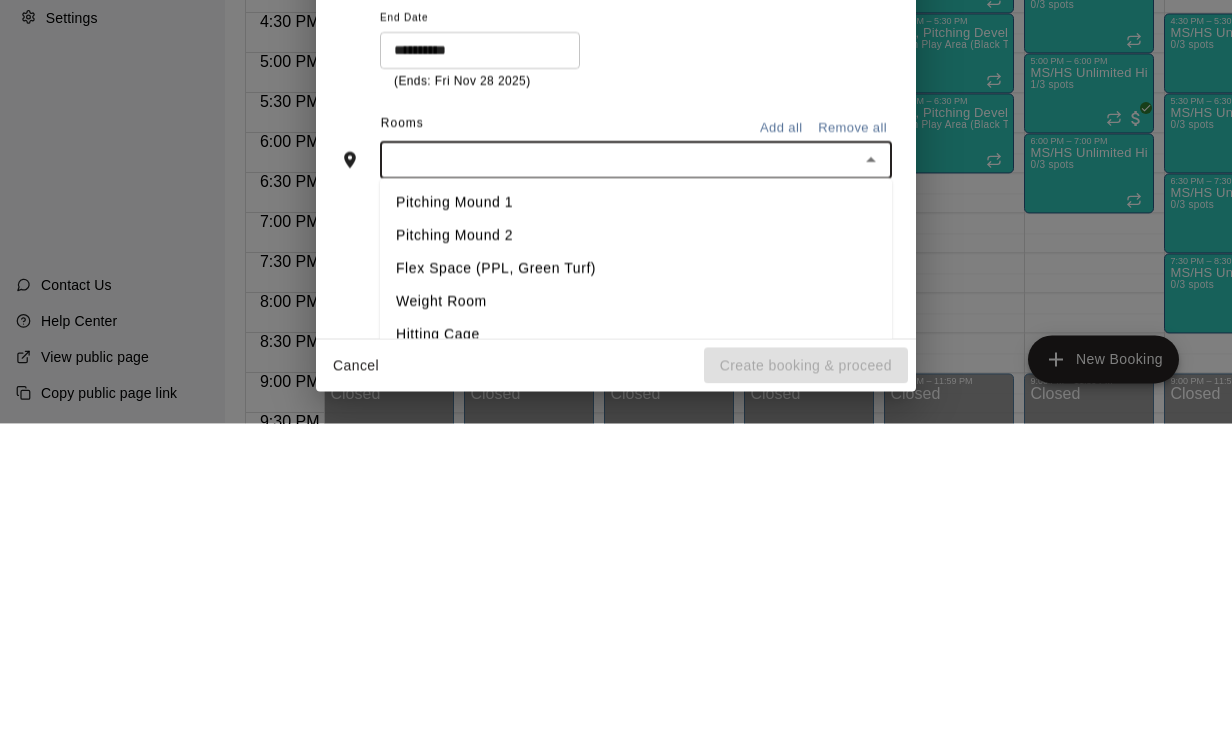 click on "Pitching Mound 1" at bounding box center (636, 529) 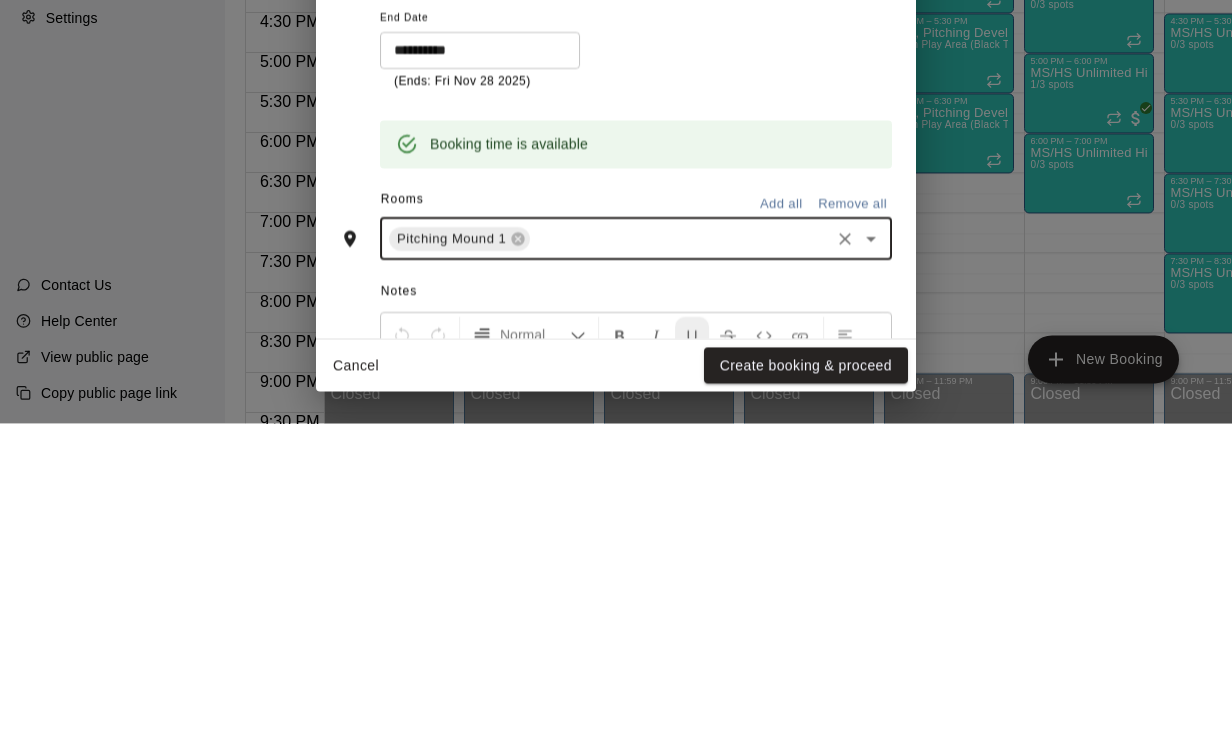 scroll 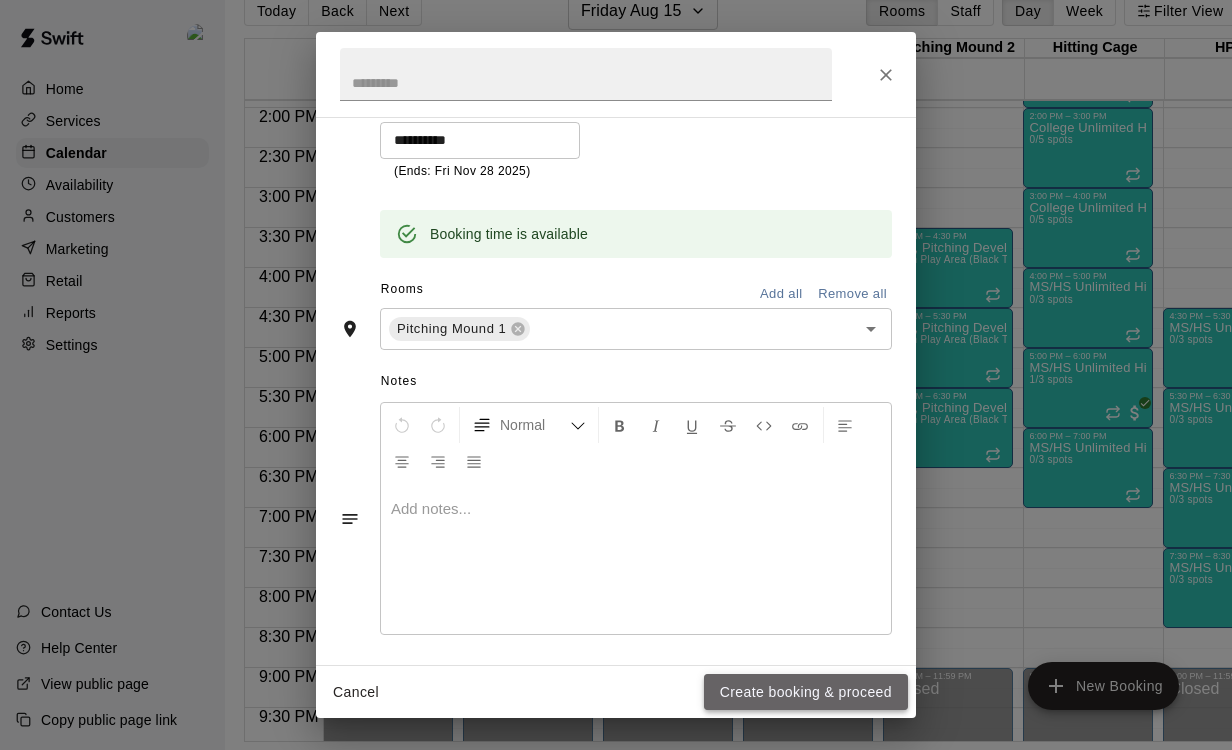 click on "Create booking & proceed" at bounding box center (806, 692) 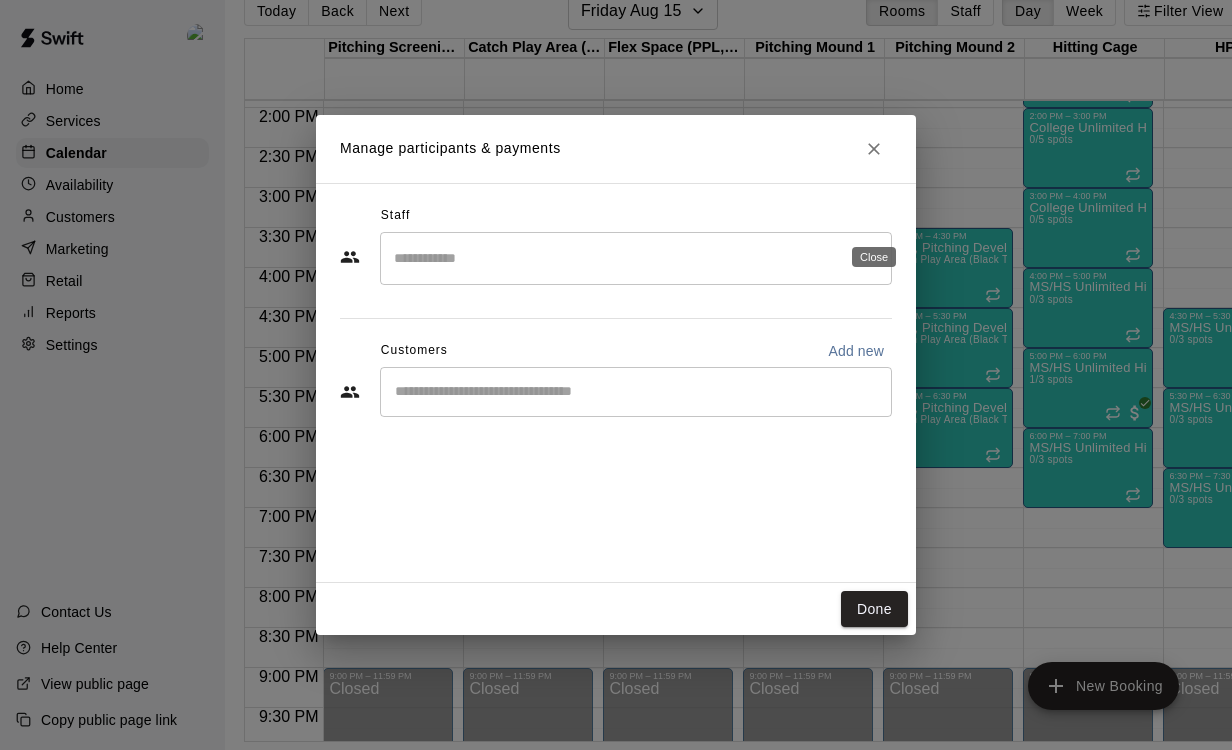 click 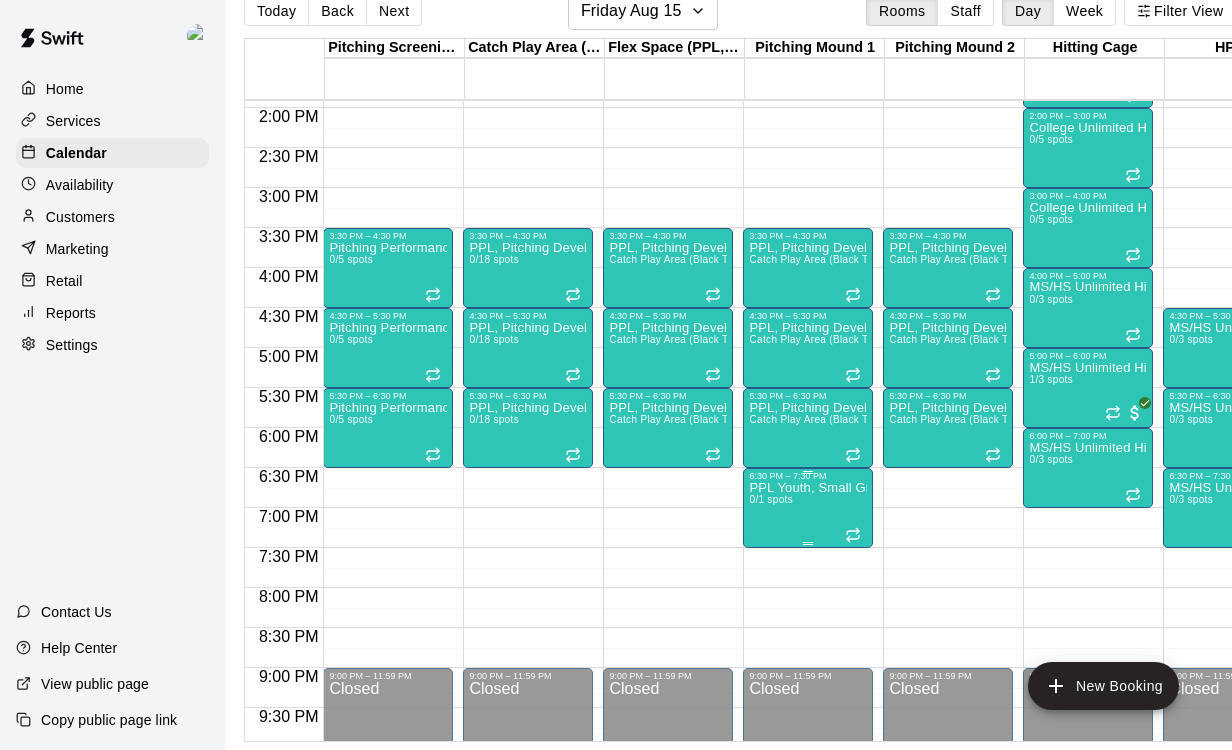 click on "PPL Youth, Small Group Pitching Lesson 0/1 spots" at bounding box center [808, 856] 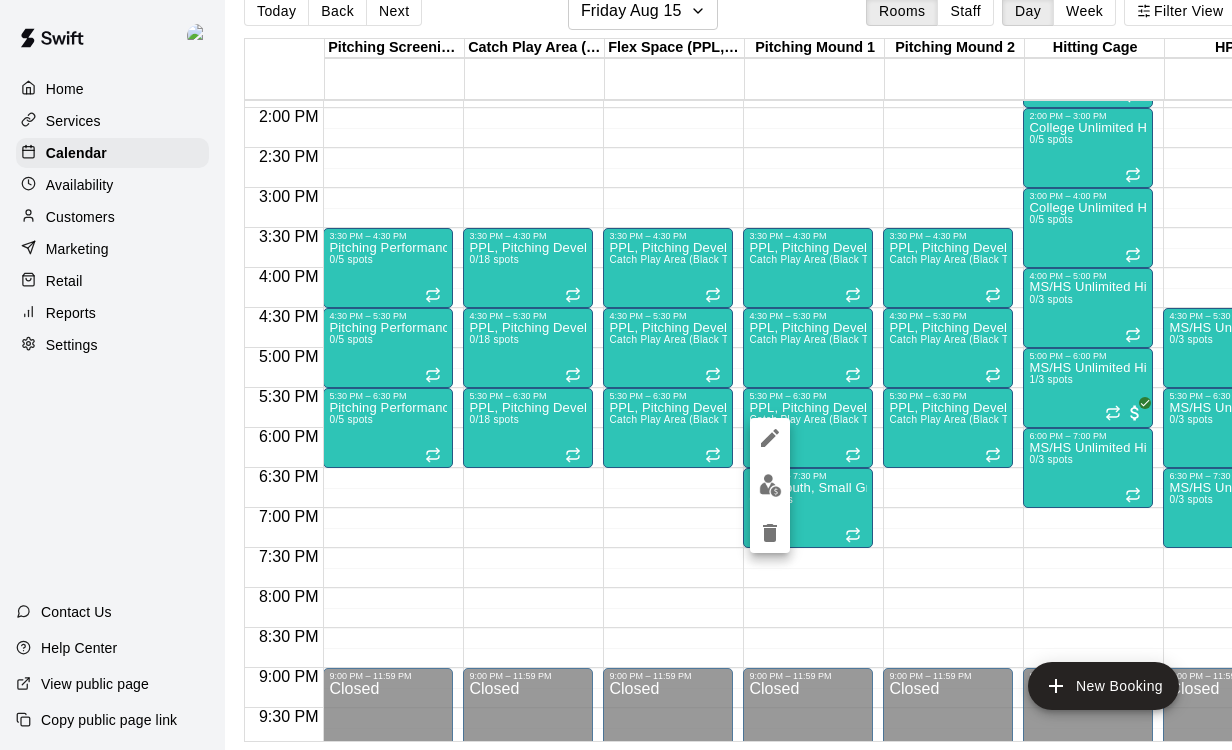 click at bounding box center (616, 375) 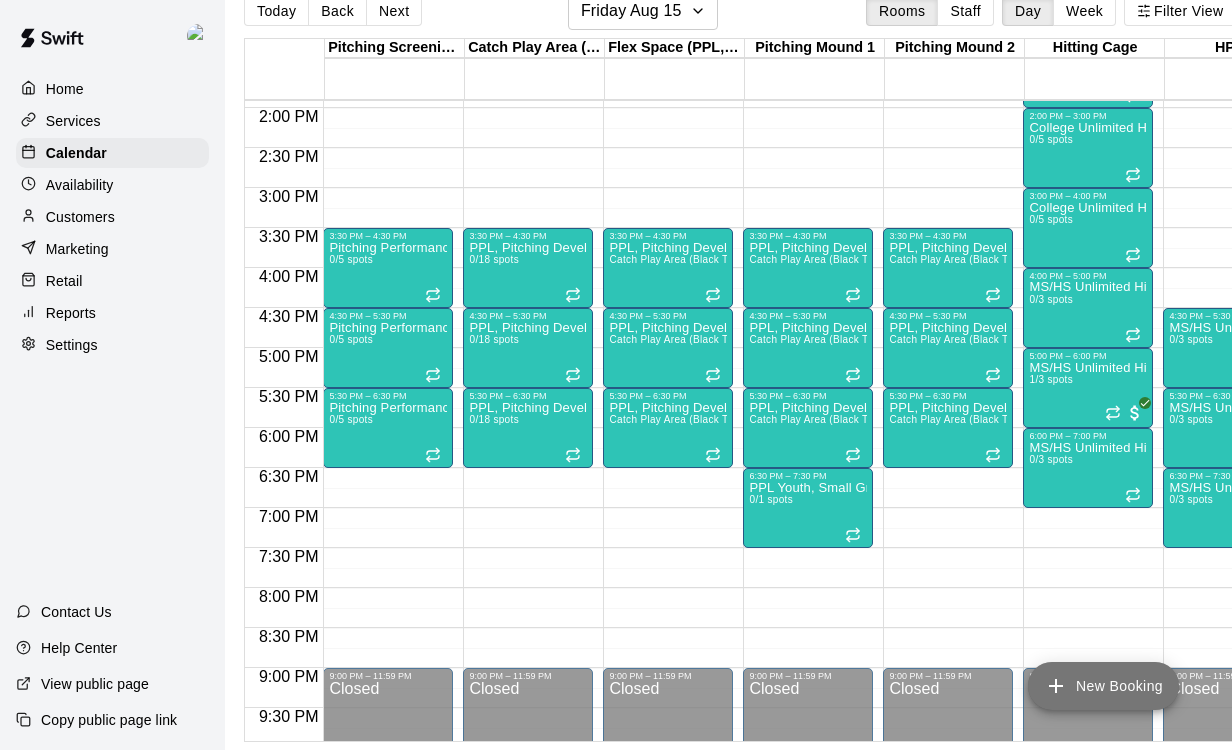 click on "New Booking" at bounding box center (1103, 686) 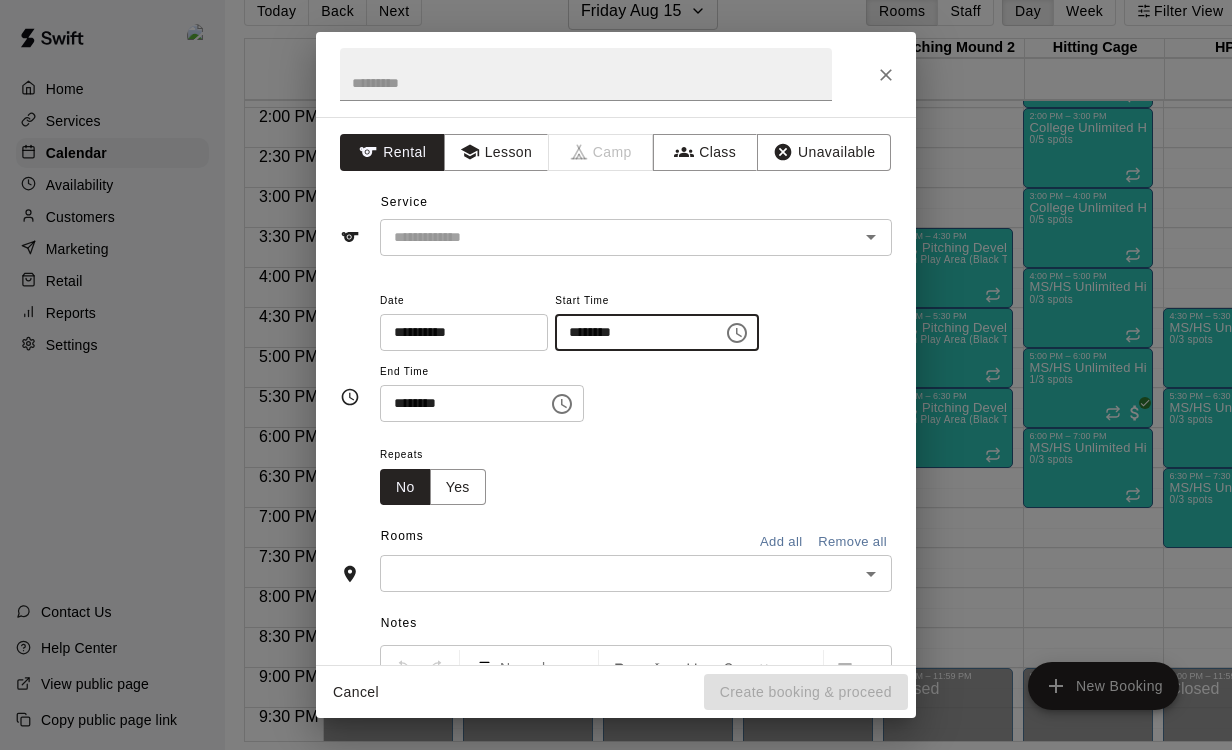 drag, startPoint x: 621, startPoint y: 337, endPoint x: 622, endPoint y: 320, distance: 17.029387 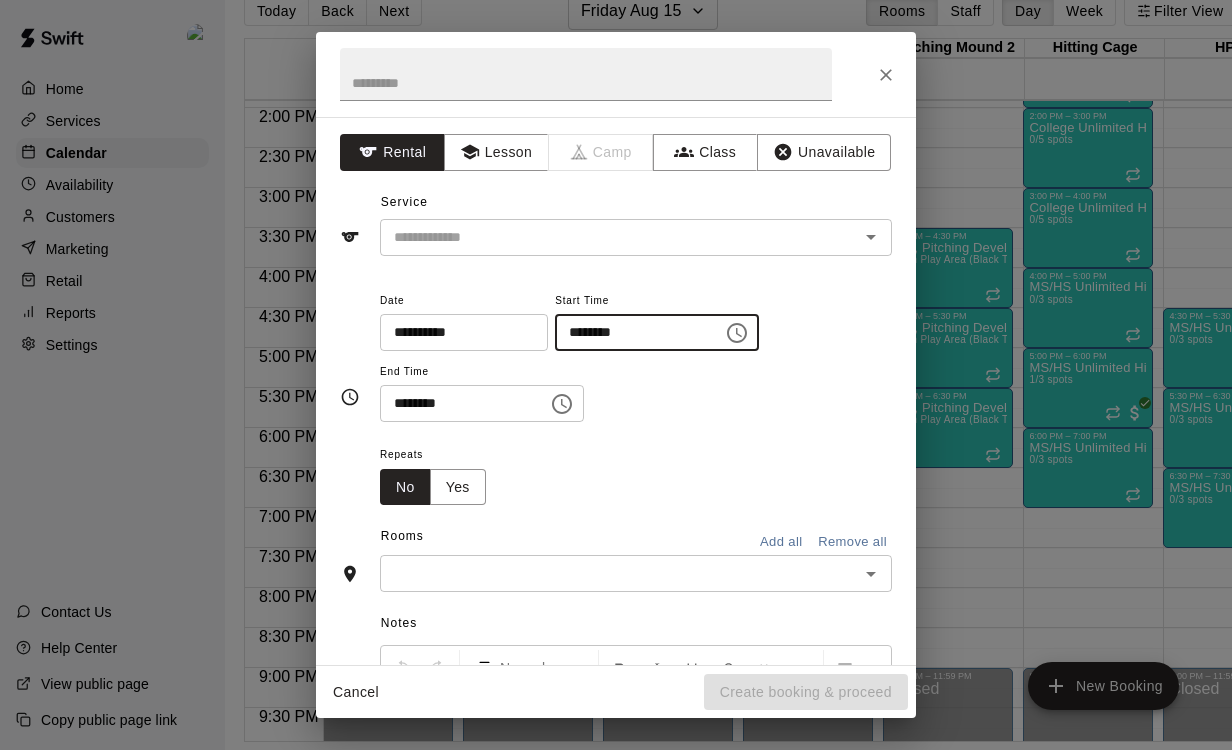 click on "********" at bounding box center [632, 332] 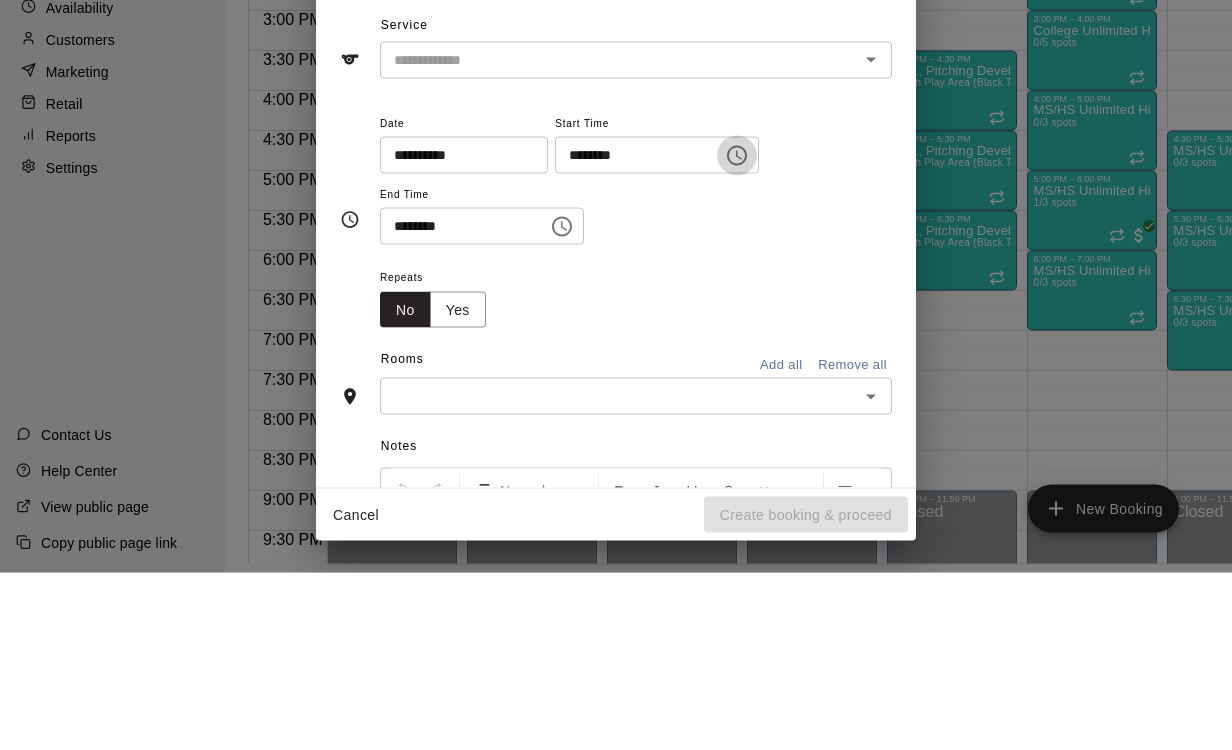 scroll, scrollTop: 97, scrollLeft: 0, axis: vertical 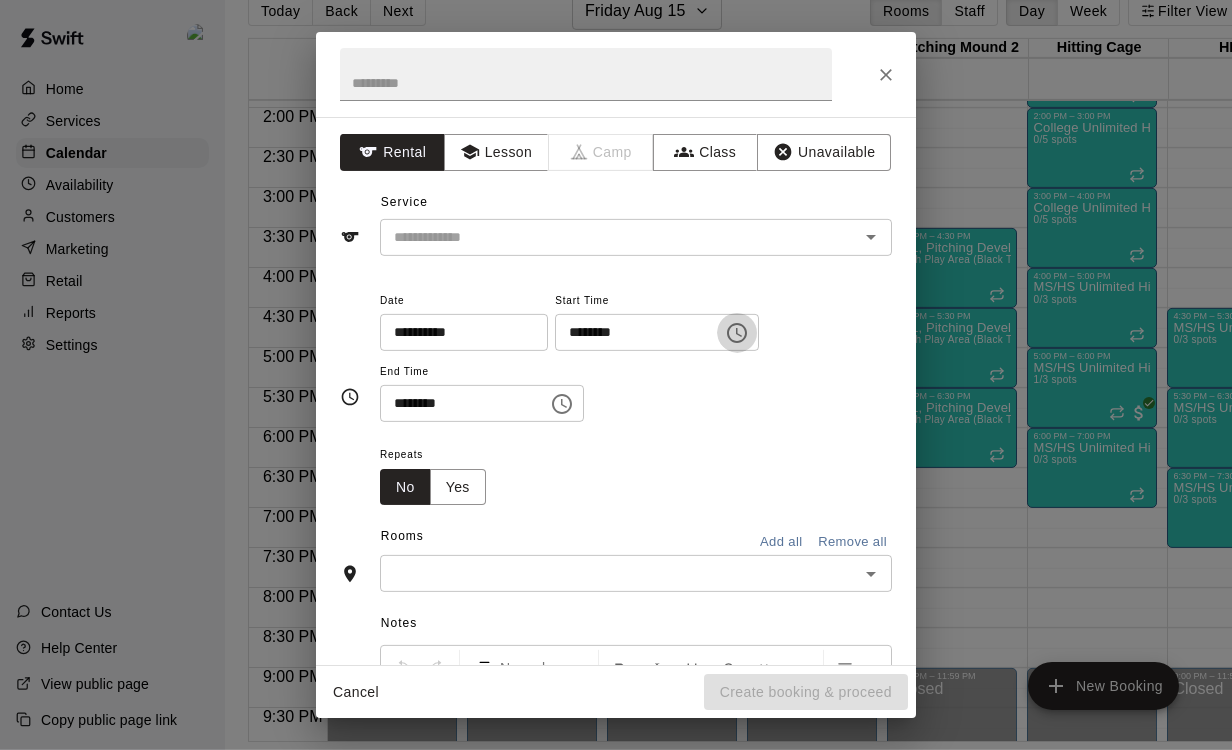 drag, startPoint x: 706, startPoint y: 158, endPoint x: 706, endPoint y: -20, distance: 178 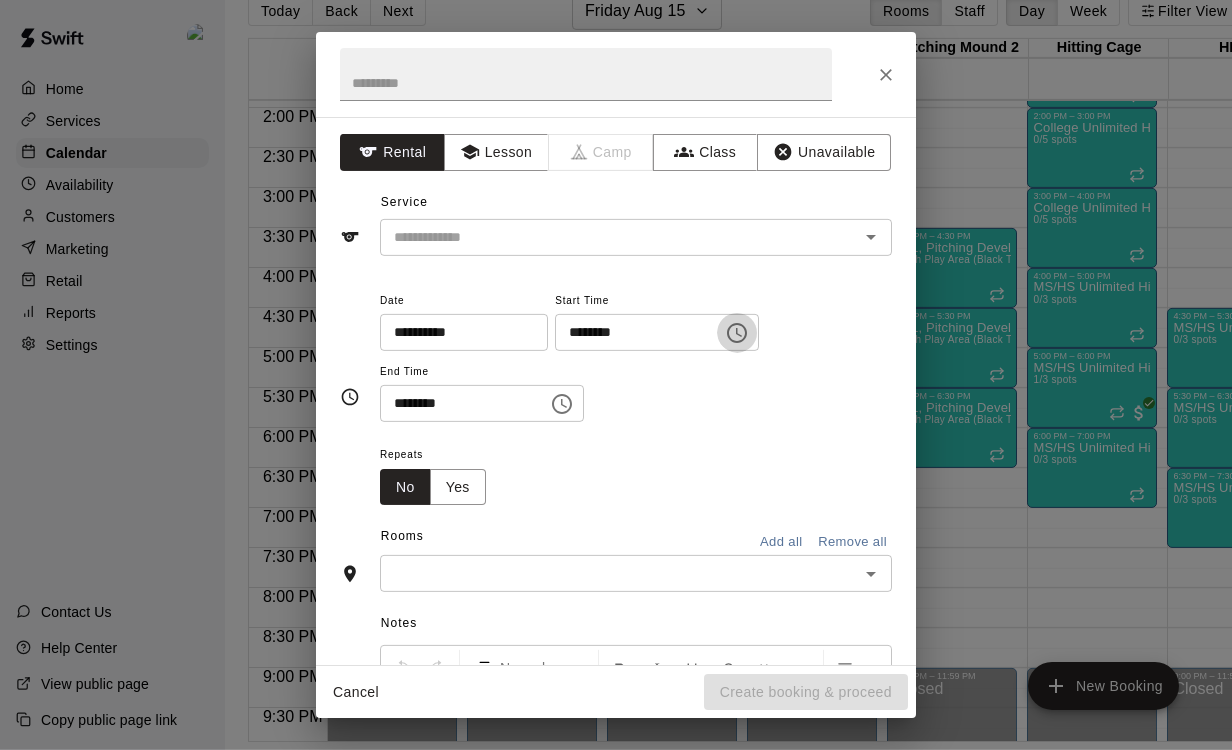 click on "**********" at bounding box center (616, 391) 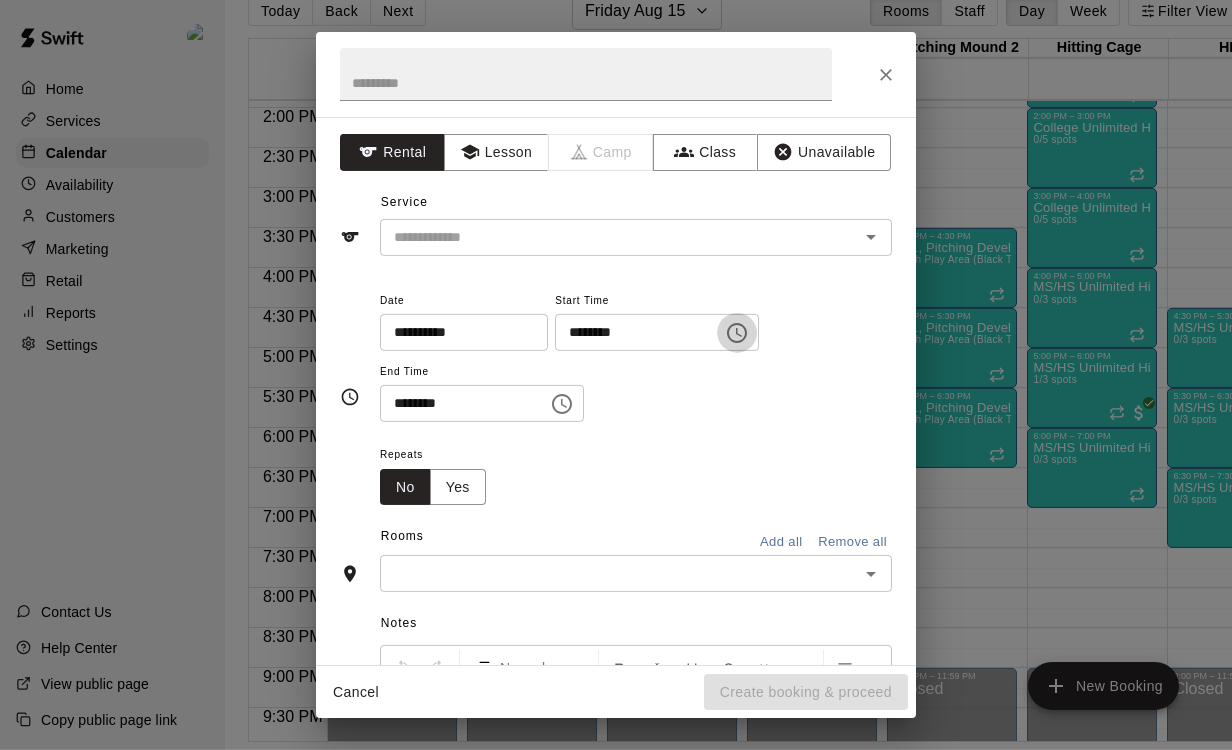 click 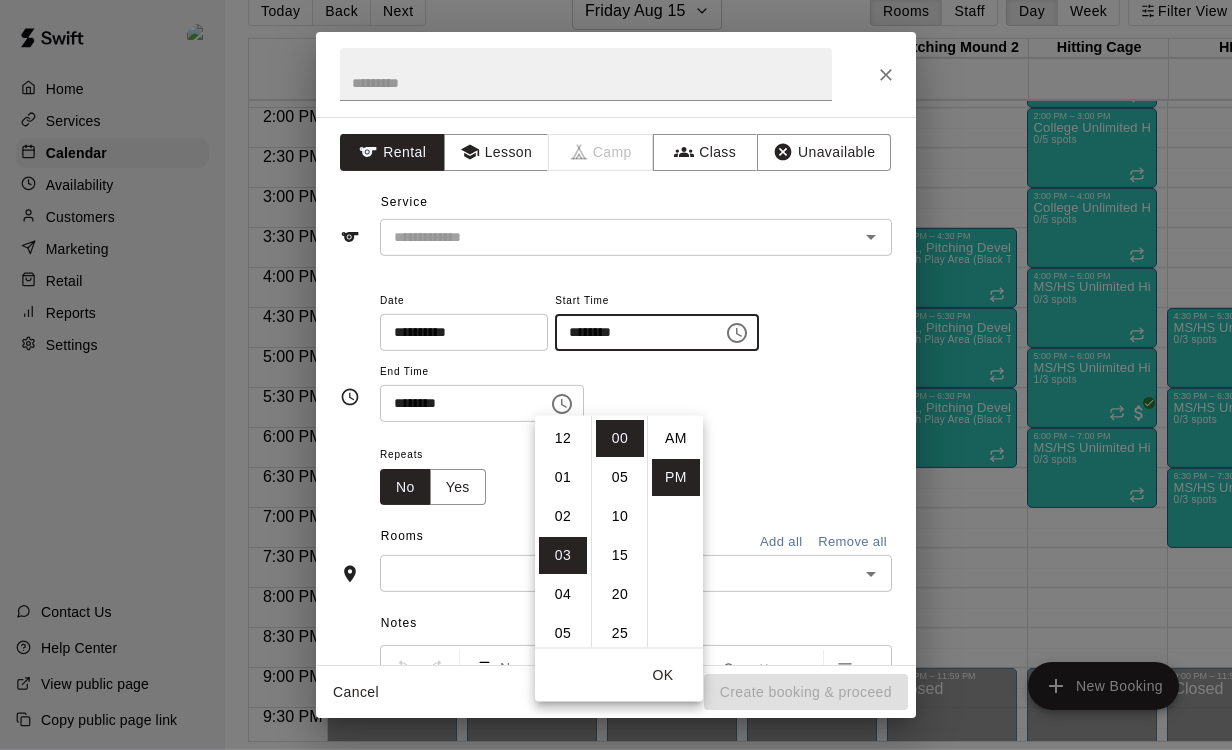 scroll, scrollTop: 117, scrollLeft: 0, axis: vertical 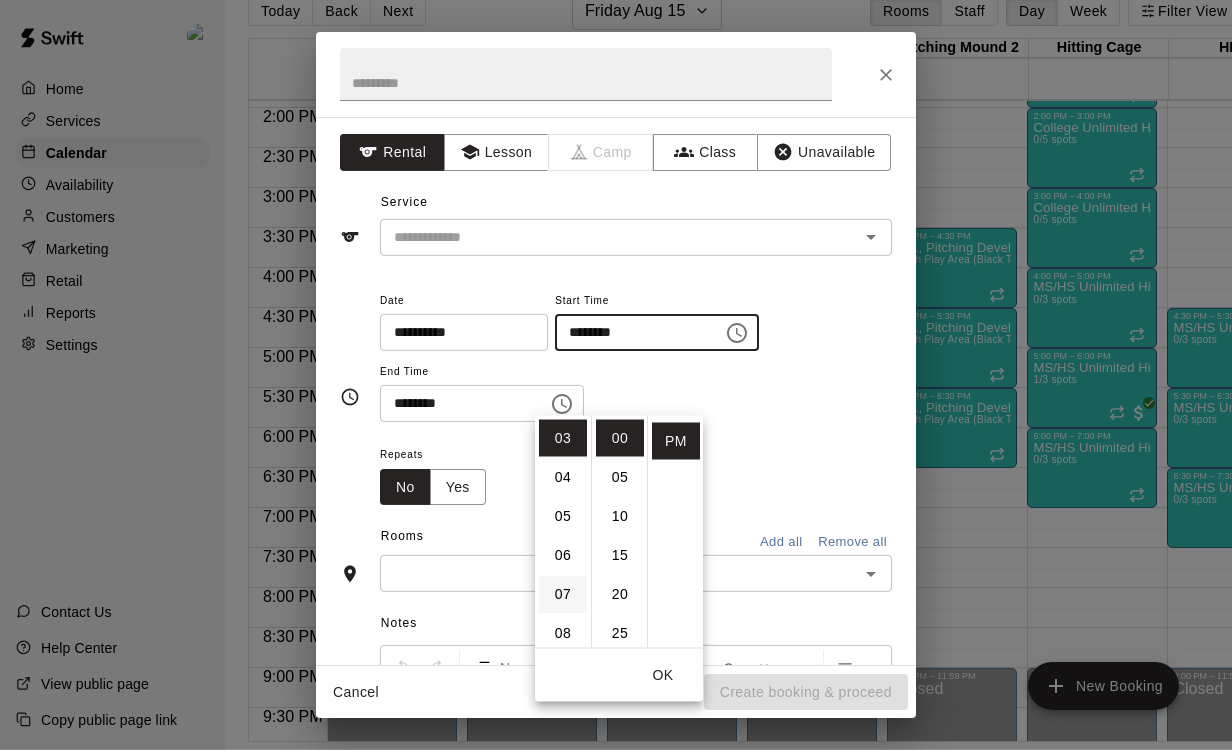 click on "07" at bounding box center (563, 594) 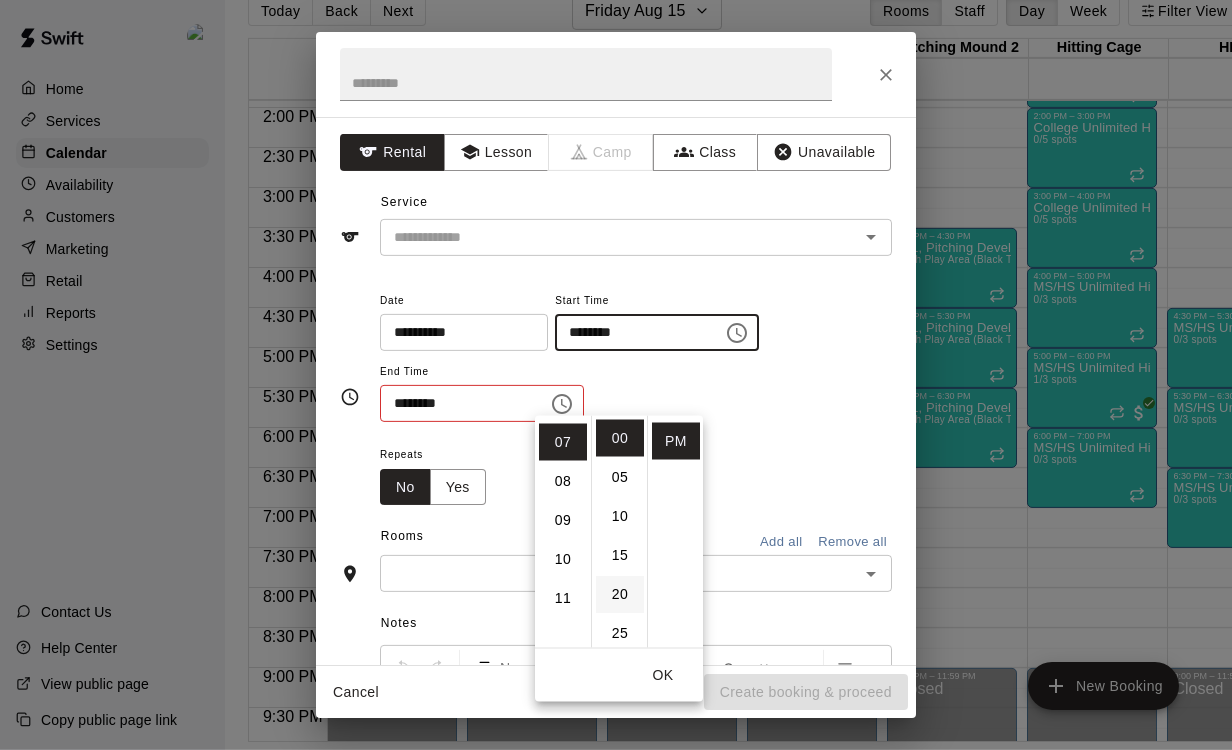 scroll, scrollTop: 273, scrollLeft: 0, axis: vertical 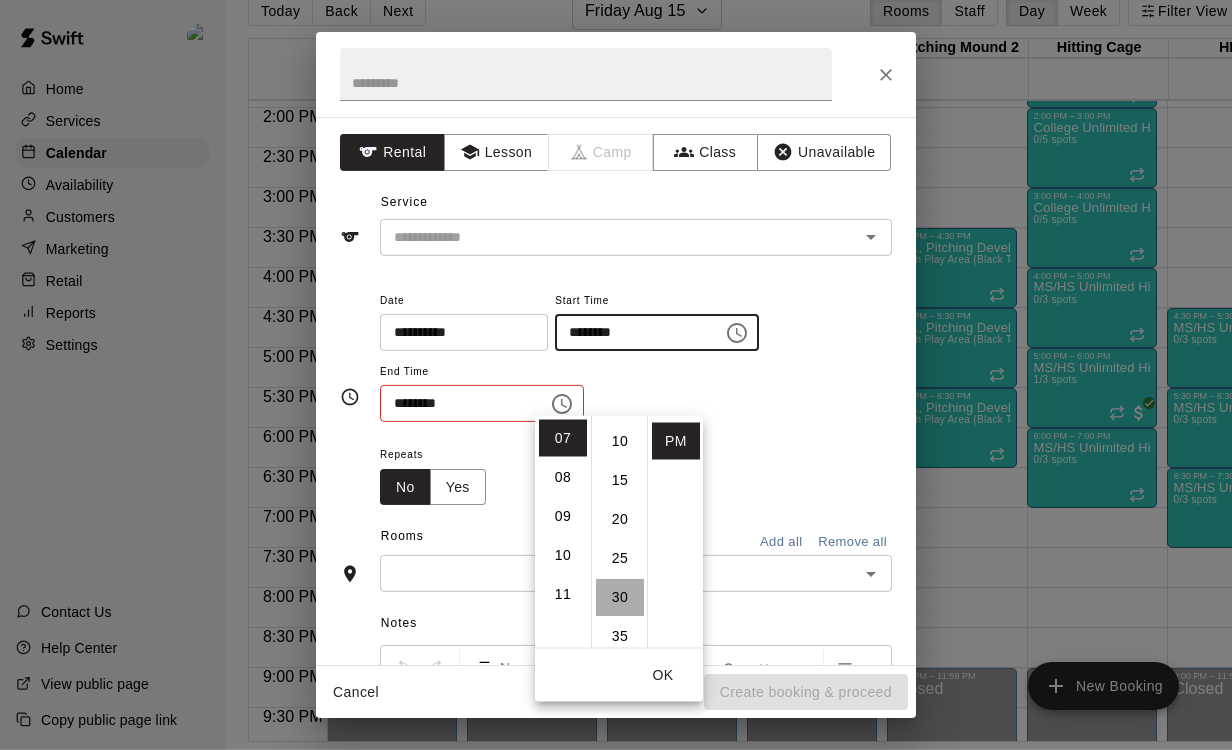 click on "30" at bounding box center [620, 597] 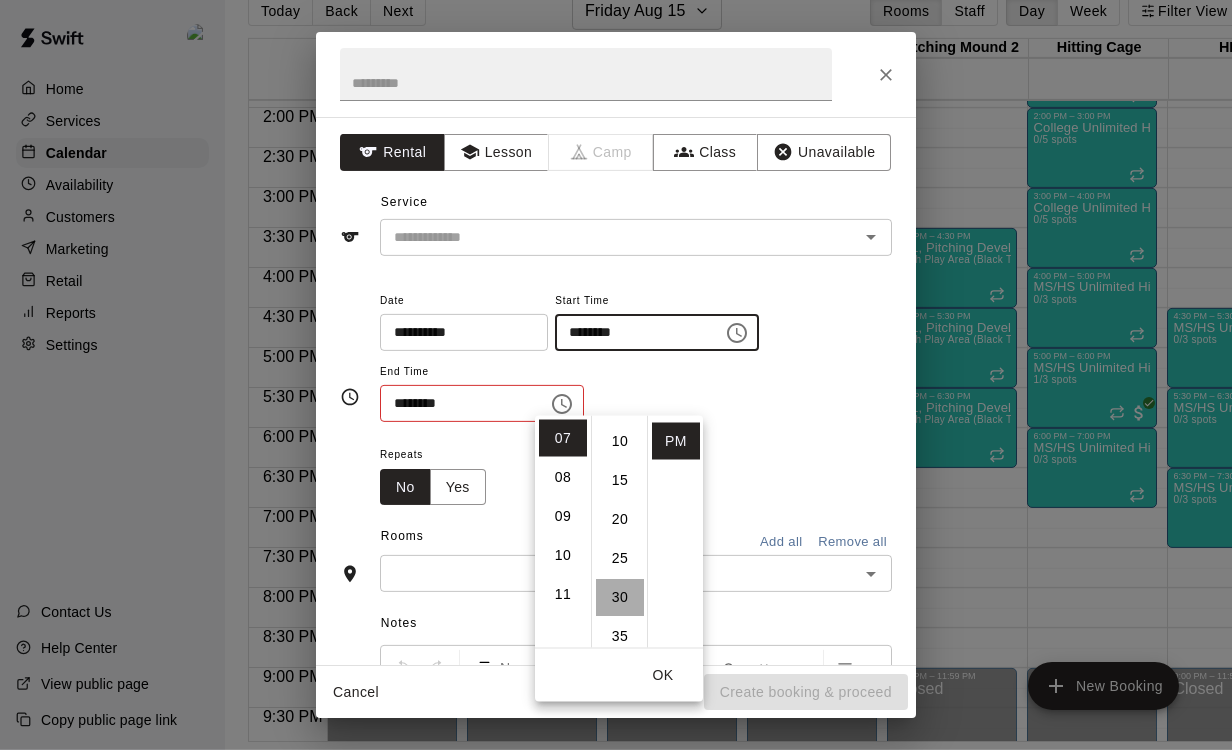 type on "********" 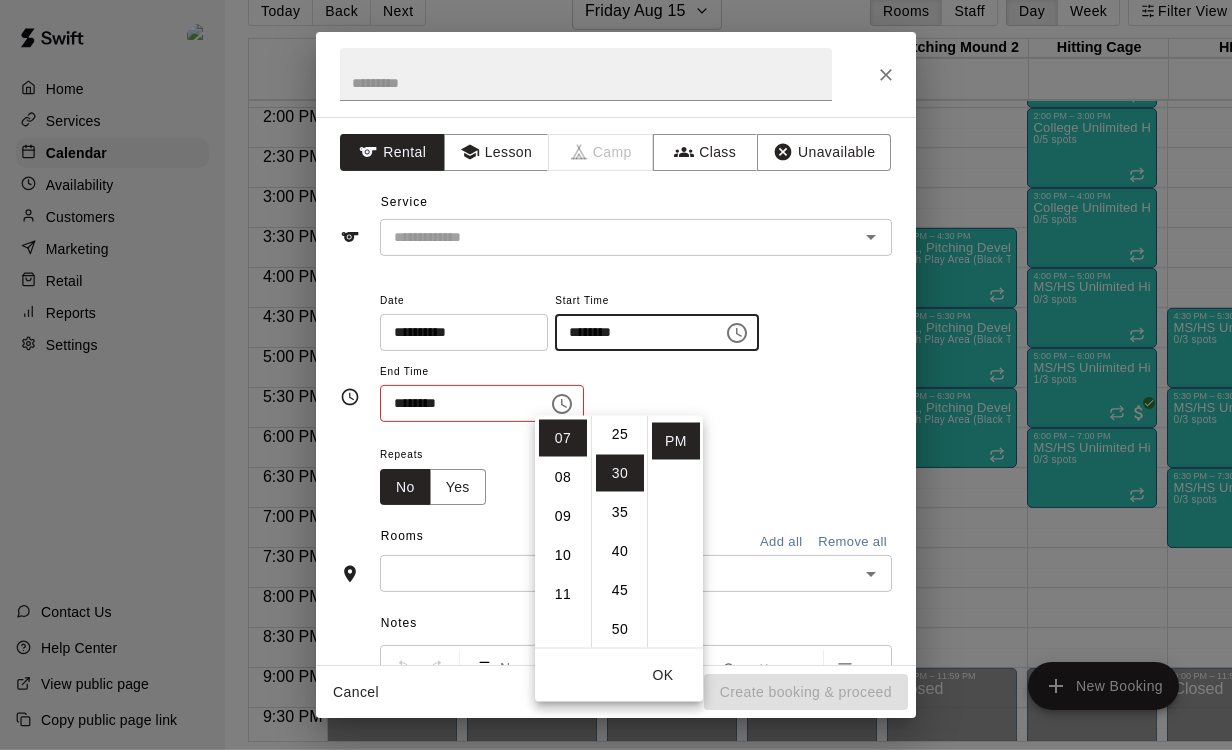scroll, scrollTop: 234, scrollLeft: 0, axis: vertical 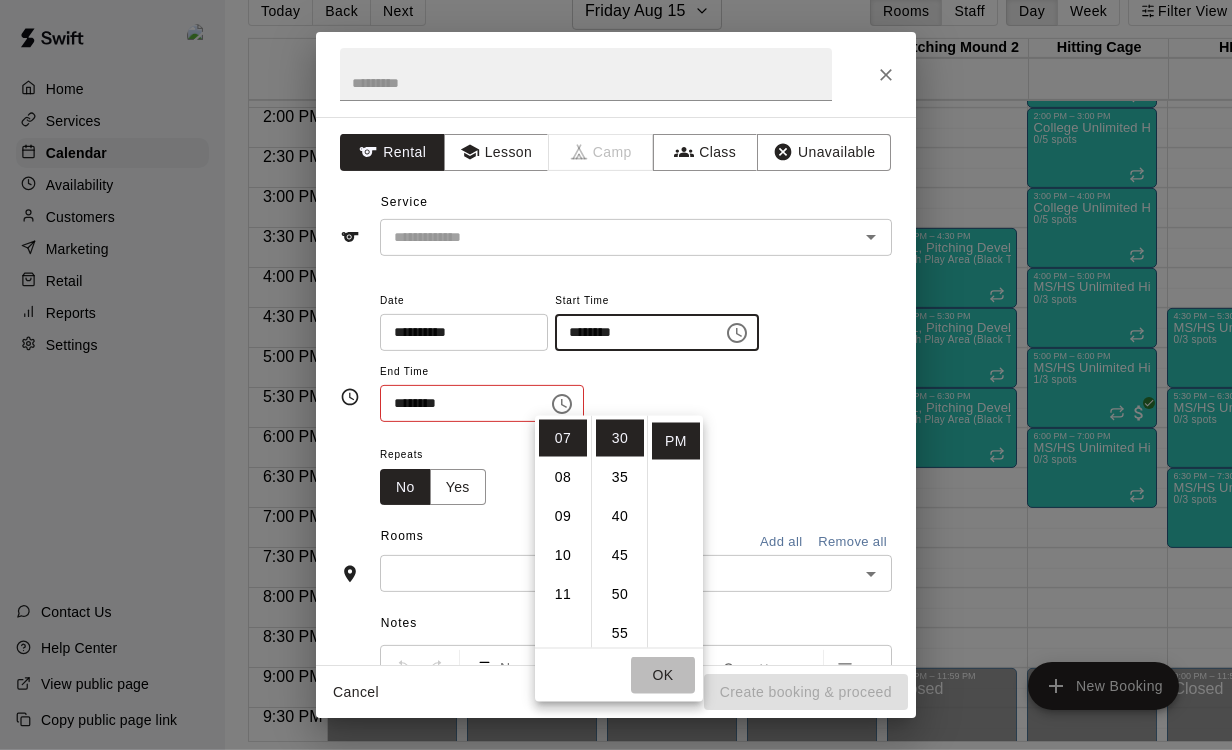 click on "OK" at bounding box center [663, 675] 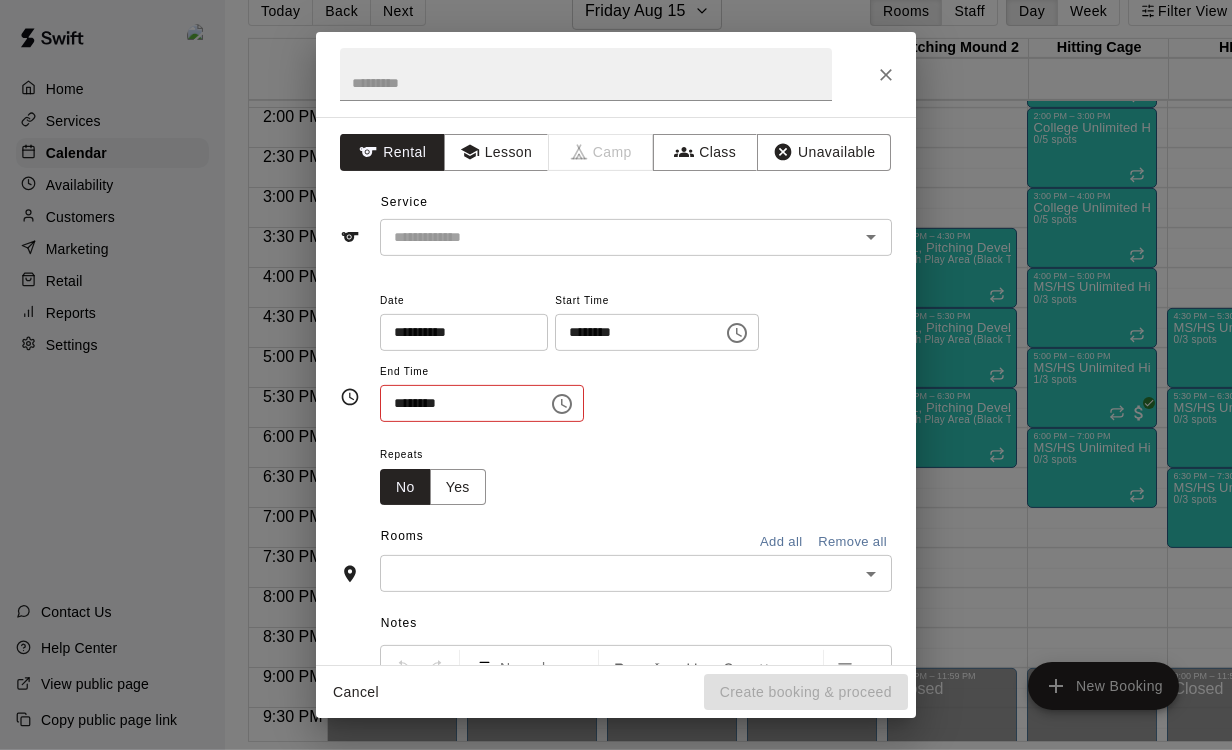 click 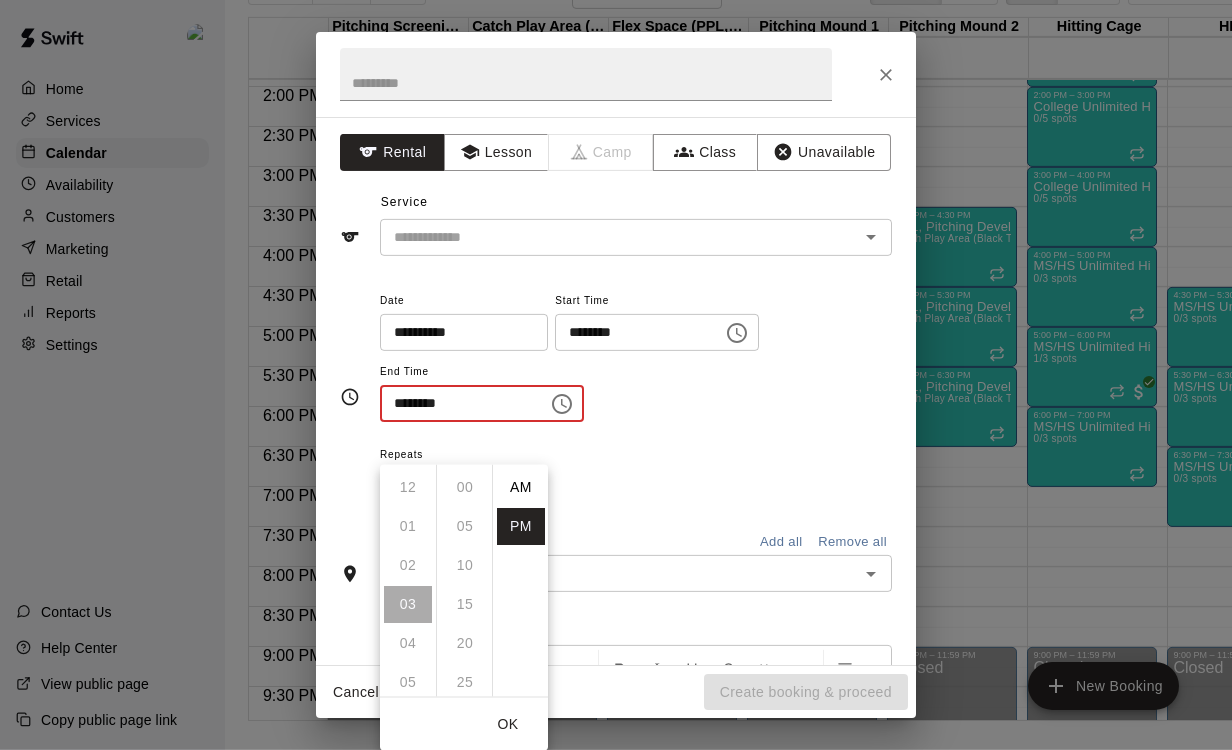 scroll, scrollTop: 117, scrollLeft: 0, axis: vertical 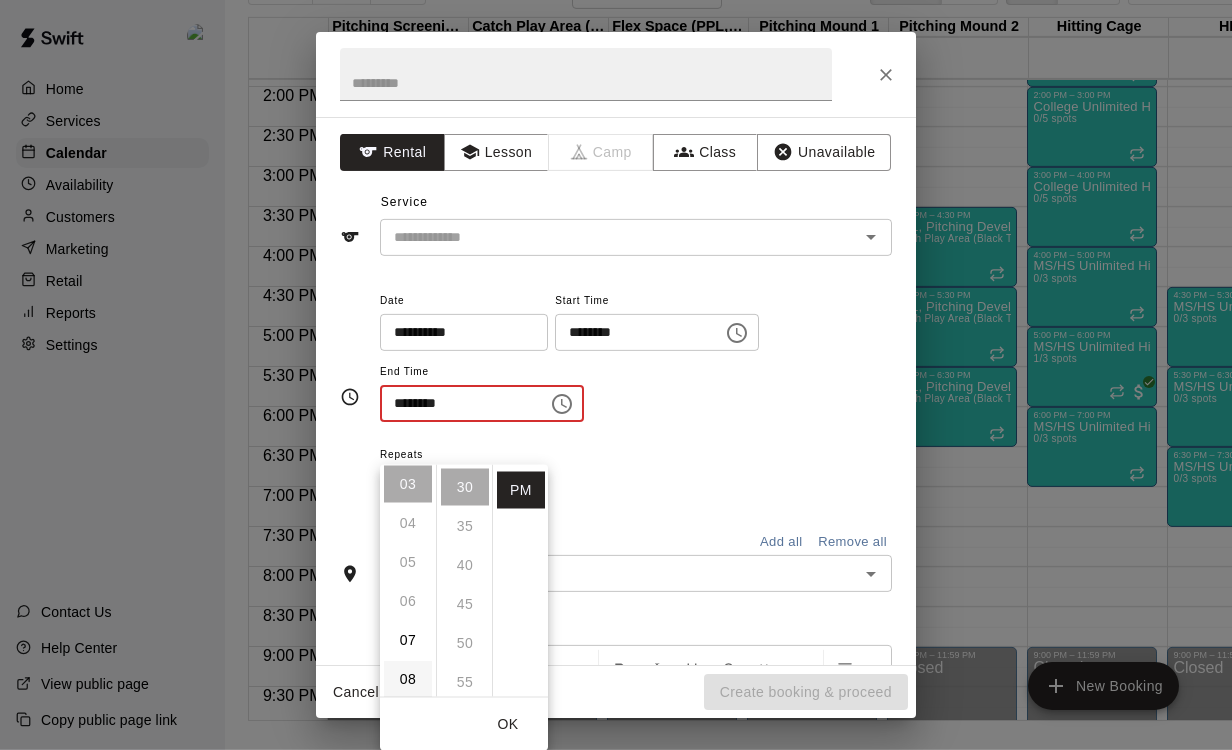 click on "08" at bounding box center [408, 679] 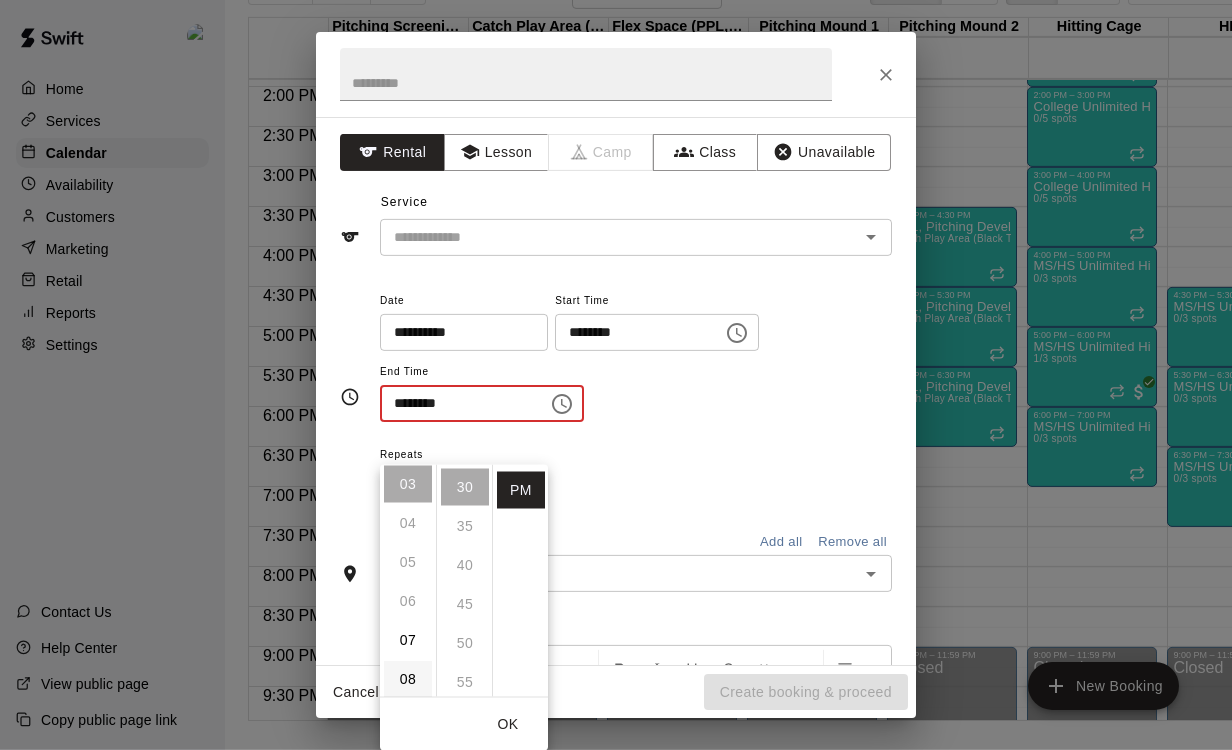 type on "********" 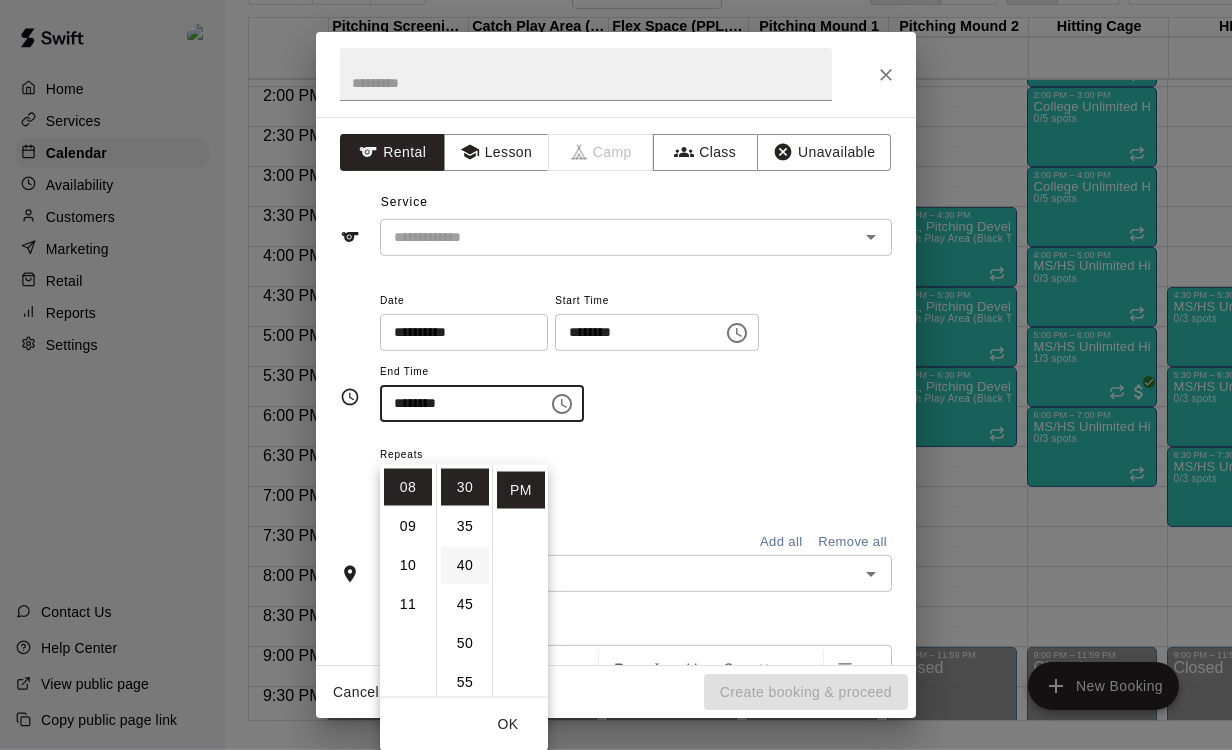 scroll, scrollTop: 312, scrollLeft: 0, axis: vertical 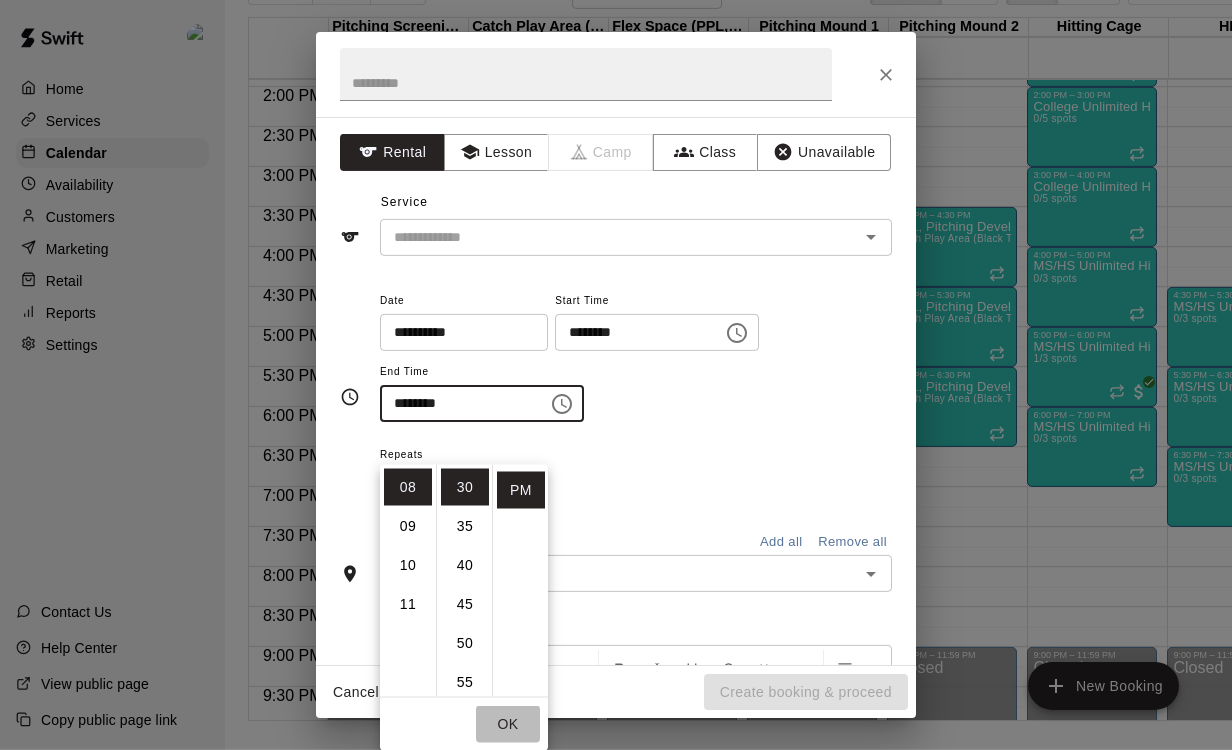 click on "OK" at bounding box center (508, 724) 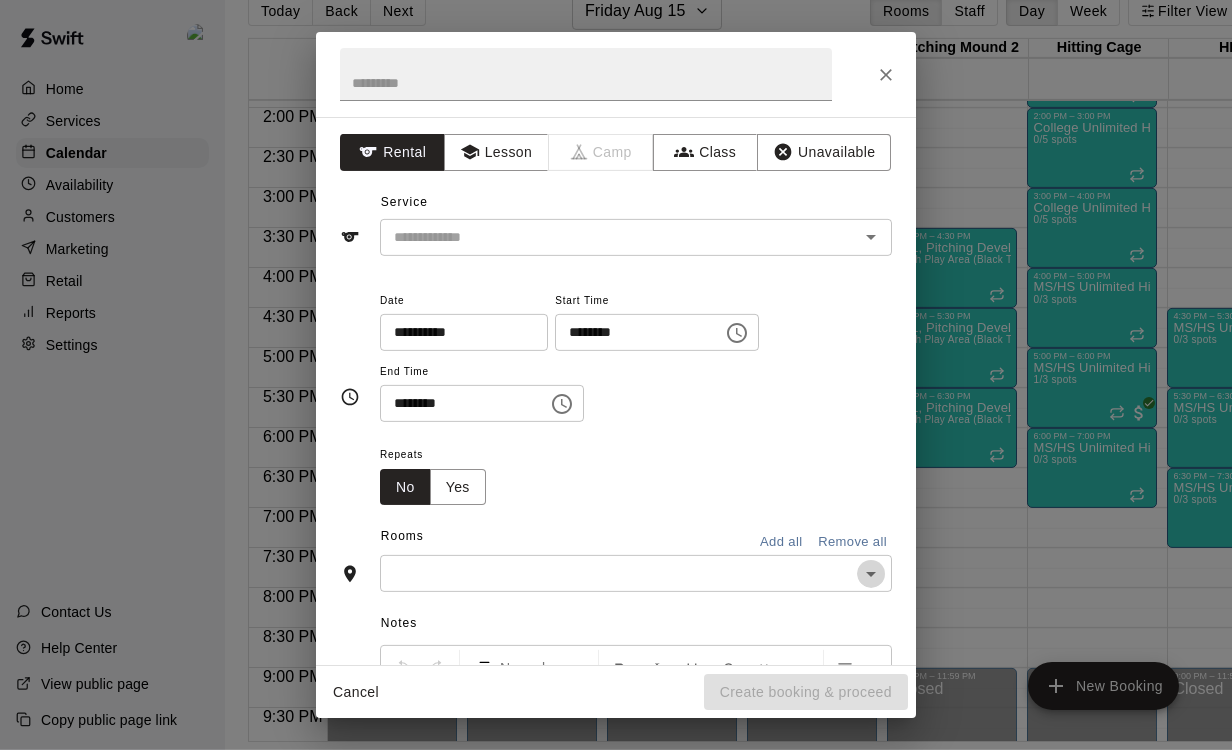 click 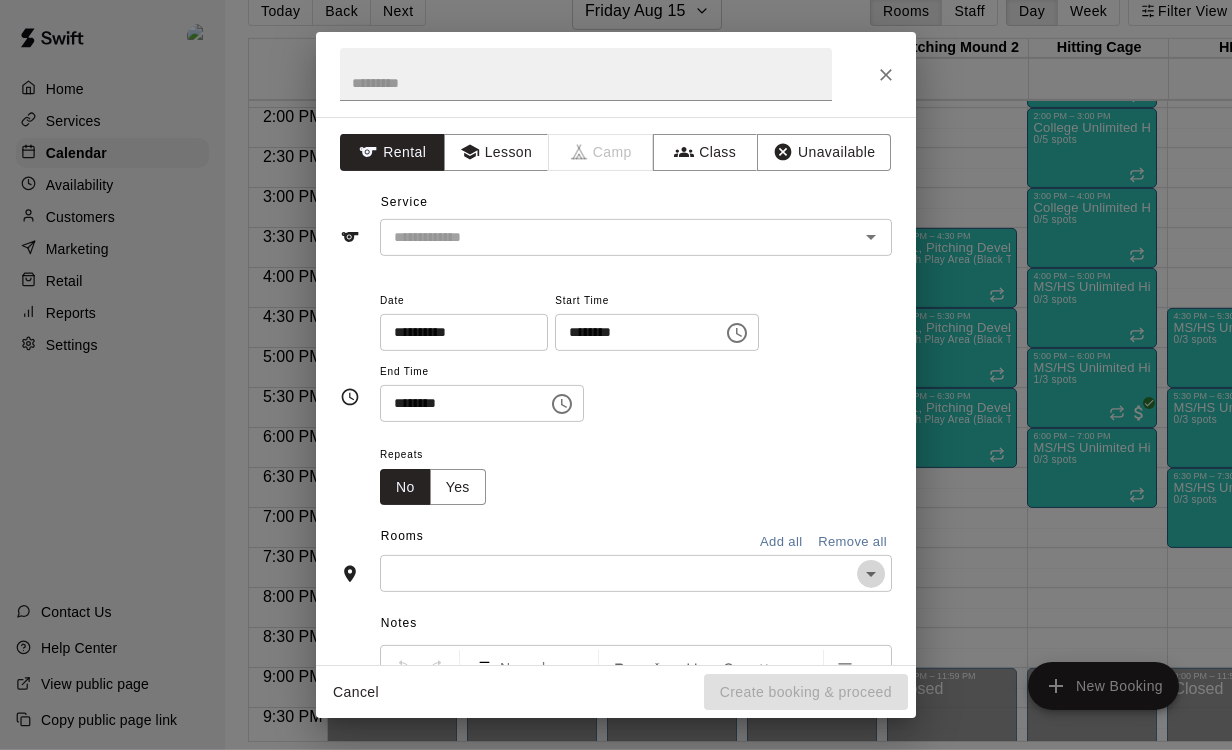 scroll, scrollTop: 97, scrollLeft: 3, axis: both 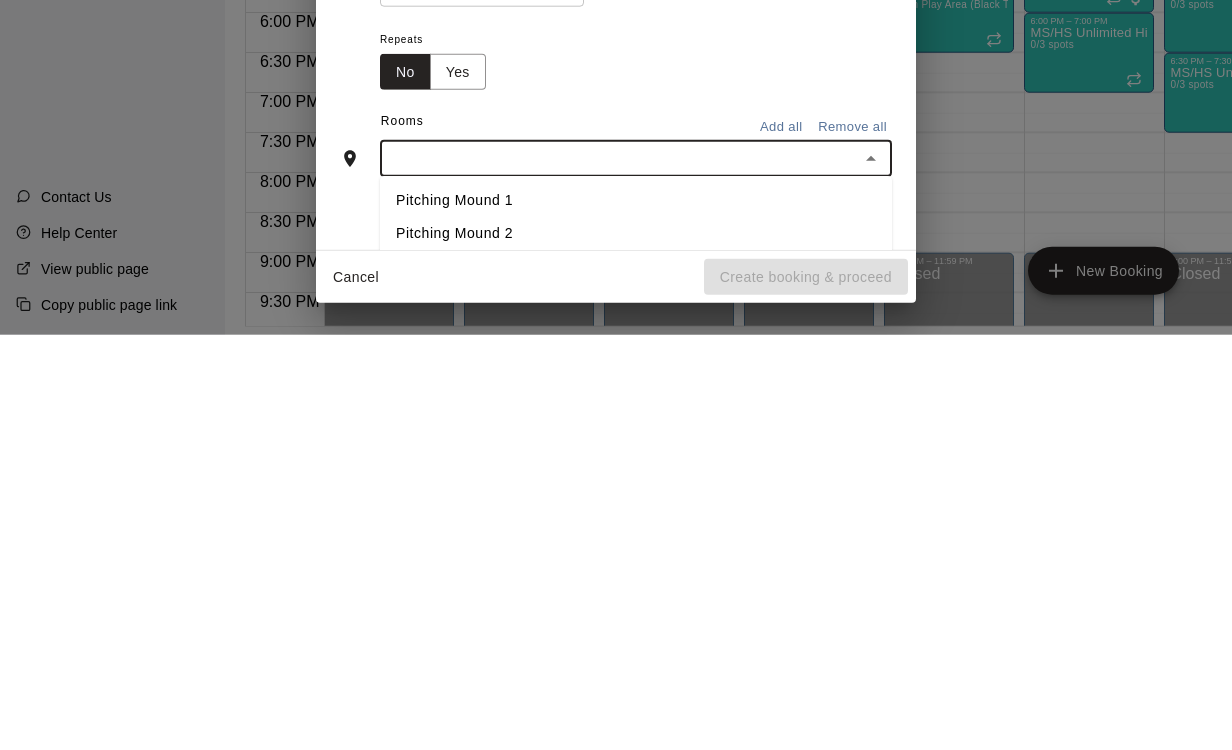 click on "Pitching Mound 1" at bounding box center (636, 615) 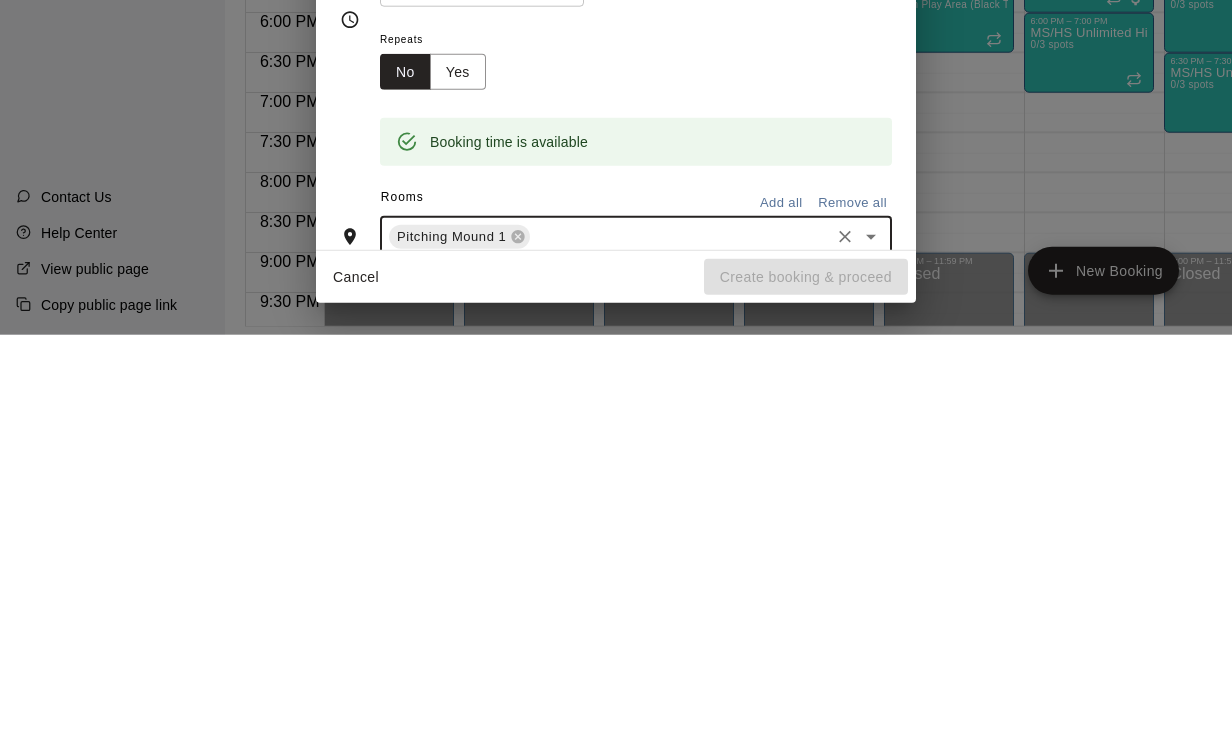 scroll, scrollTop: 98, scrollLeft: 4, axis: both 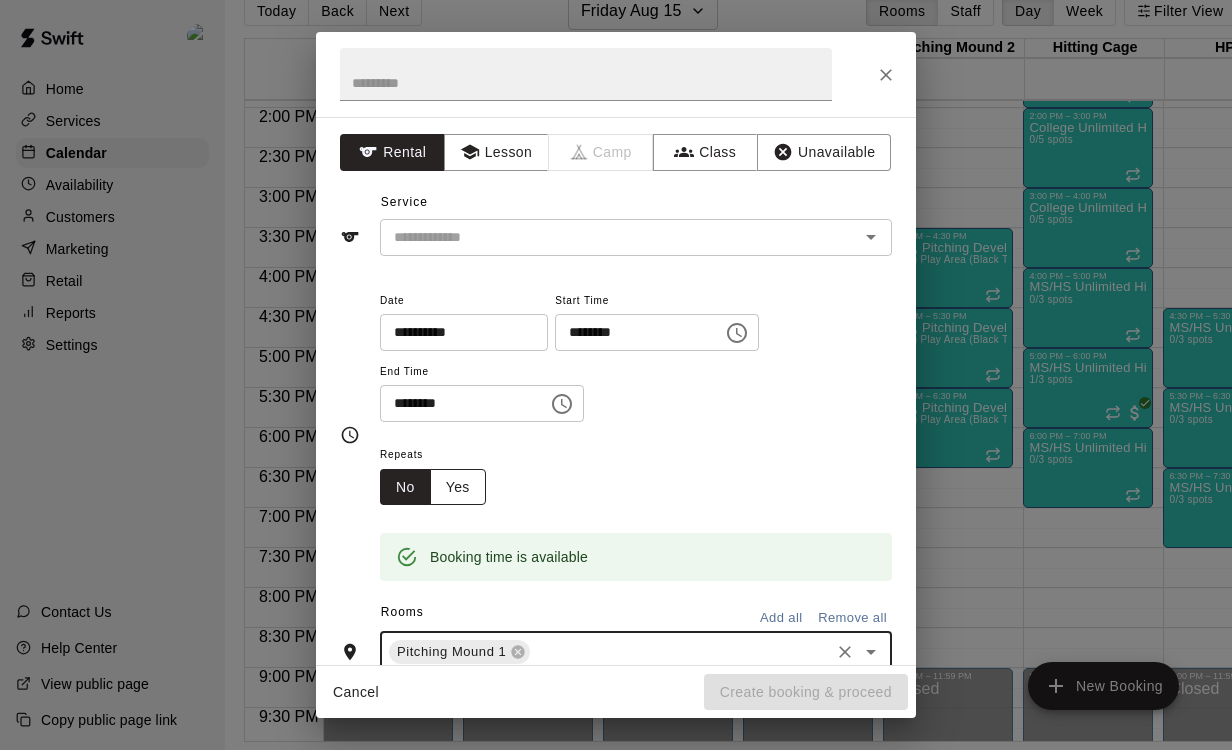 click on "Yes" at bounding box center [458, 487] 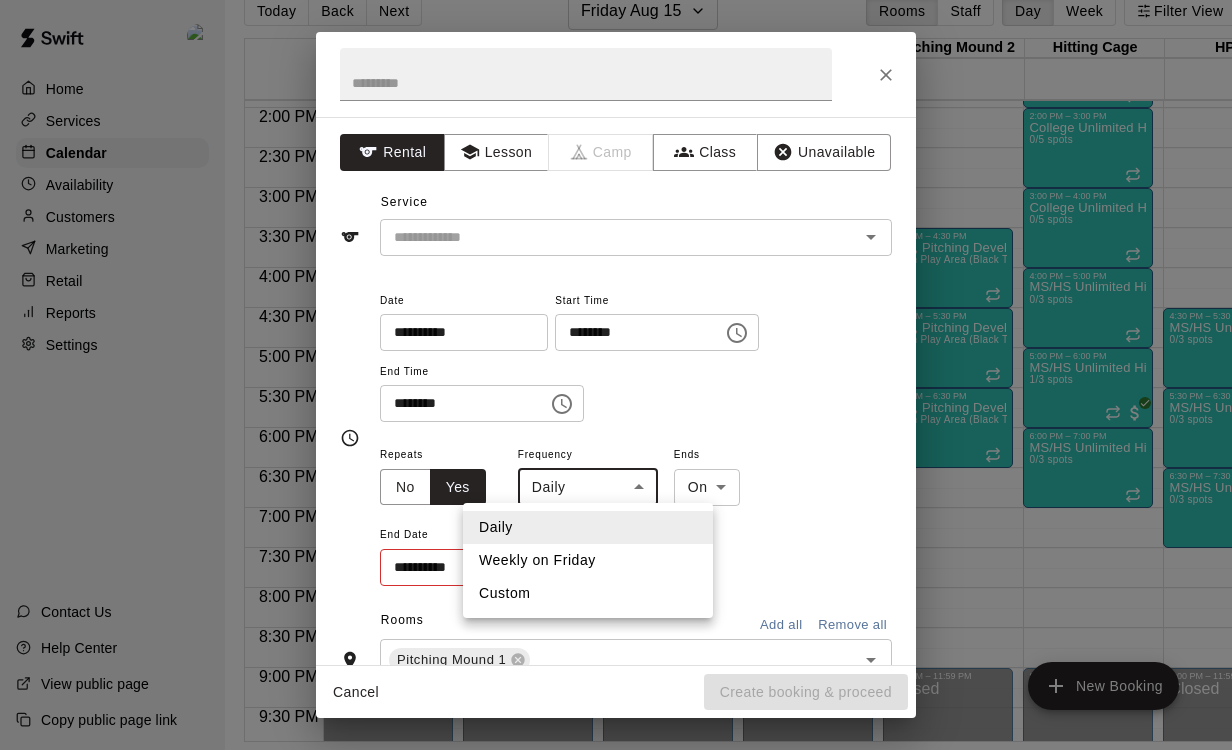 click on "Home Services Calendar Availability Customers Marketing Retail Reports Settings Contact Us Help Center View public page Copy public page link Today Back Next Friday Aug 15 Rooms Staff Day Week Filter View Pitching Screenings 15 Fri Catch Play Area (Black Turf) 15 Fri Flex Space (PPL, Green Turf) 15 Fri Pitching Mound 1 15 Fri Pitching Mound 2 15 Fri Hitting Cage 15 Fri HPL 2 15 Fri Weight Room 15 Fri Weight Room 2 15 Fri Screenings 15 Fri Catching Lessons (PPL) 15 Fri Nutrition Consultation Meeting 15 Fri Zac Conner (Zenith Remote Communication) 15 Fri Blake Perry, Remote Communication 15 Fri Chad Martin, Remote Communication 15 Fri 12:00 AM 12:30 AM 1:00 AM 1:30 AM 2:00 AM 2:30 AM 3:00 AM 3:30 AM 4:00 AM 4:30 AM 5:00 AM 5:30 AM 6:00 AM 6:30 AM 7:00 AM 7:30 AM 8:00 AM 8:30 AM 9:00 AM 9:30 AM 10:00 AM 10:30 AM 11:00 AM 11:30 AM 12:00 PM 12:30 PM 1:00 PM 1:30 PM 2:00 PM 2:30 PM 3:00 PM 3:30 PM 4:00 PM 4:30 PM 5:00 PM 5:30 PM 6:00 PM 6:30 PM 7:00 PM 7:30 PM 8:00 PM 8:30 PM 9:00 PM 9:30 PM 10:00 PM 10:30 PM Close" at bounding box center (612, 359) 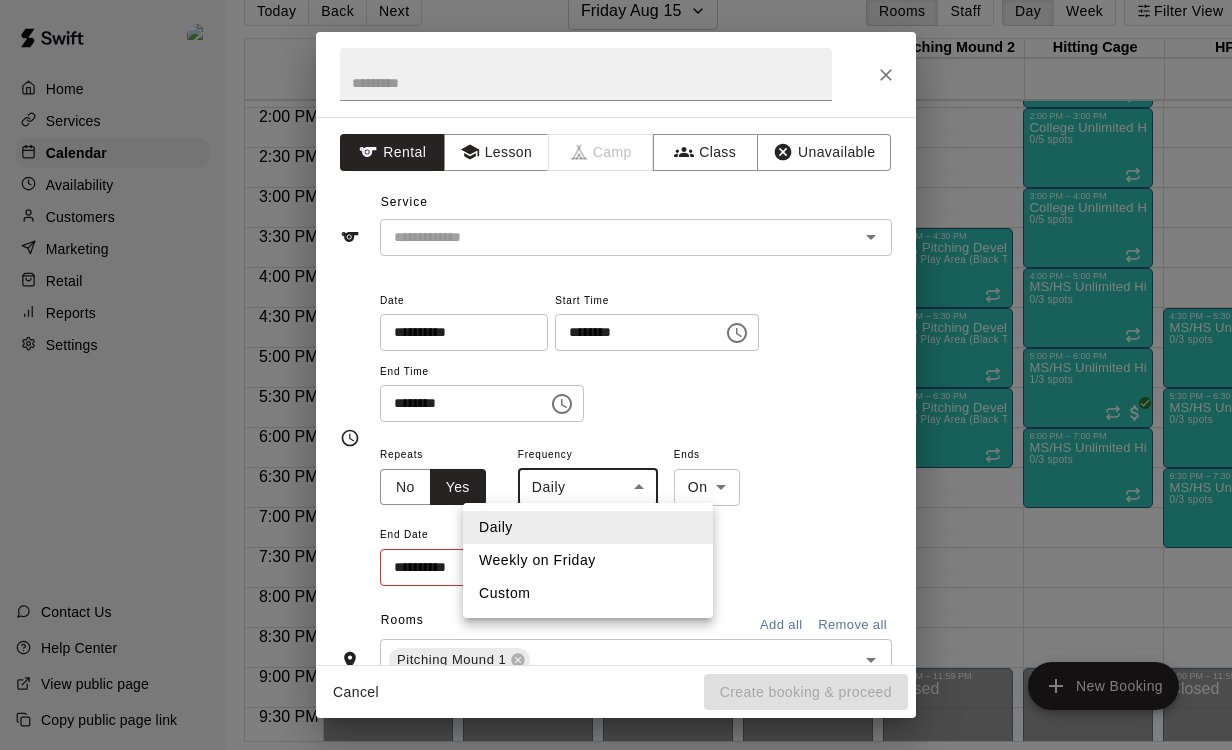 click on "Weekly on Friday" at bounding box center (588, 560) 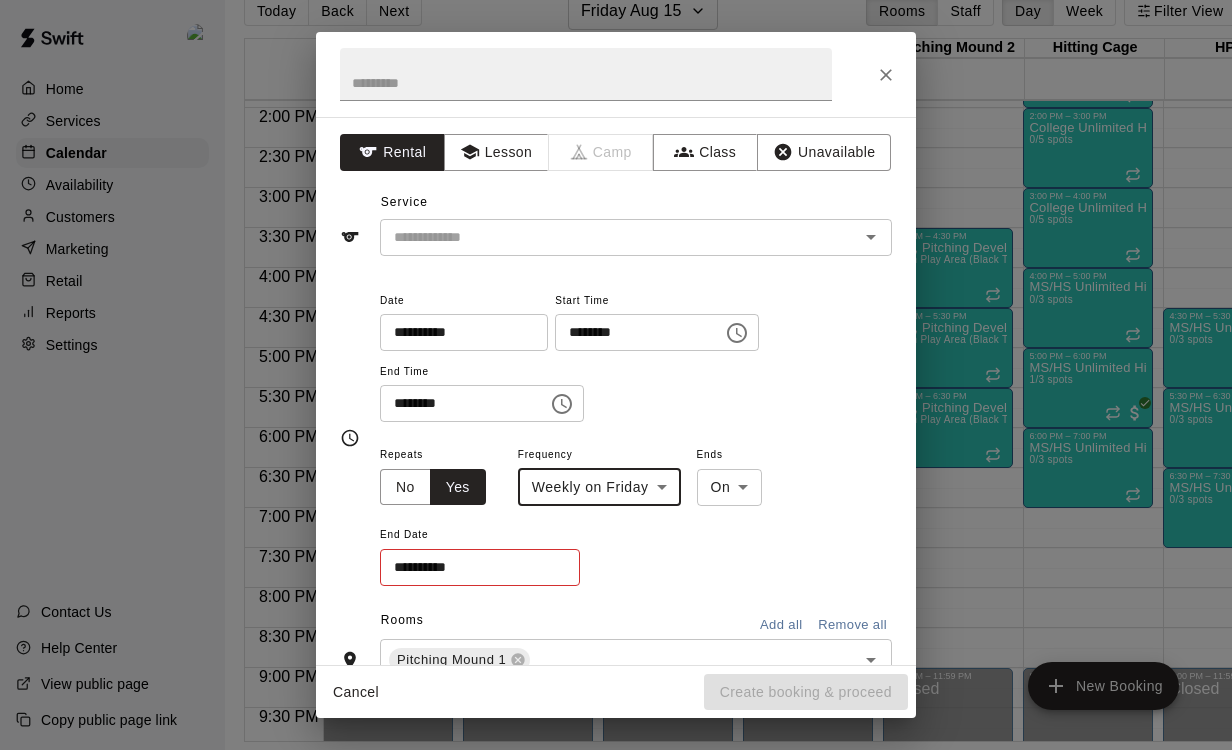 scroll, scrollTop: 108, scrollLeft: 0, axis: vertical 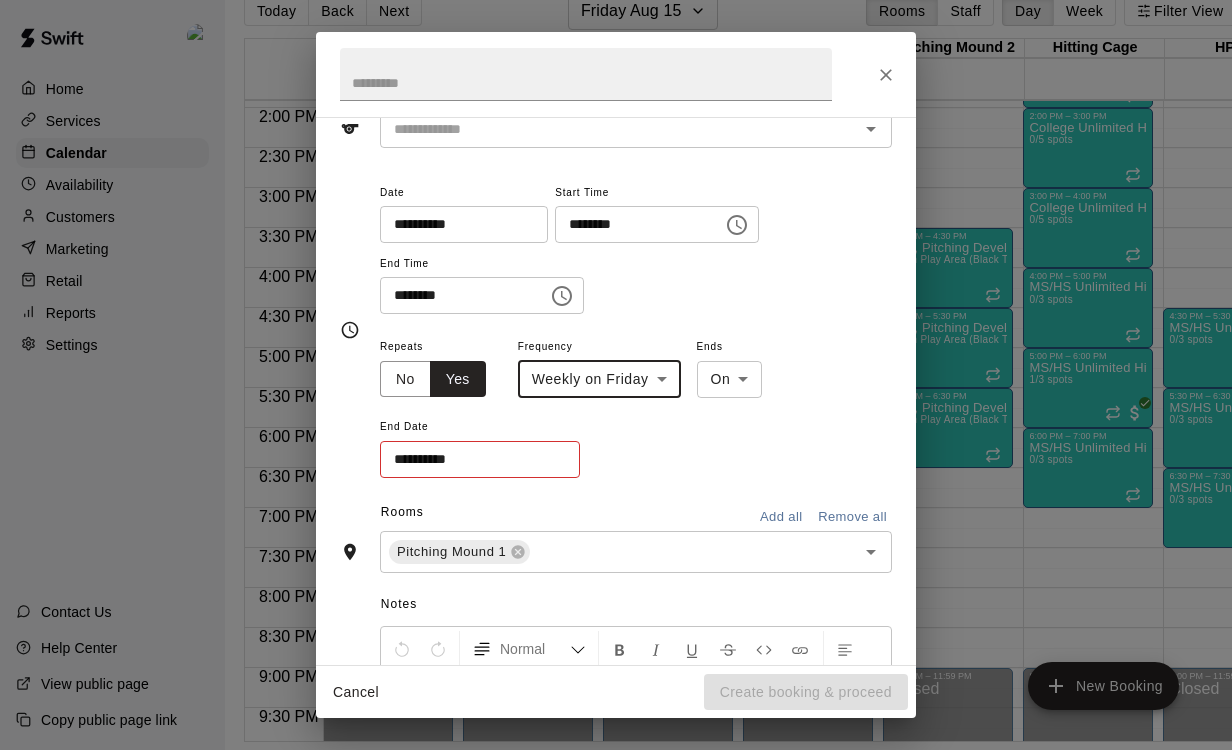 click on "**********" at bounding box center [473, 459] 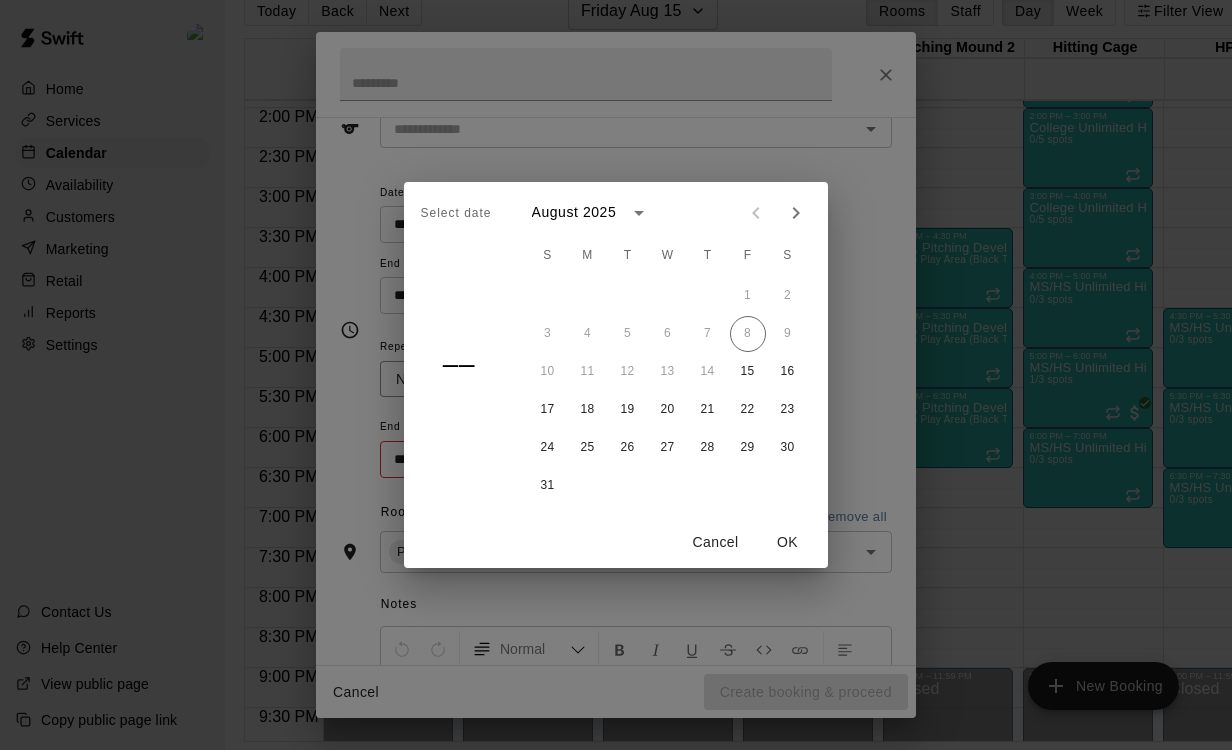 click 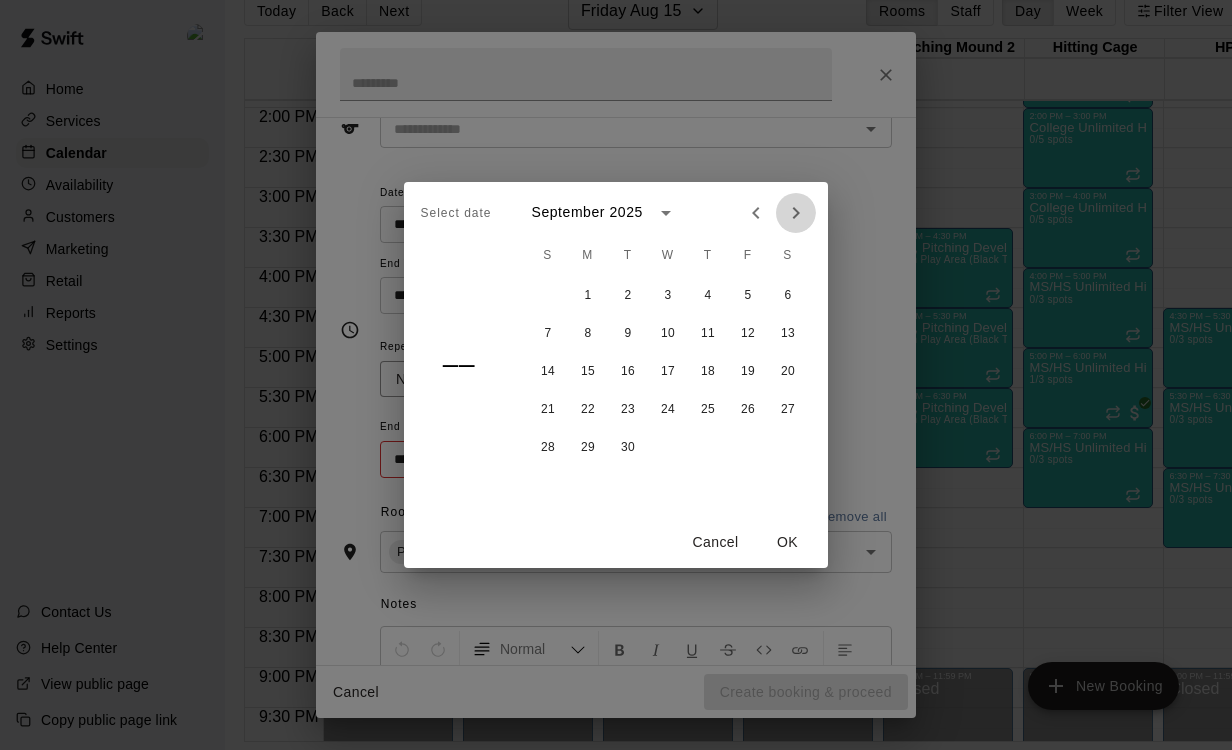 click 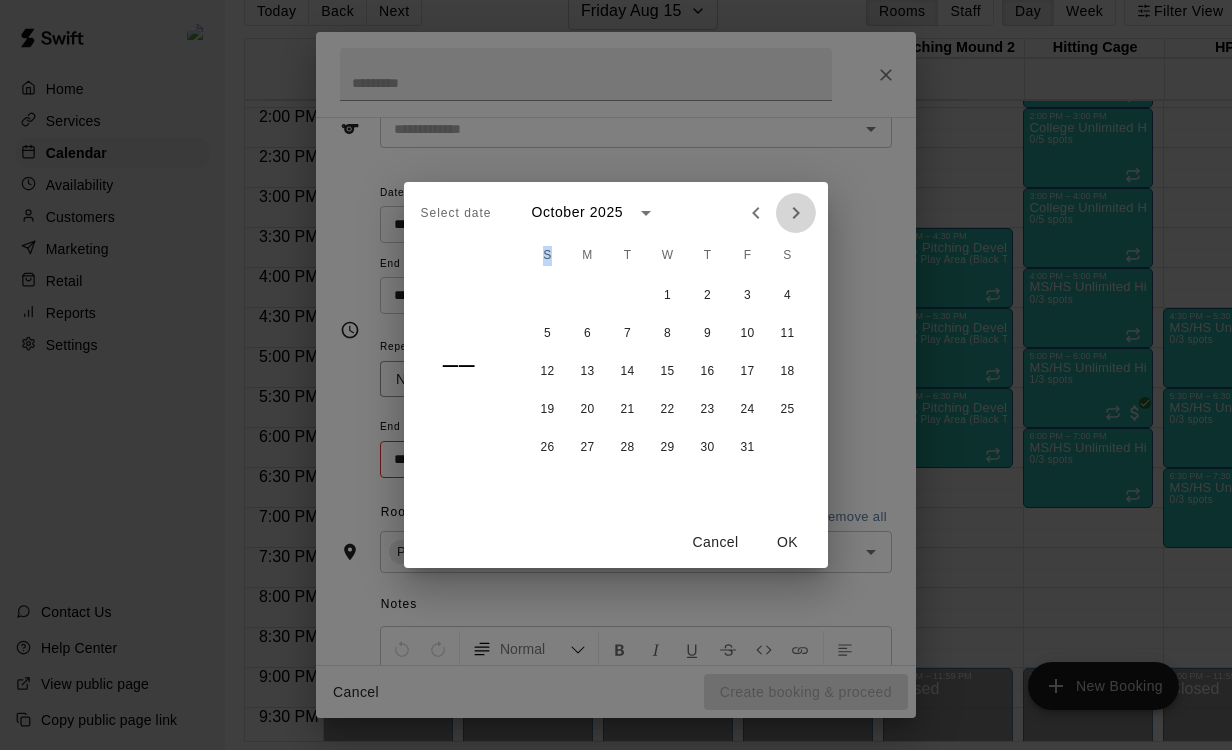 click 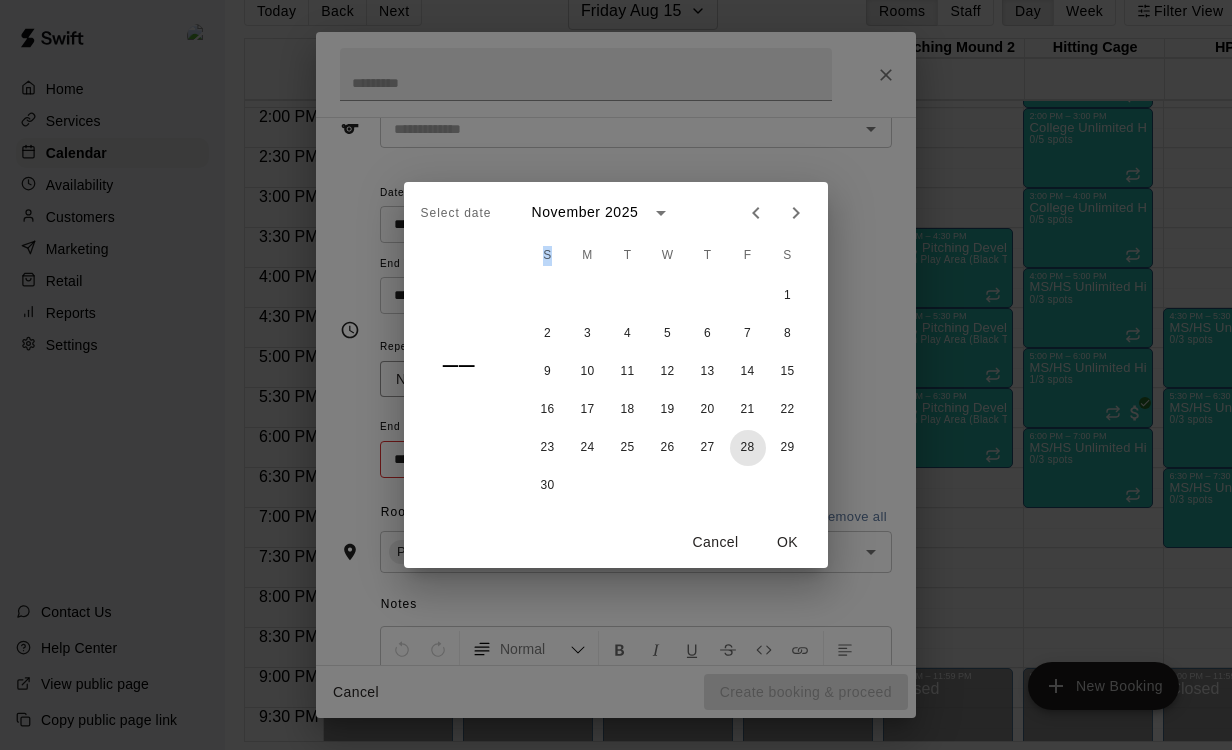 click on "28" at bounding box center (748, 448) 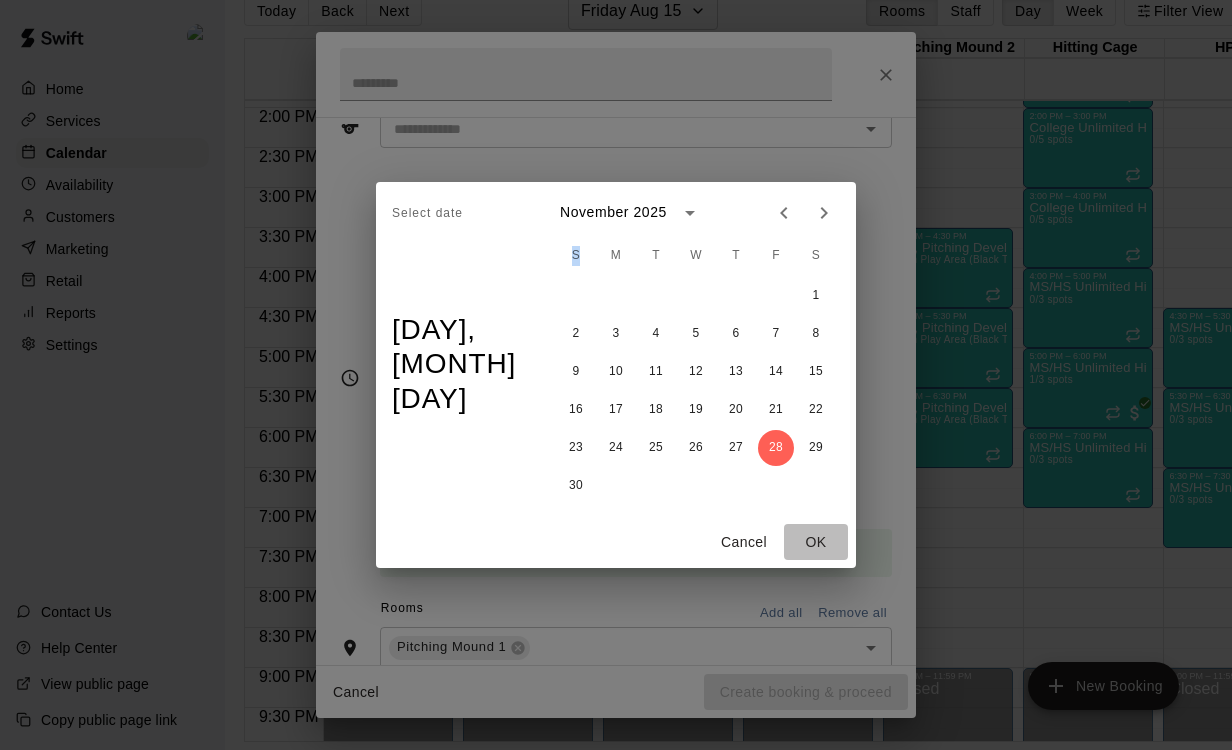 click on "OK" at bounding box center [816, 542] 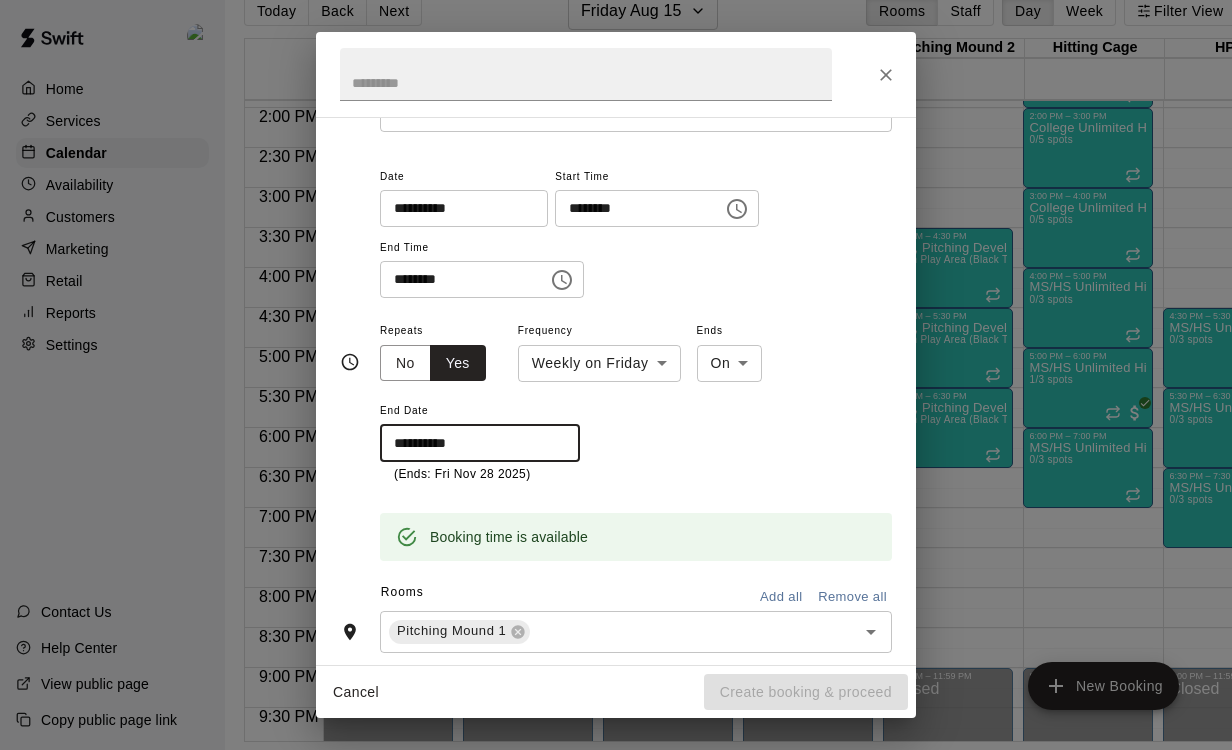 scroll, scrollTop: 16, scrollLeft: 0, axis: vertical 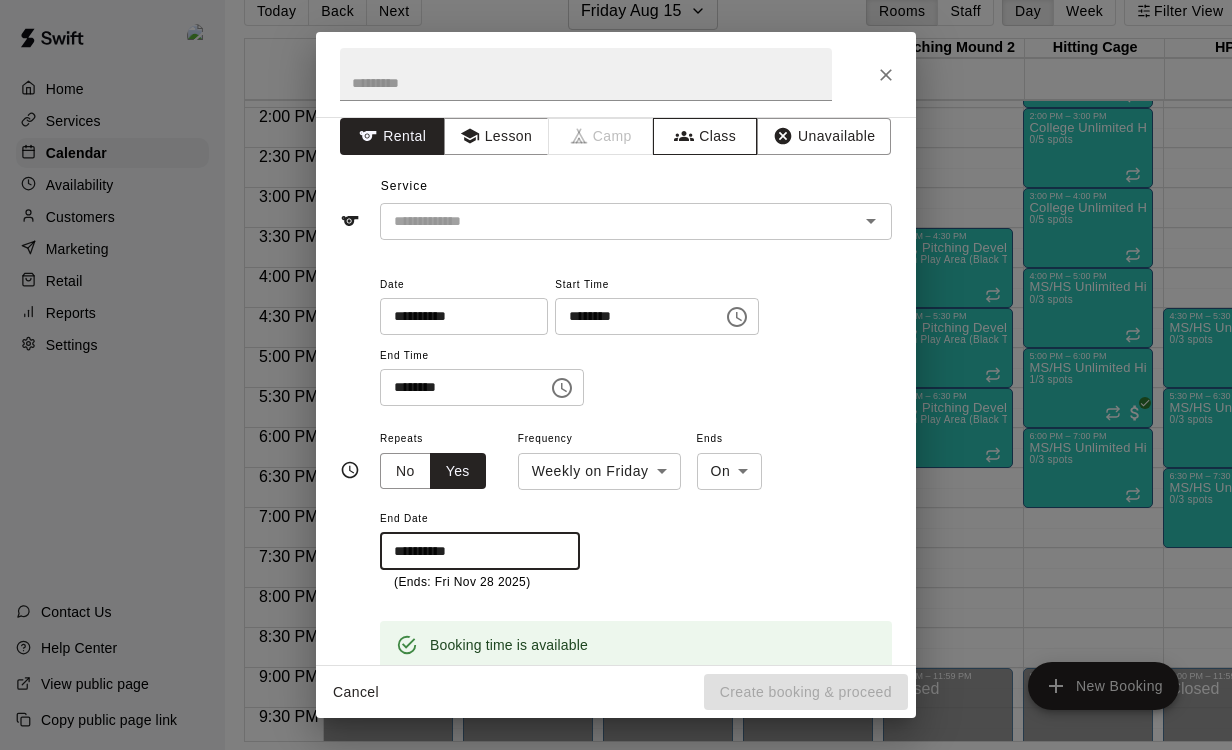 click on "Class" at bounding box center [705, 136] 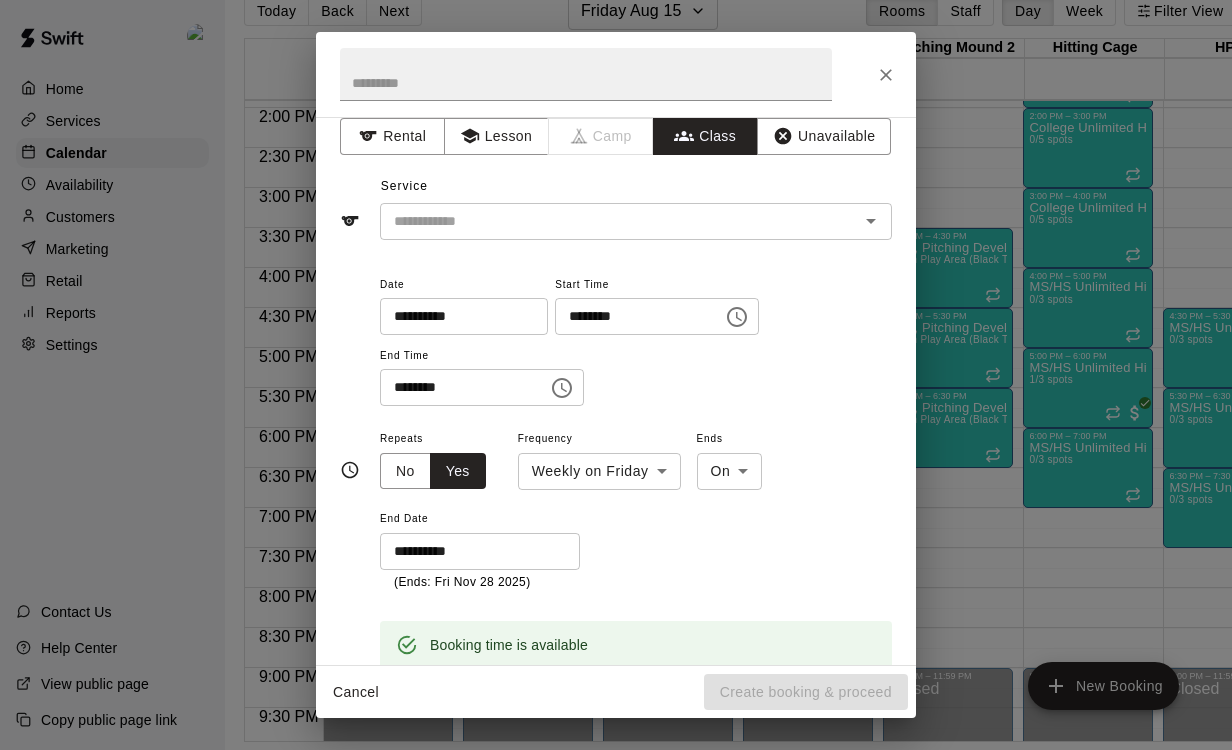 click 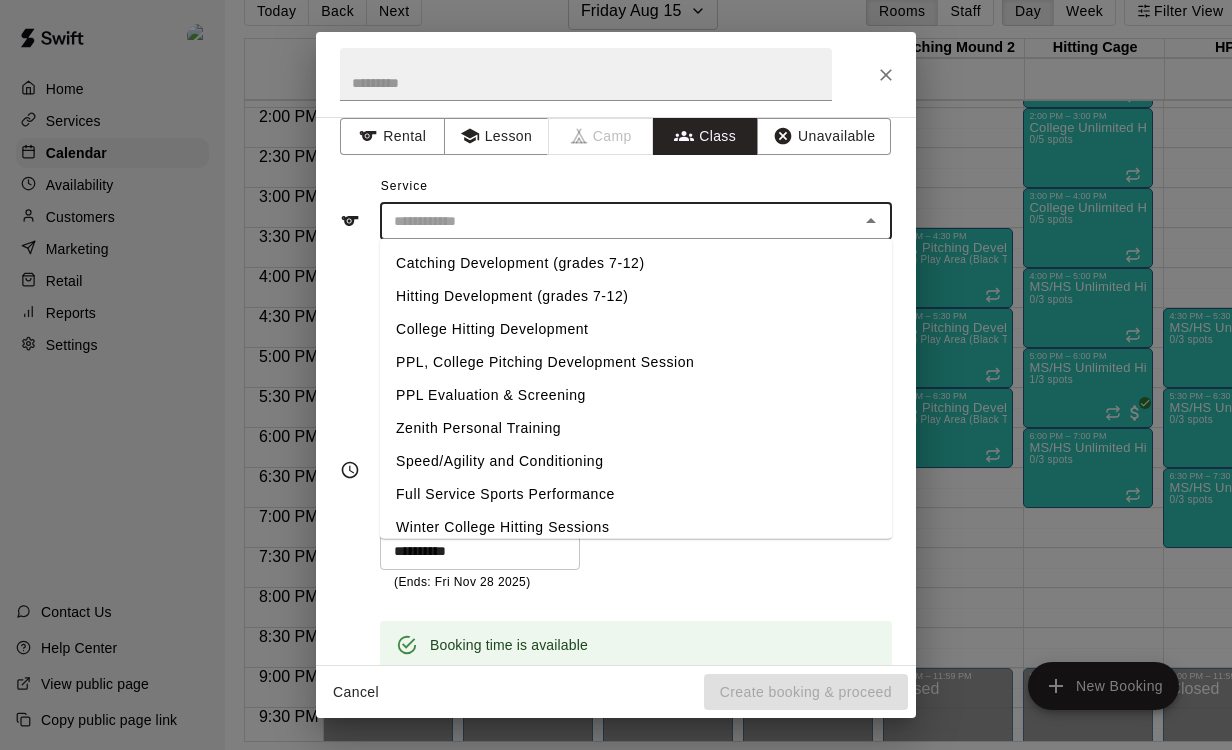 scroll, scrollTop: 97, scrollLeft: 3, axis: both 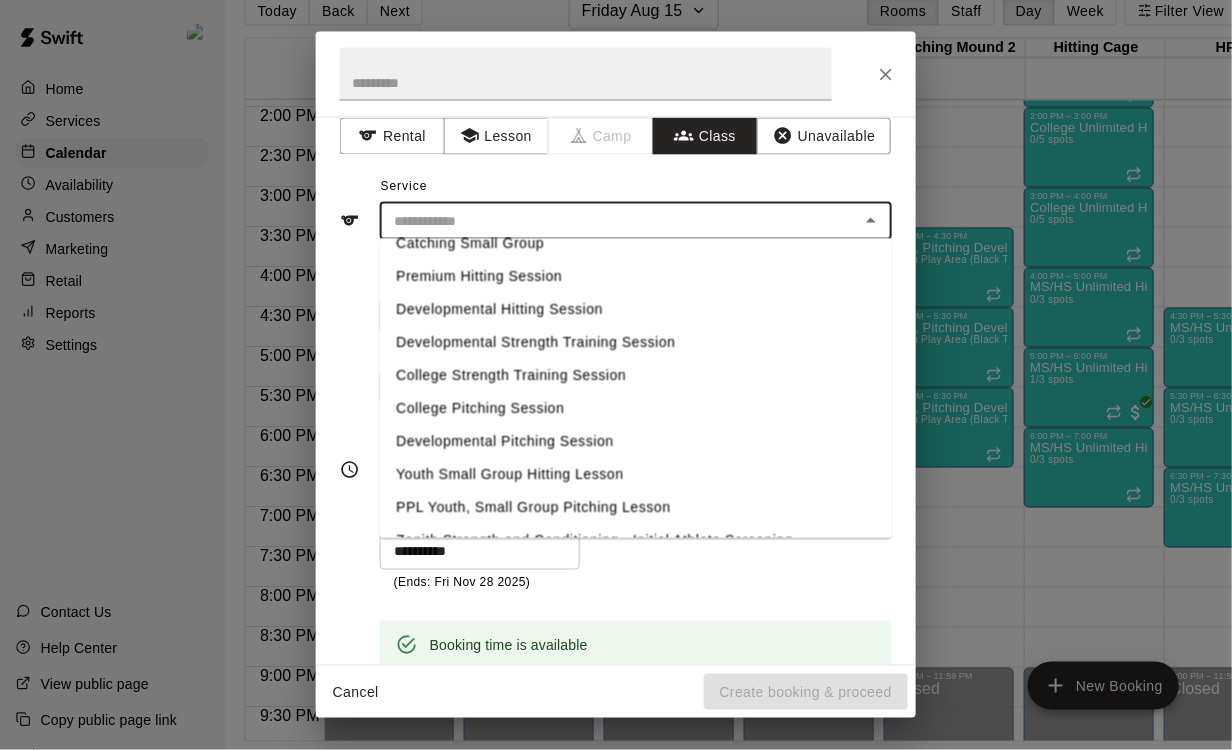 click on "PPL Youth, Small Group Pitching Lesson" at bounding box center (636, 508) 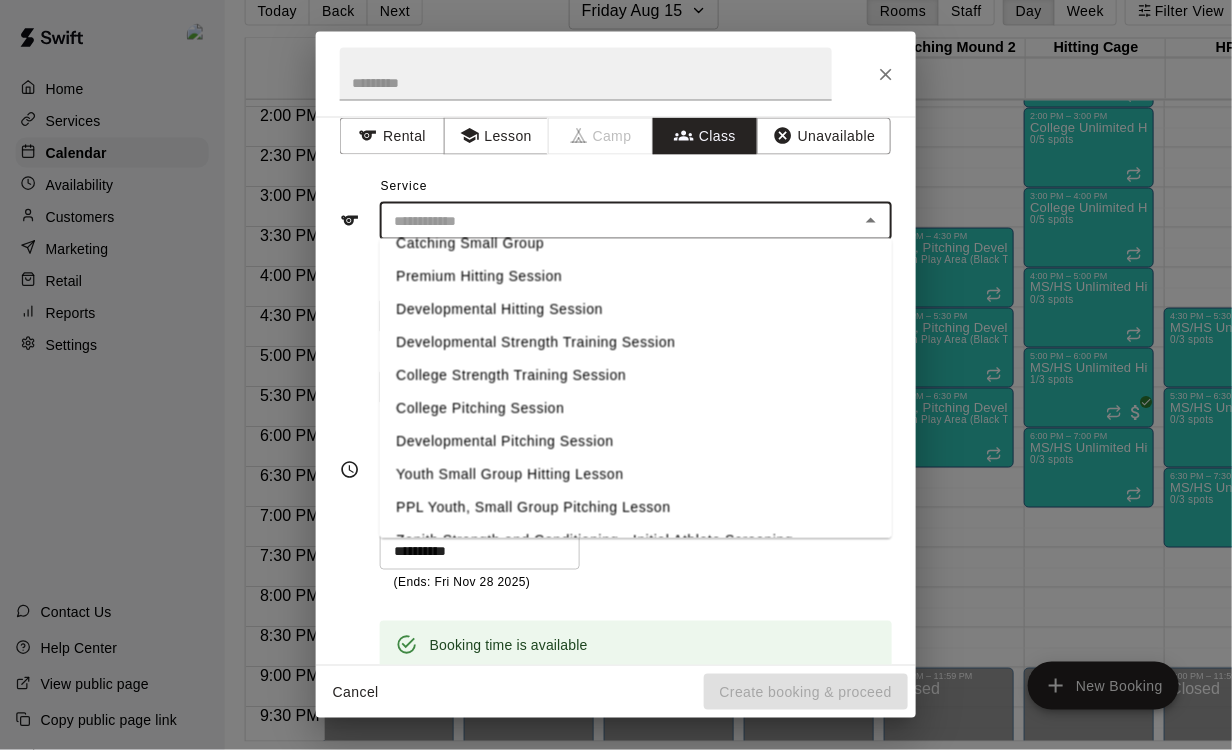 type on "**********" 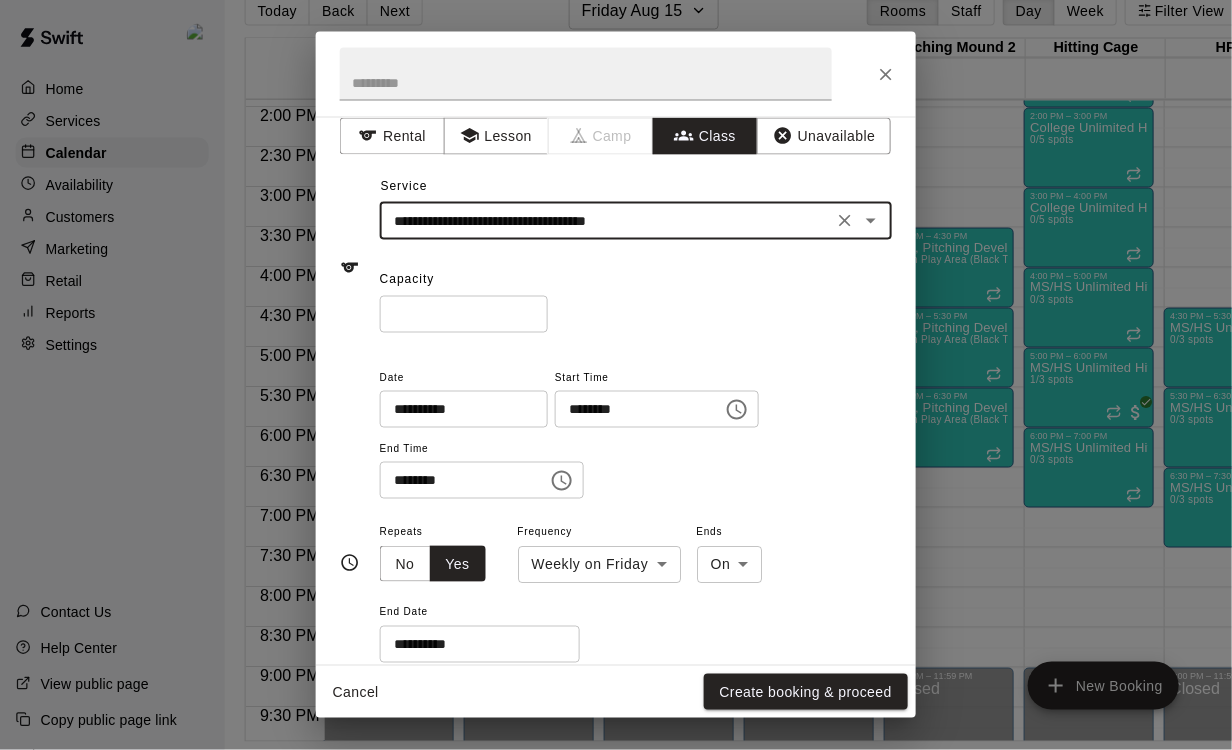 scroll, scrollTop: 97, scrollLeft: 4, axis: both 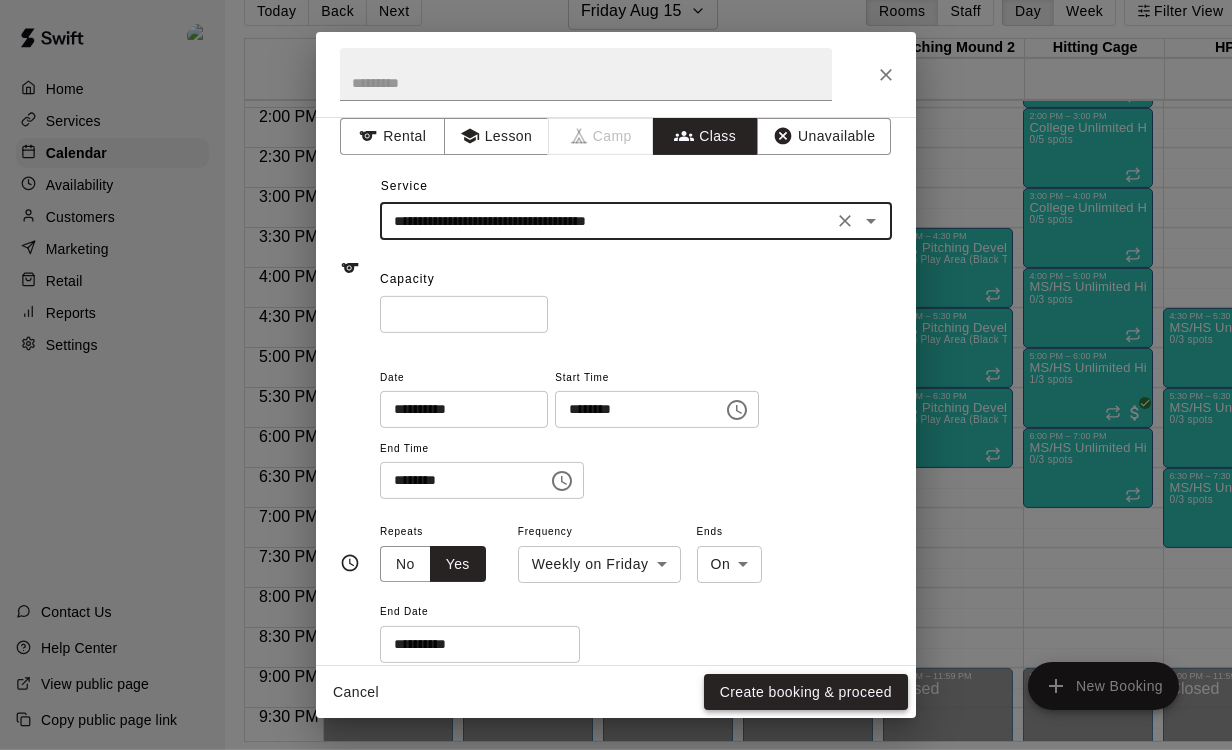 click on "Create booking & proceed" at bounding box center [806, 692] 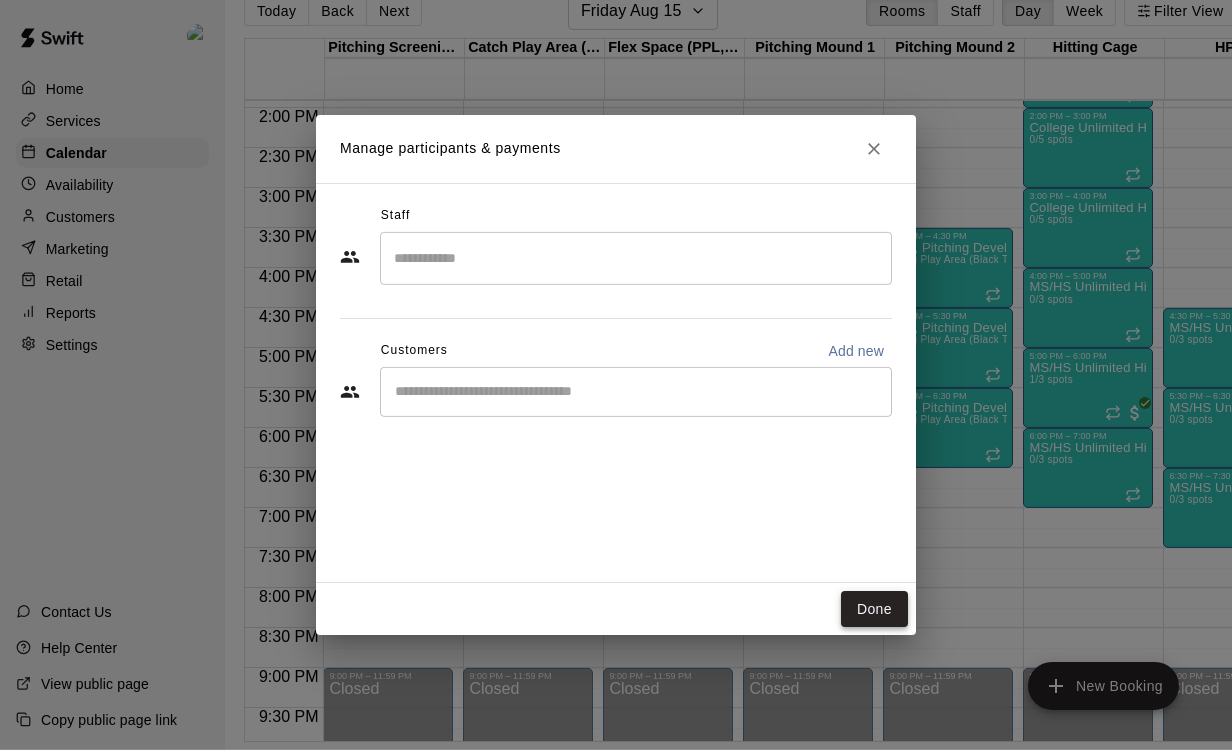 click on "Done" at bounding box center [874, 609] 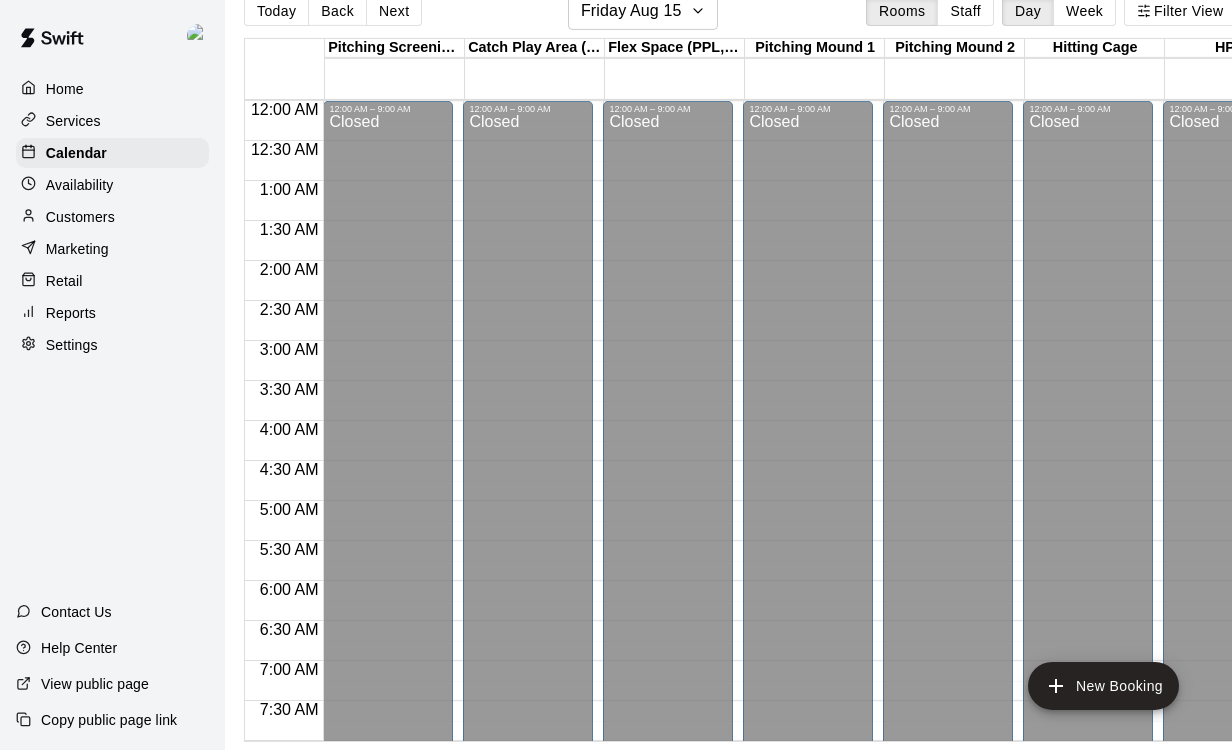 scroll, scrollTop: 0, scrollLeft: 0, axis: both 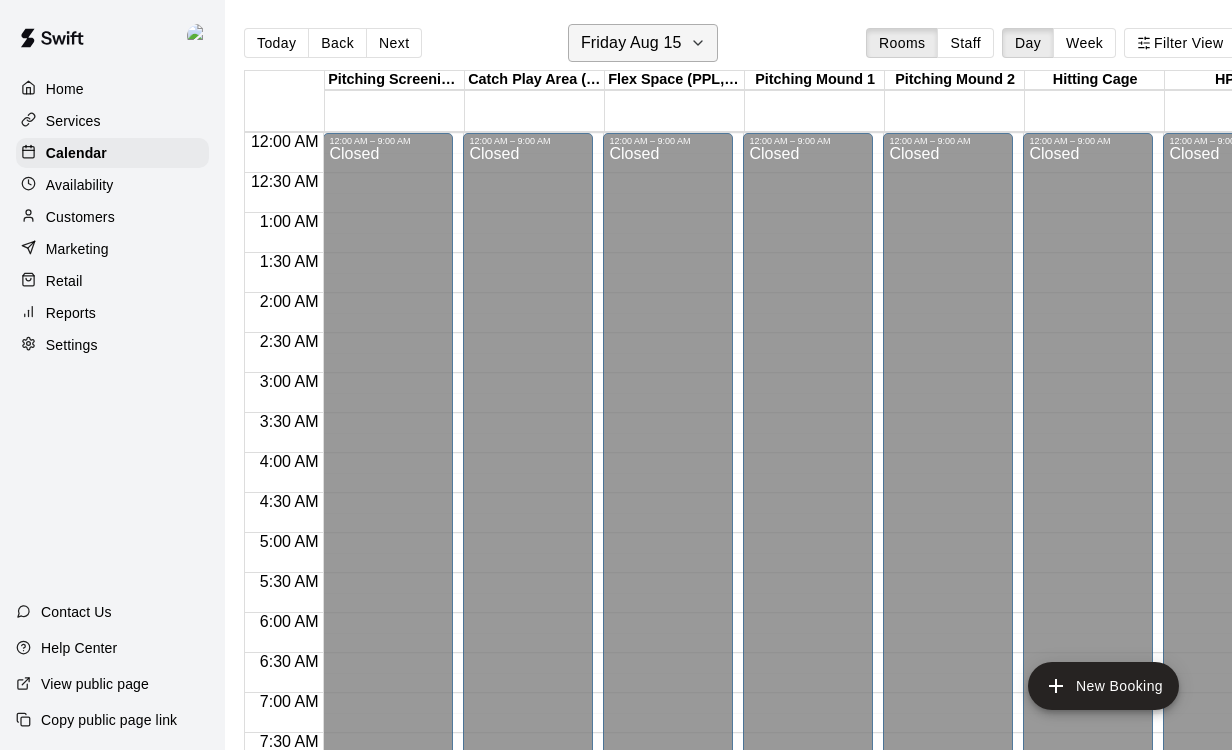 click 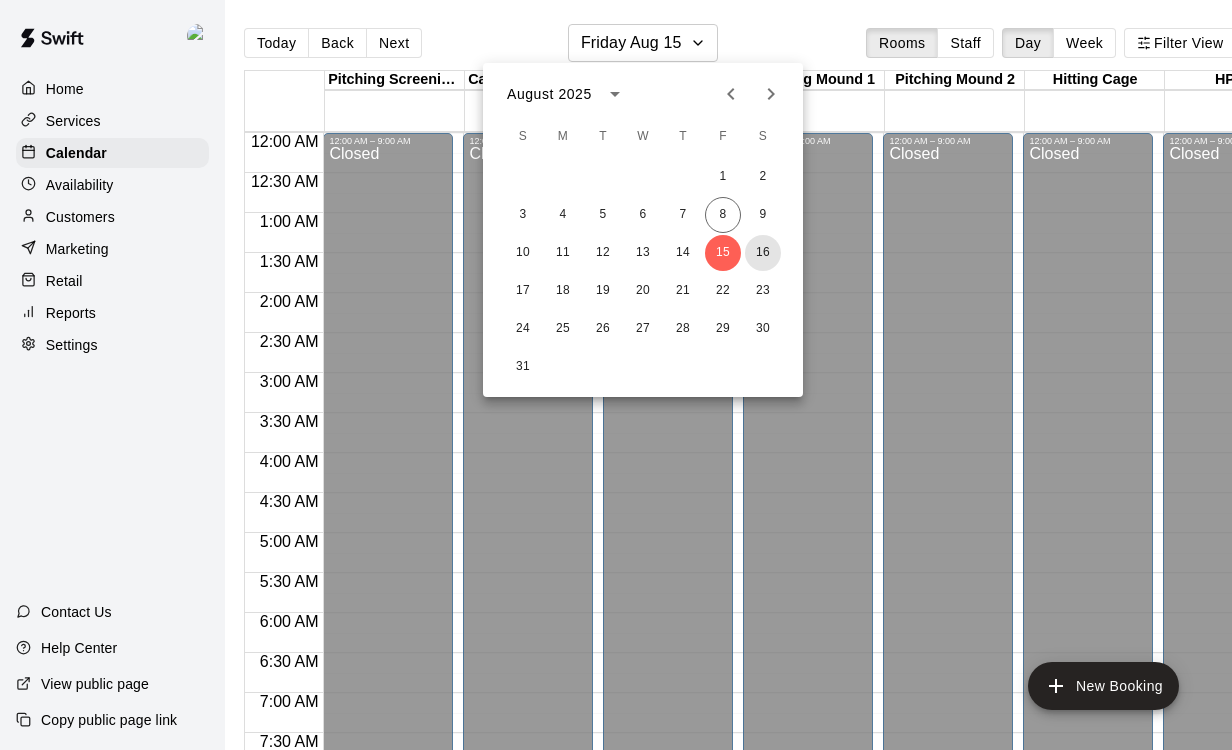 click on "16" at bounding box center [763, 253] 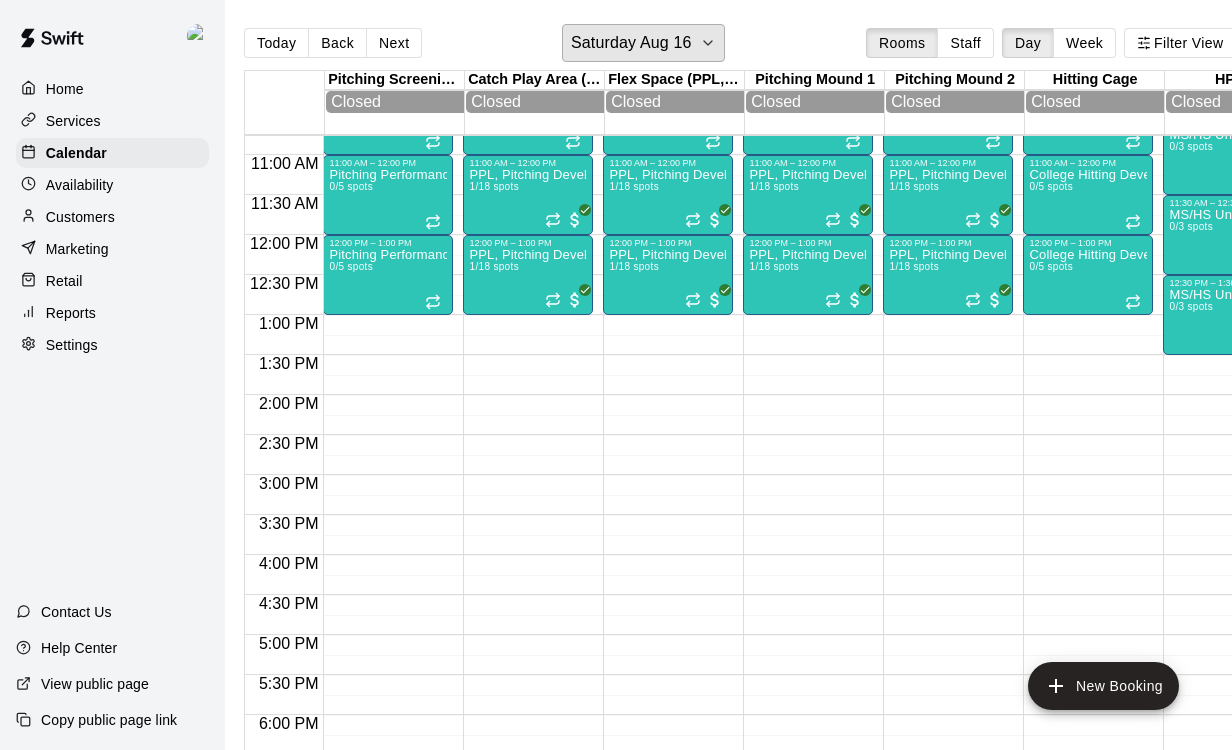 scroll, scrollTop: 861, scrollLeft: 0, axis: vertical 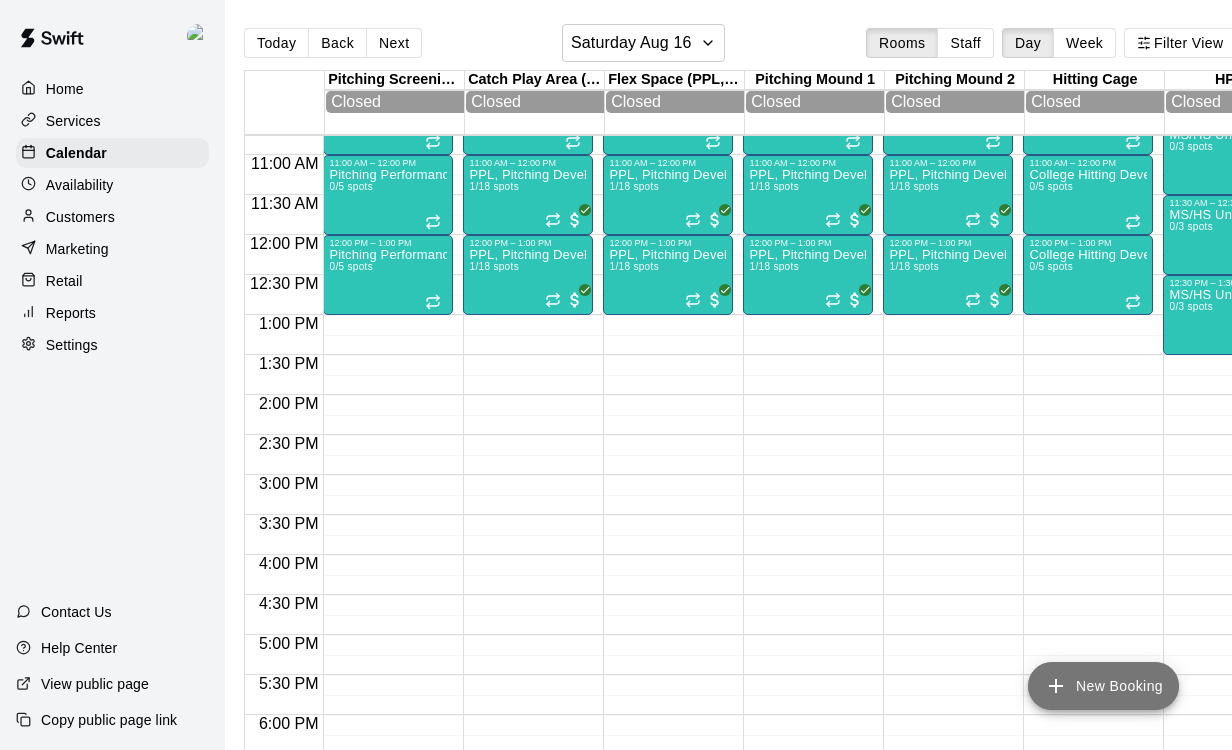click on "New Booking" at bounding box center [1103, 686] 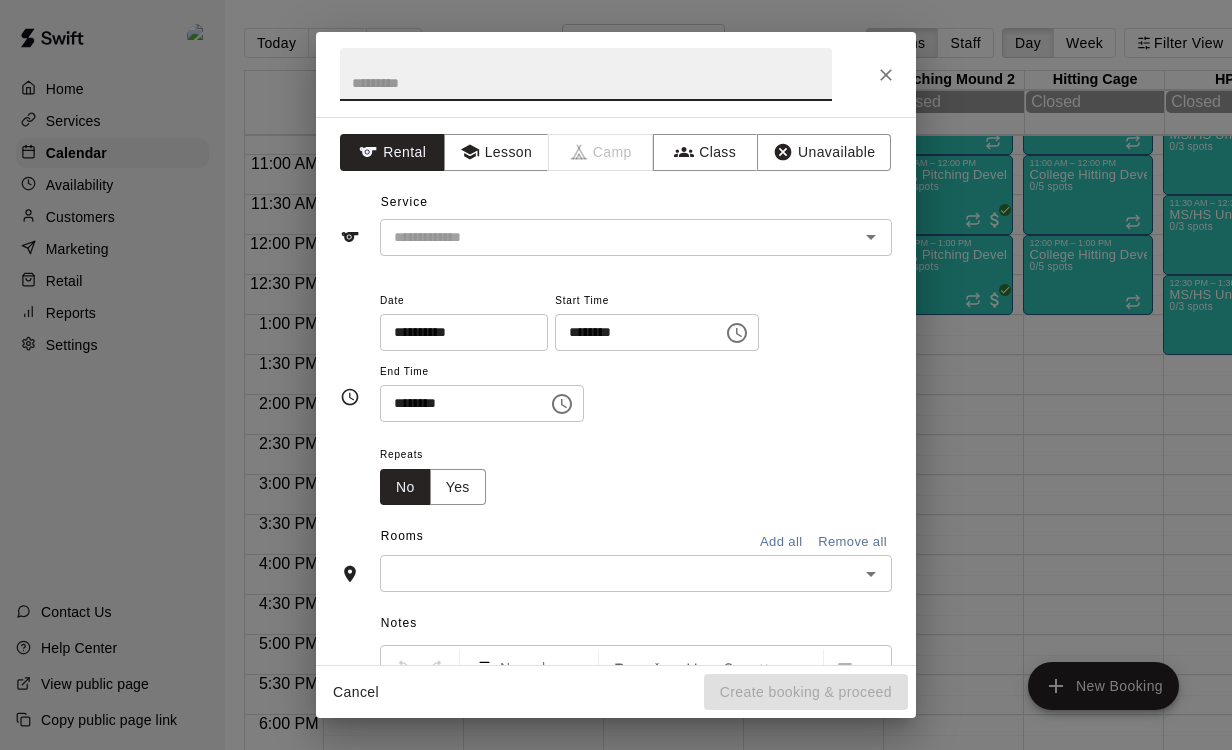 click 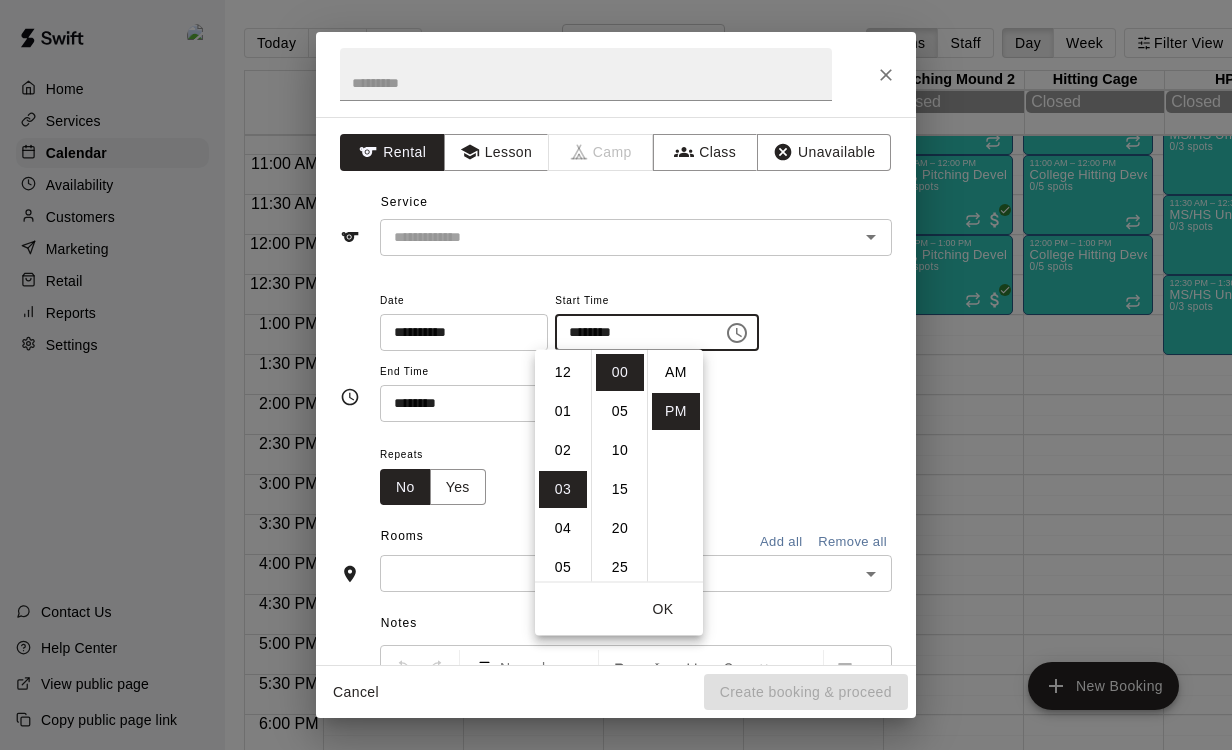 scroll, scrollTop: 117, scrollLeft: 0, axis: vertical 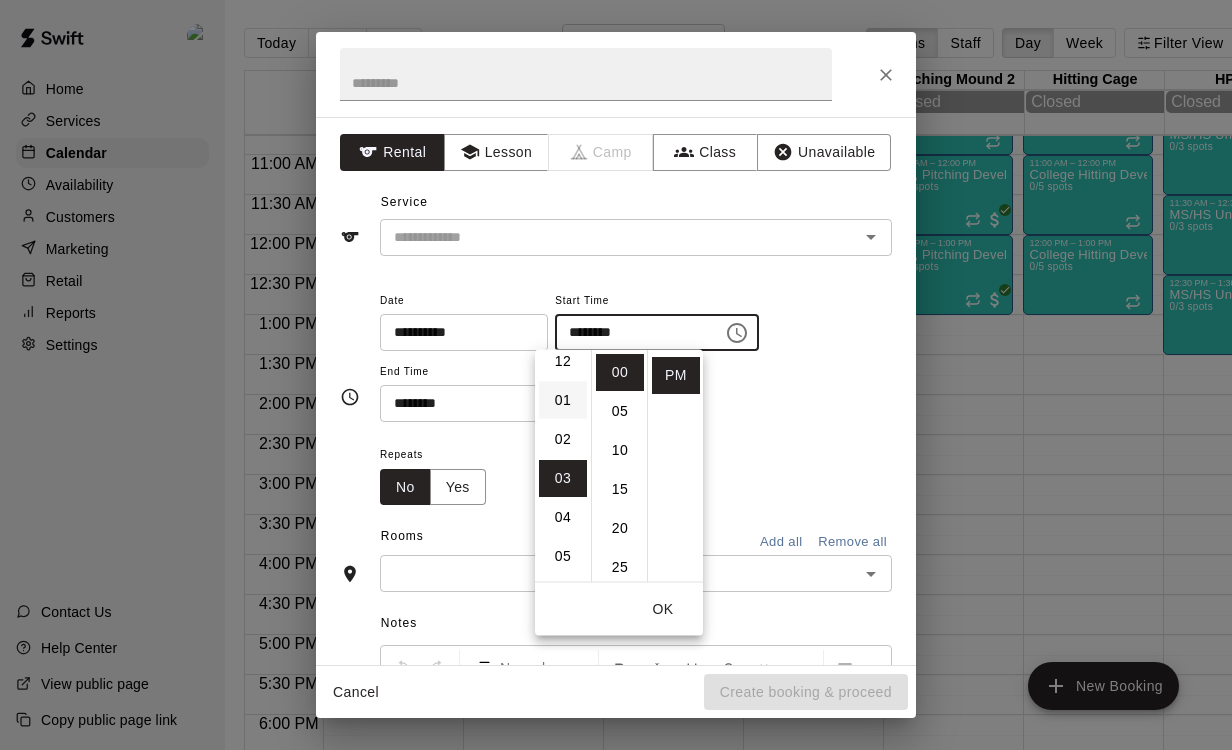 click on "01" at bounding box center (563, 400) 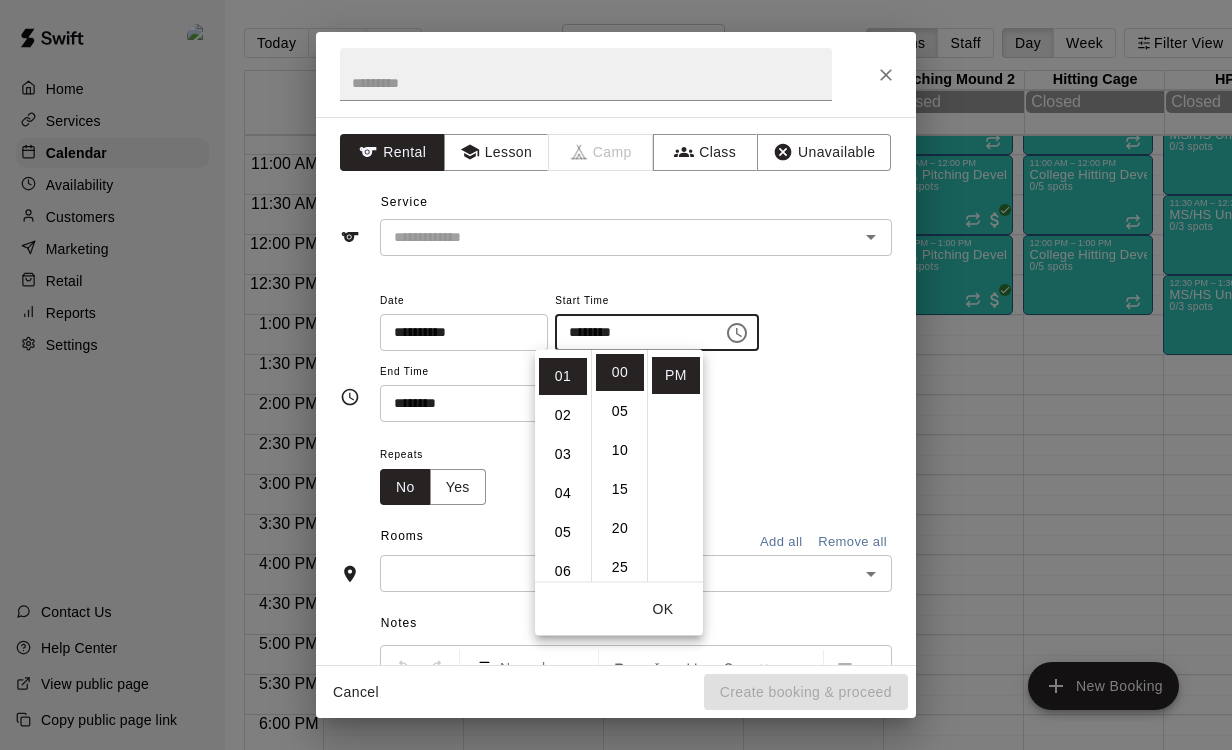 scroll, scrollTop: 39, scrollLeft: 0, axis: vertical 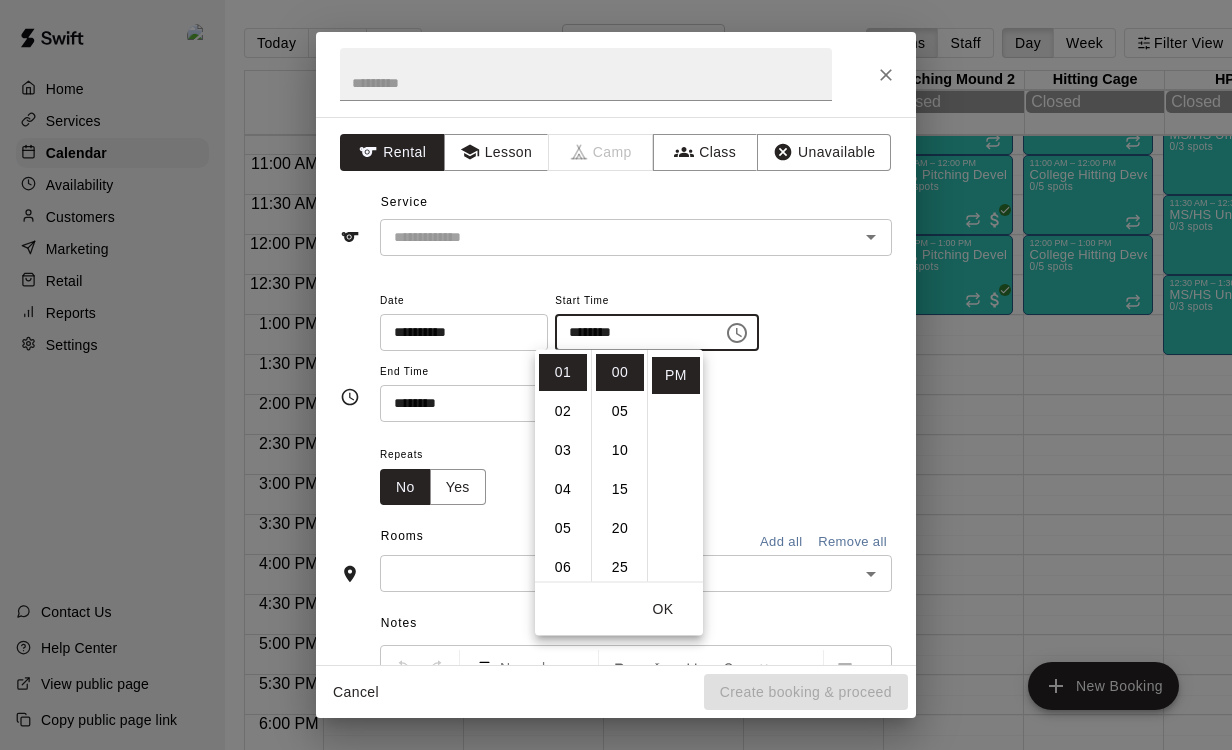 click on "OK" at bounding box center (663, 609) 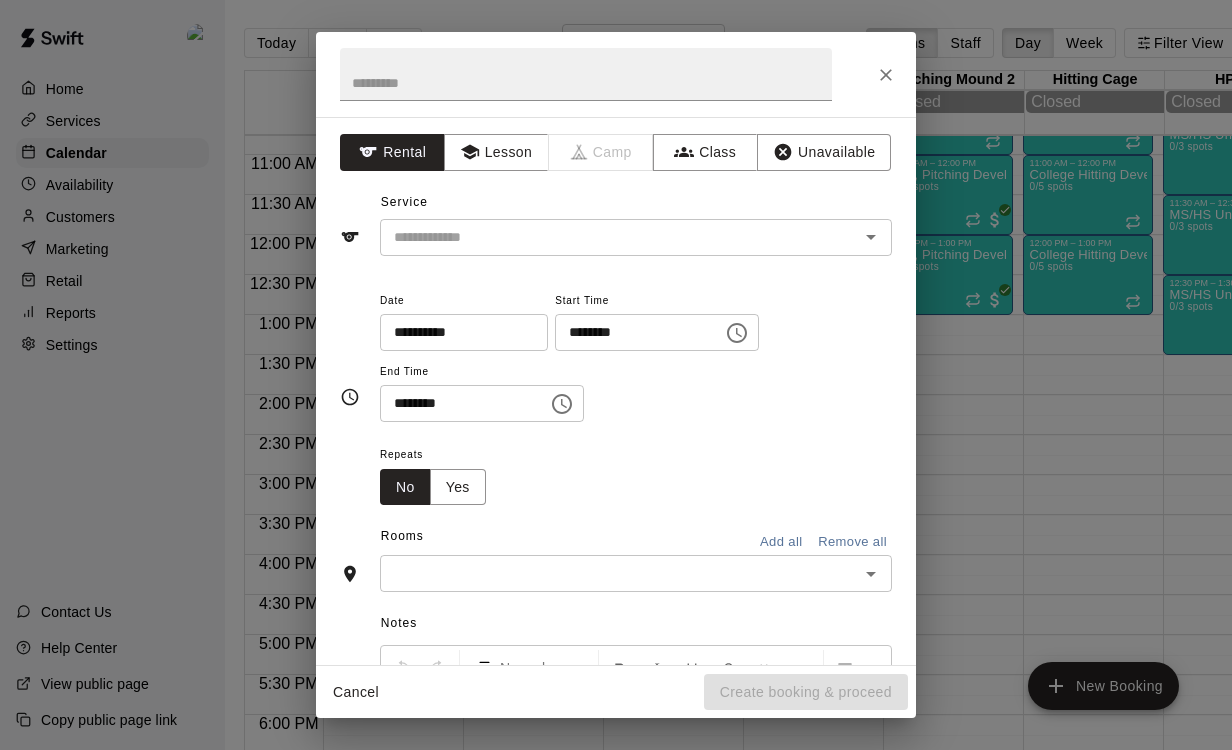 click 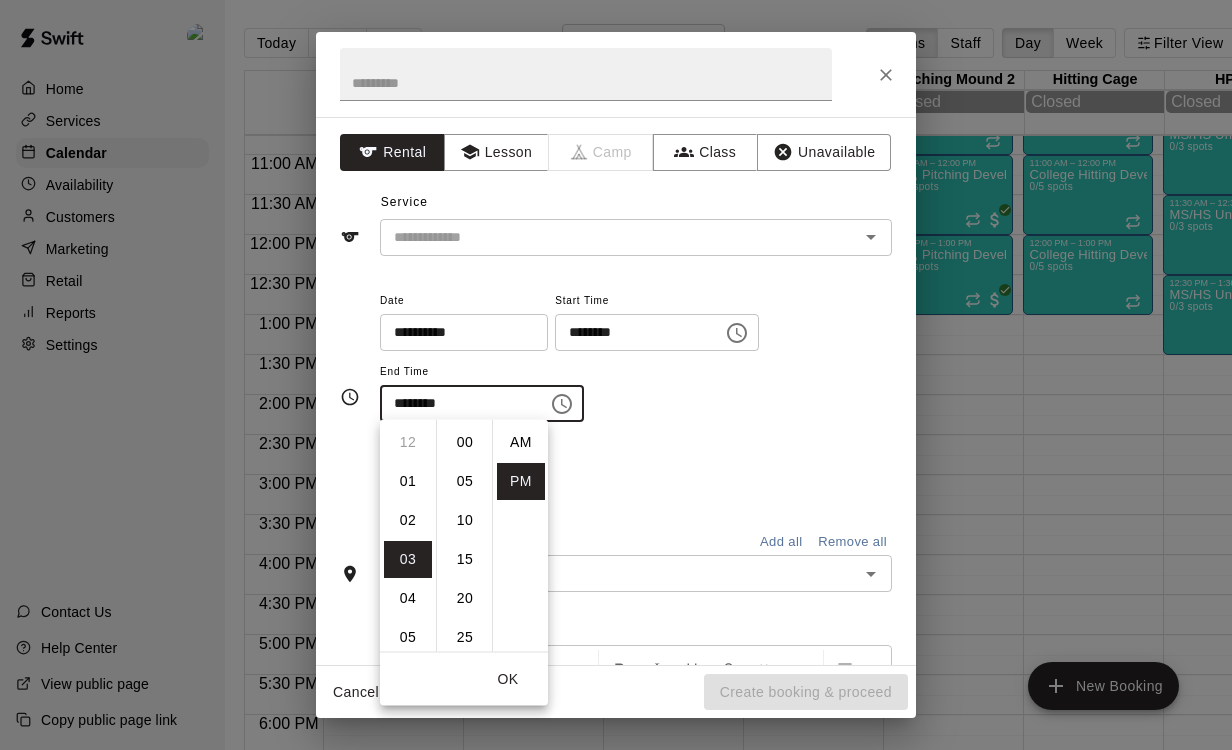 scroll, scrollTop: 117, scrollLeft: 0, axis: vertical 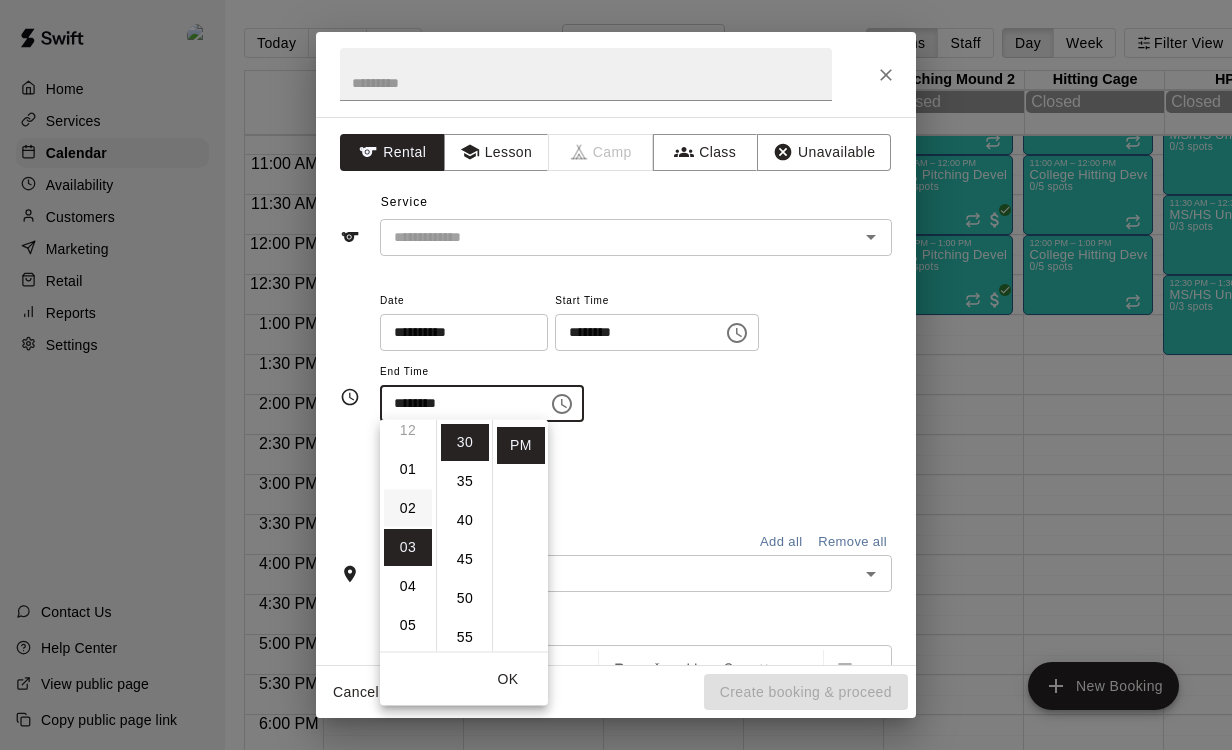 click on "02" at bounding box center (408, 508) 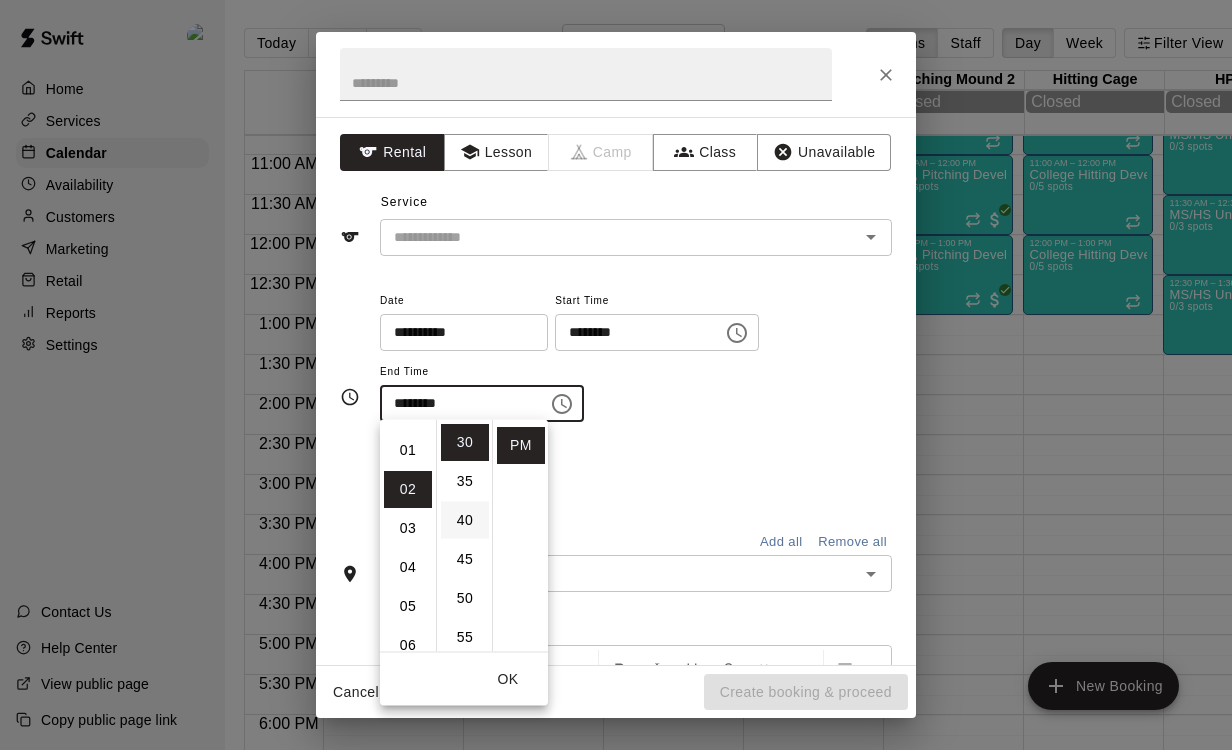 scroll, scrollTop: 78, scrollLeft: 0, axis: vertical 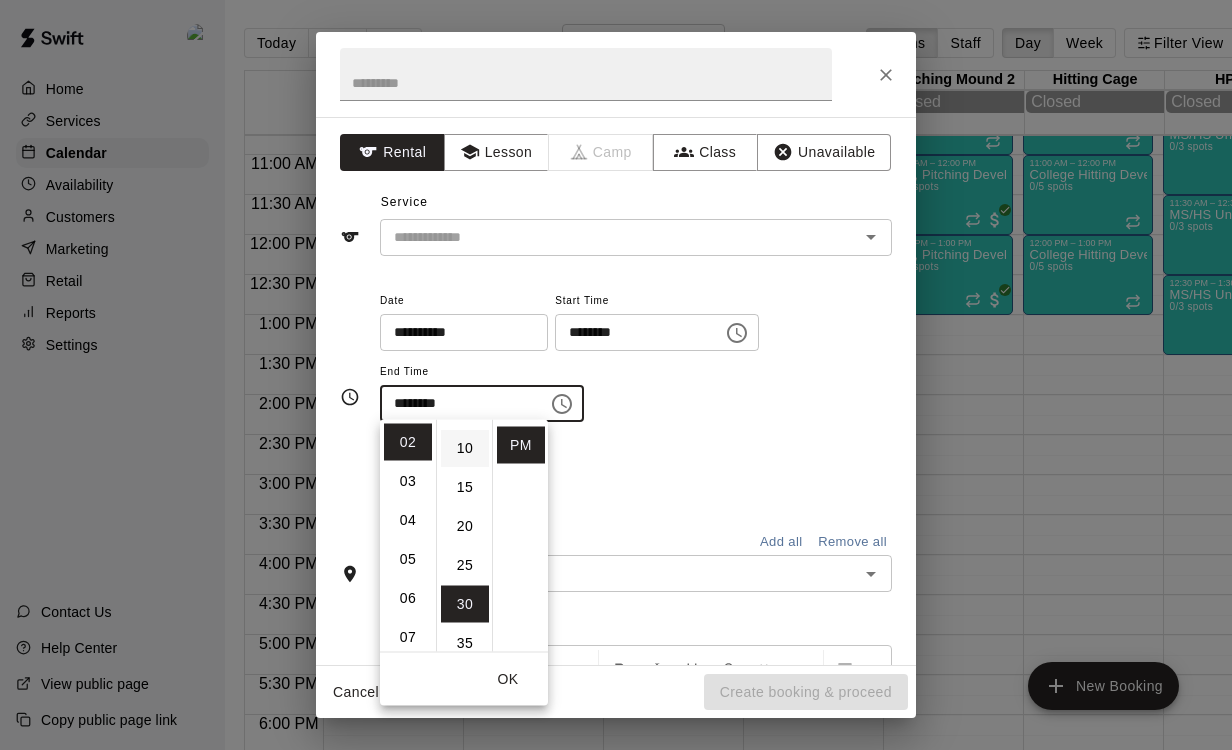 click on "10" at bounding box center (465, 448) 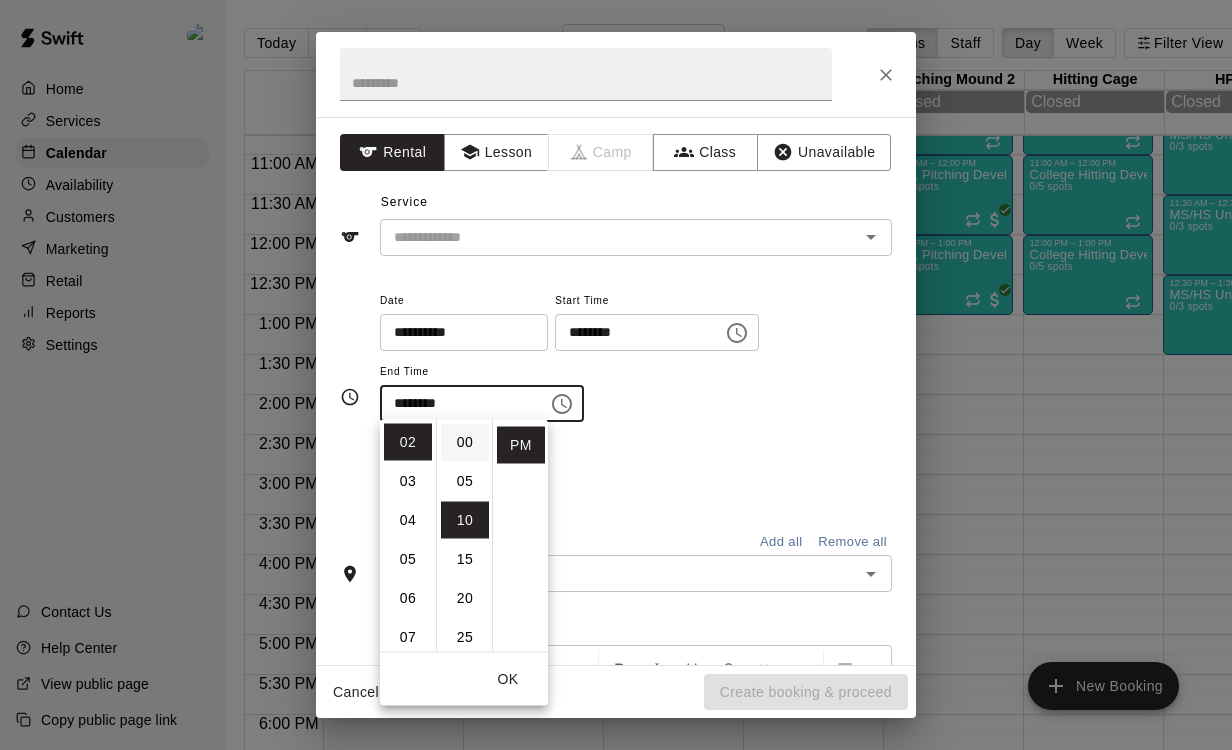 scroll, scrollTop: 0, scrollLeft: 0, axis: both 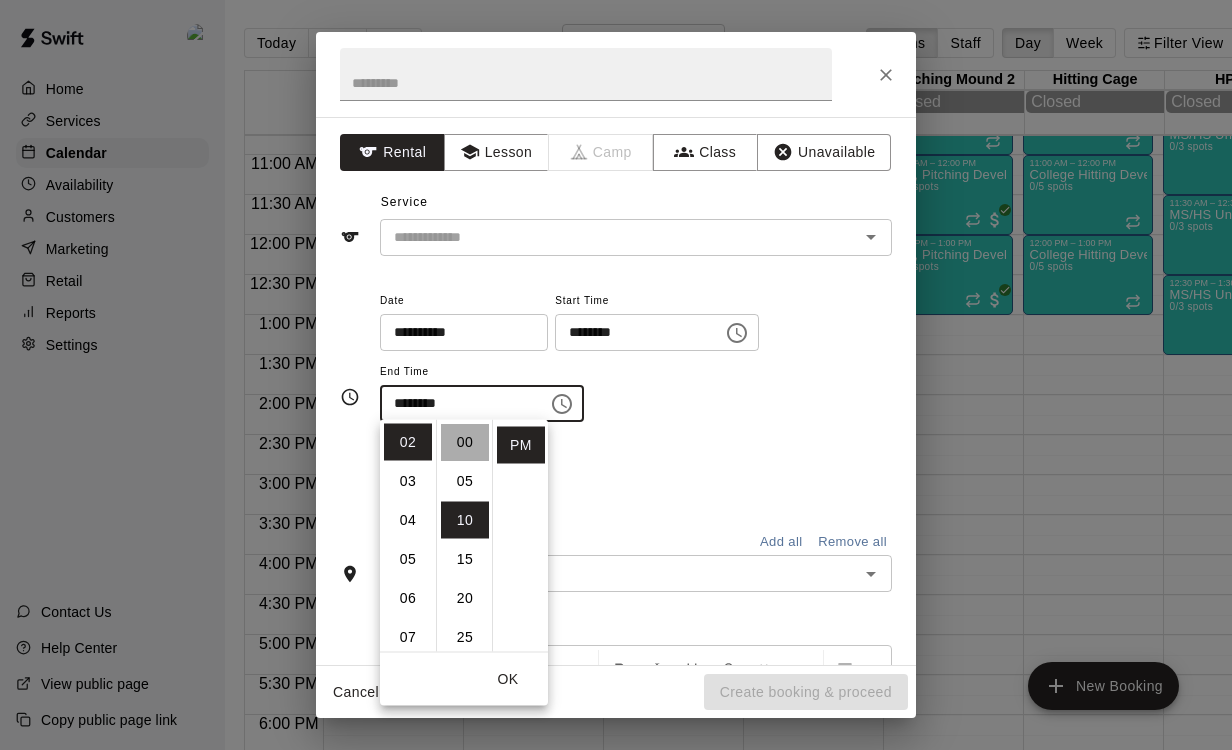 click on "00" at bounding box center [465, 442] 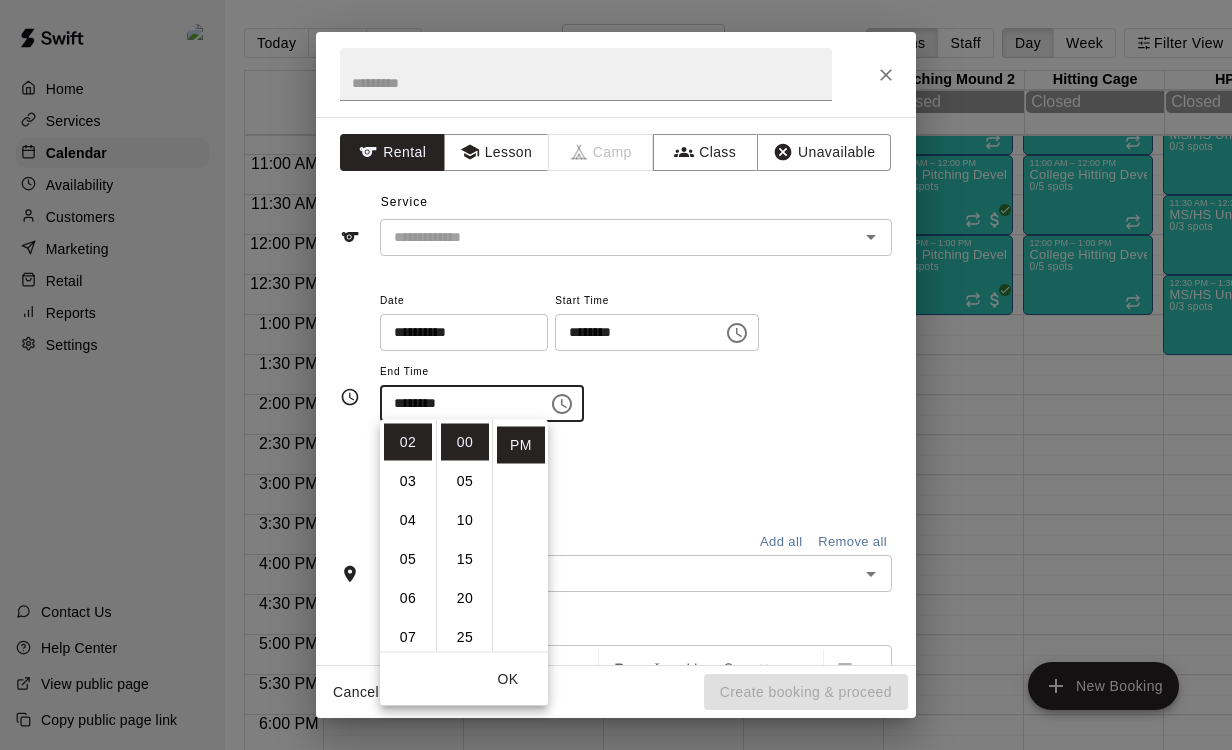 click on "OK" at bounding box center [508, 679] 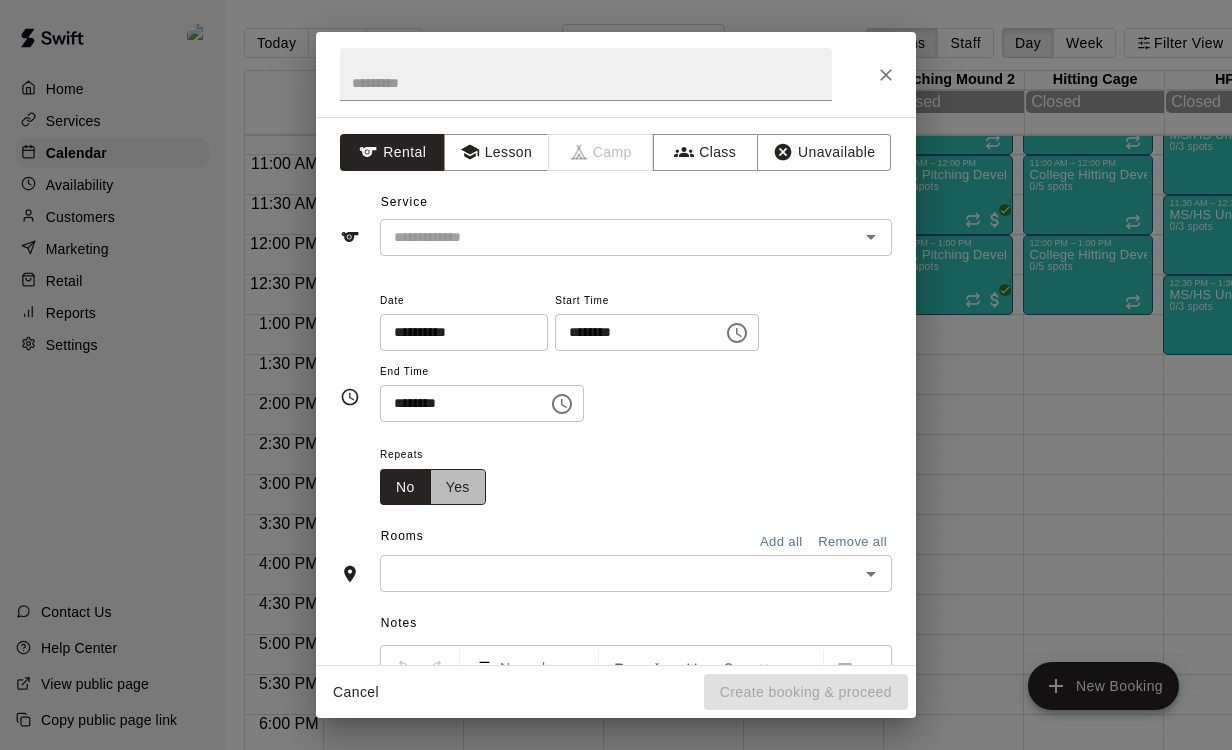 click on "Yes" at bounding box center [458, 487] 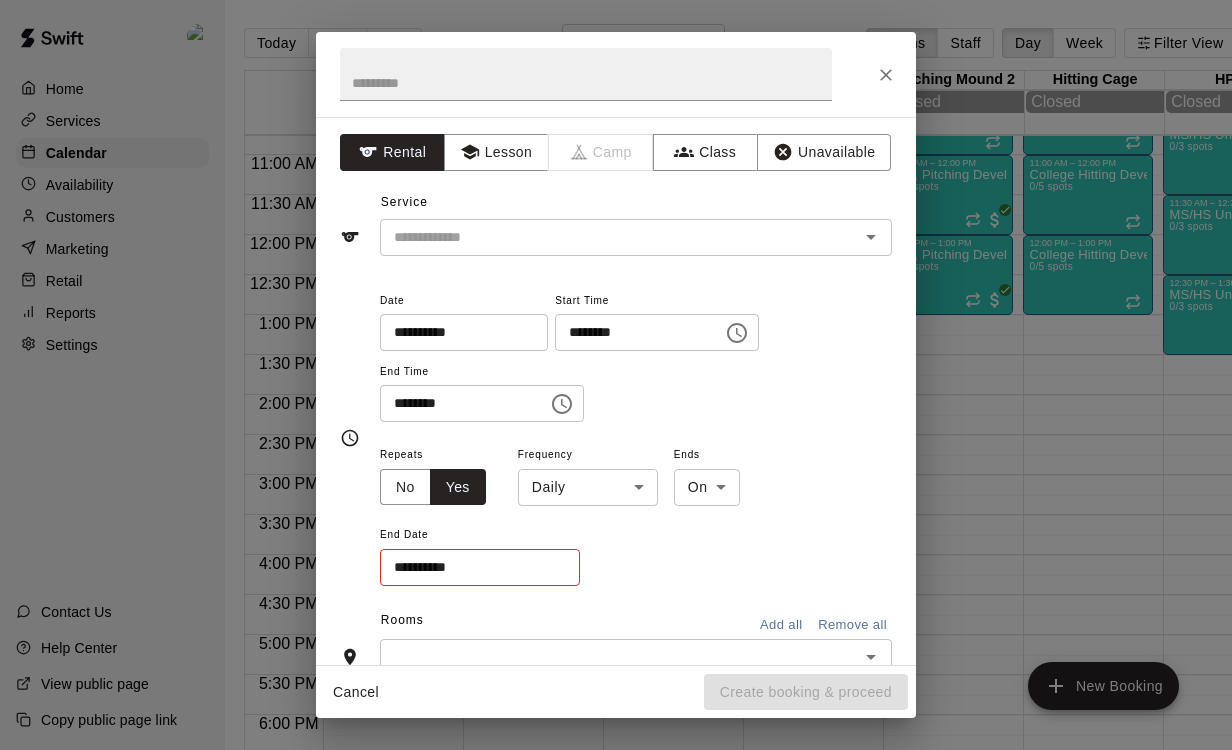 click on "Home Services Calendar Availability Customers Marketing Retail Reports Settings Contact Us Help Center View public page Copy public page link Today Back Next Saturday Aug 16 Rooms Staff Day Week Filter View Pitching Screenings 16 Sat Closed Catch Play Area (Black Turf) 16 Sat Closed Flex Space (PPL, Green Turf) 16 Sat Closed Pitching Mound 1 16 Sat Closed Pitching Mound 2 16 Sat Closed Hitting Cage 16 Sat Closed HPL 2 16 Sat Closed Weight Room 16 Sat Closed Weight Room 2 16 Sat Closed Screenings 16 Sat Closed Catching Lessons (PPL) 16 Sat Closed Nutrition Consultation Meeting 16 Sat Closed Zac Conner (Zenith Remote Communication) 16 Sat Closed Blake Perry, Remote Communication 16 Sat Closed Chad Martin, Remote Communication 16 Sat Closed 12:00 AM 12:30 AM 1:00 AM 1:30 AM 2:00 AM 2:30 AM 3:00 AM 3:30 AM 4:00 AM 4:30 AM 5:00 AM 5:30 AM 6:00 AM 6:30 AM 7:00 AM 7:30 AM 8:00 AM 8:30 AM 9:00 AM 9:30 AM 10:00 AM 10:30 AM 11:00 AM 11:30 AM 12:00 PM 12:30 PM 1:00 PM 1:30 PM 2:00 PM 2:30 PM 3:00 PM 3:30 PM 4:00 PM" at bounding box center (612, 391) 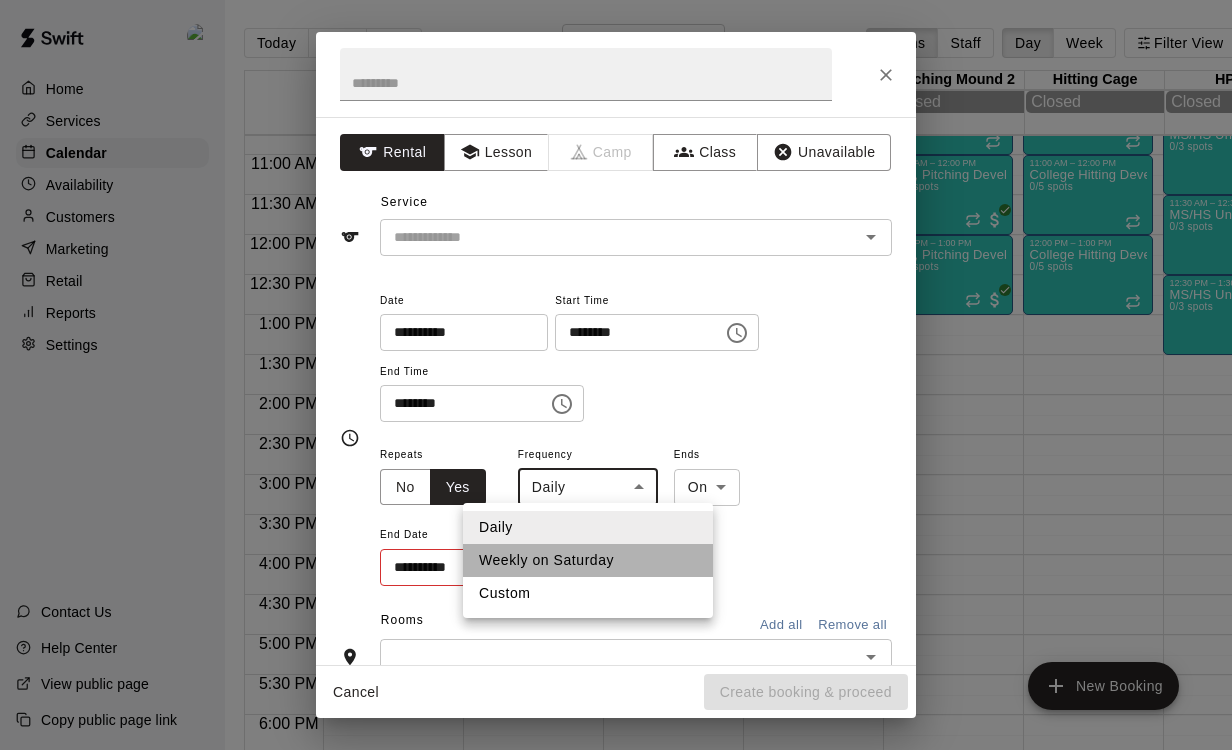 click on "Weekly on Saturday" at bounding box center (588, 560) 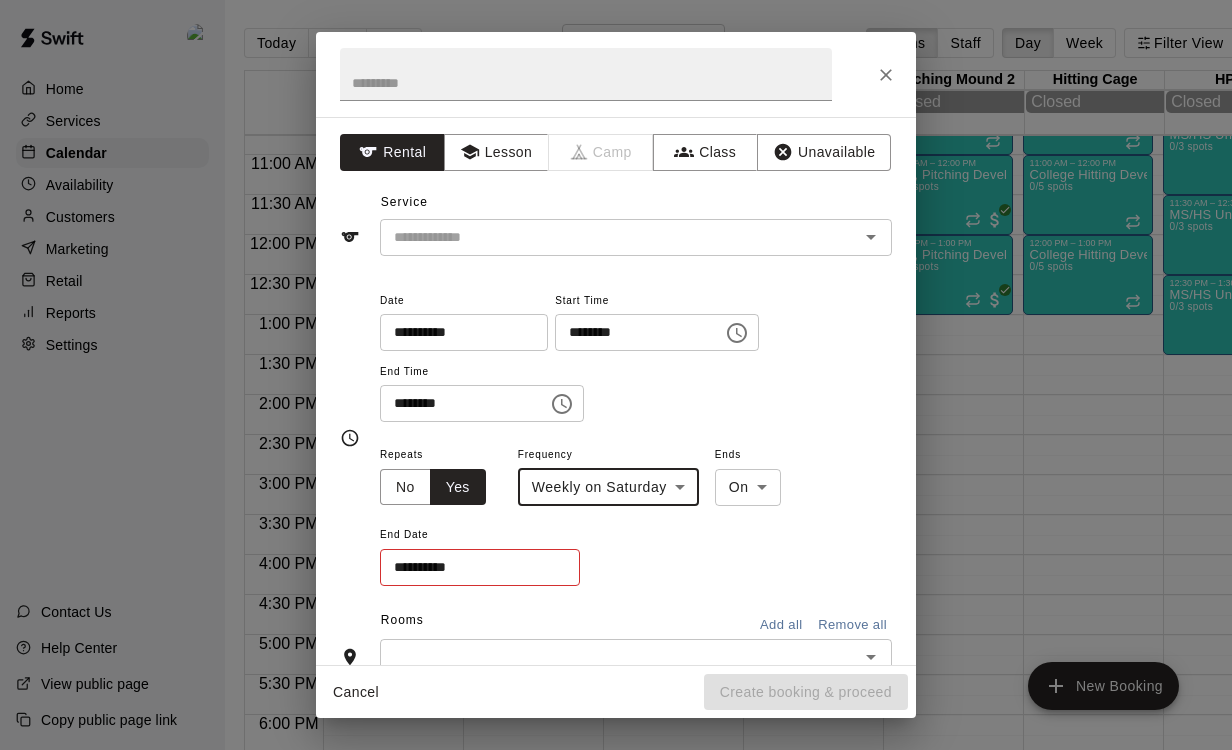 scroll, scrollTop: 46, scrollLeft: 0, axis: vertical 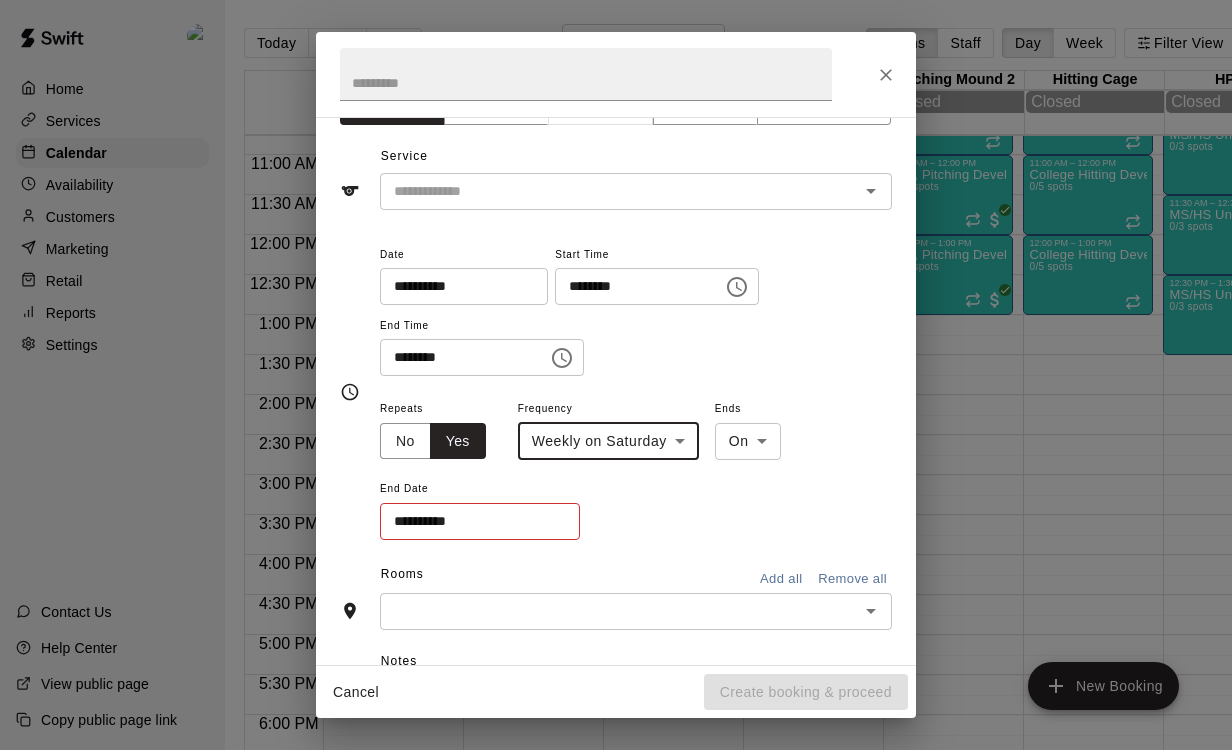 click on "**********" at bounding box center [473, 521] 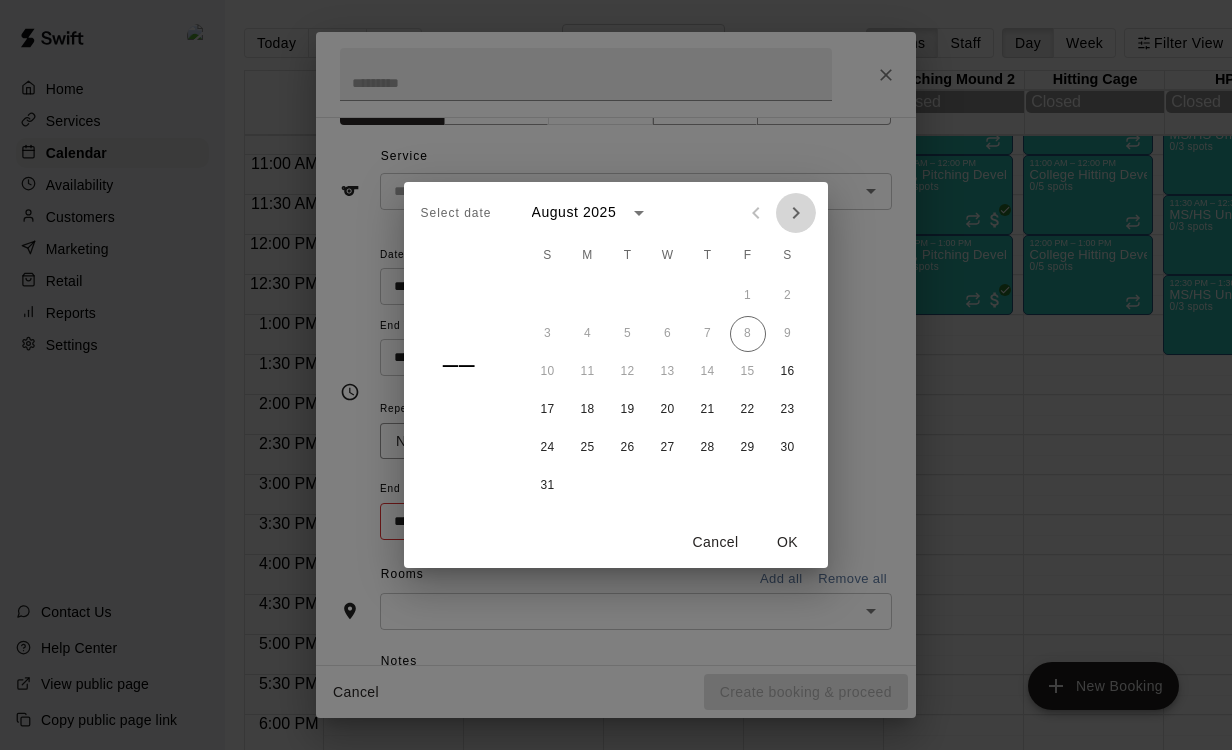 click 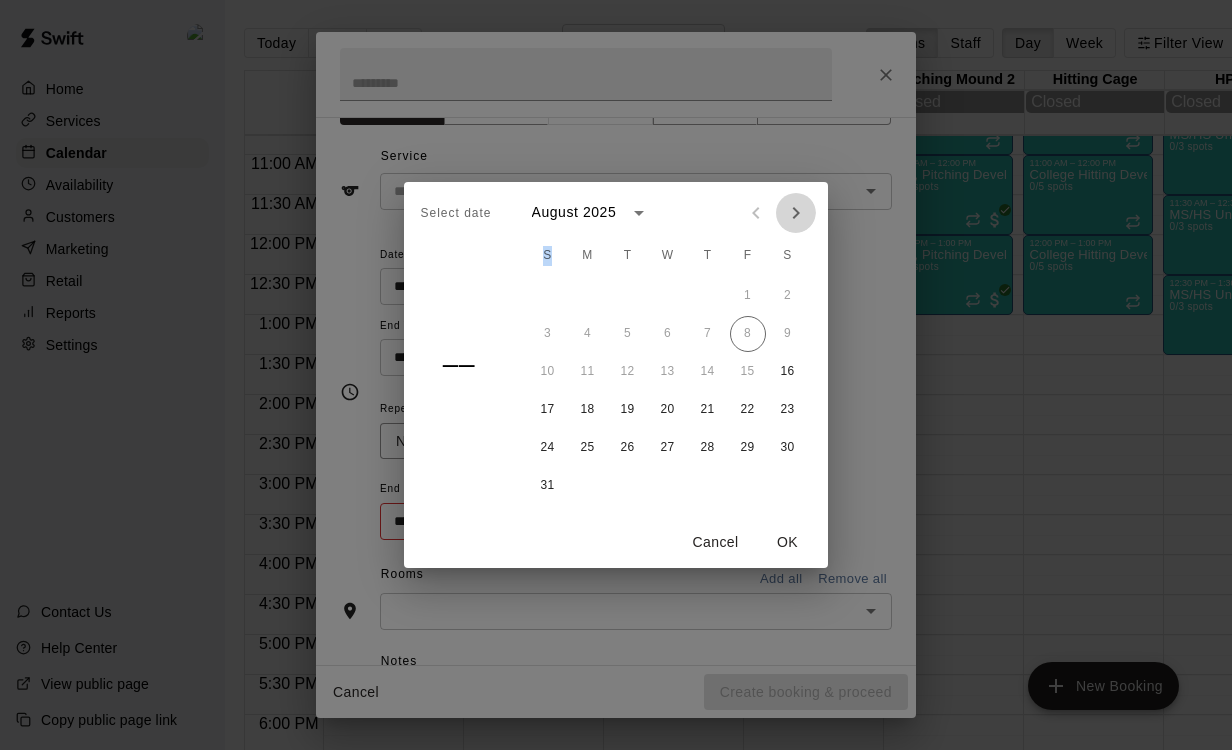 click 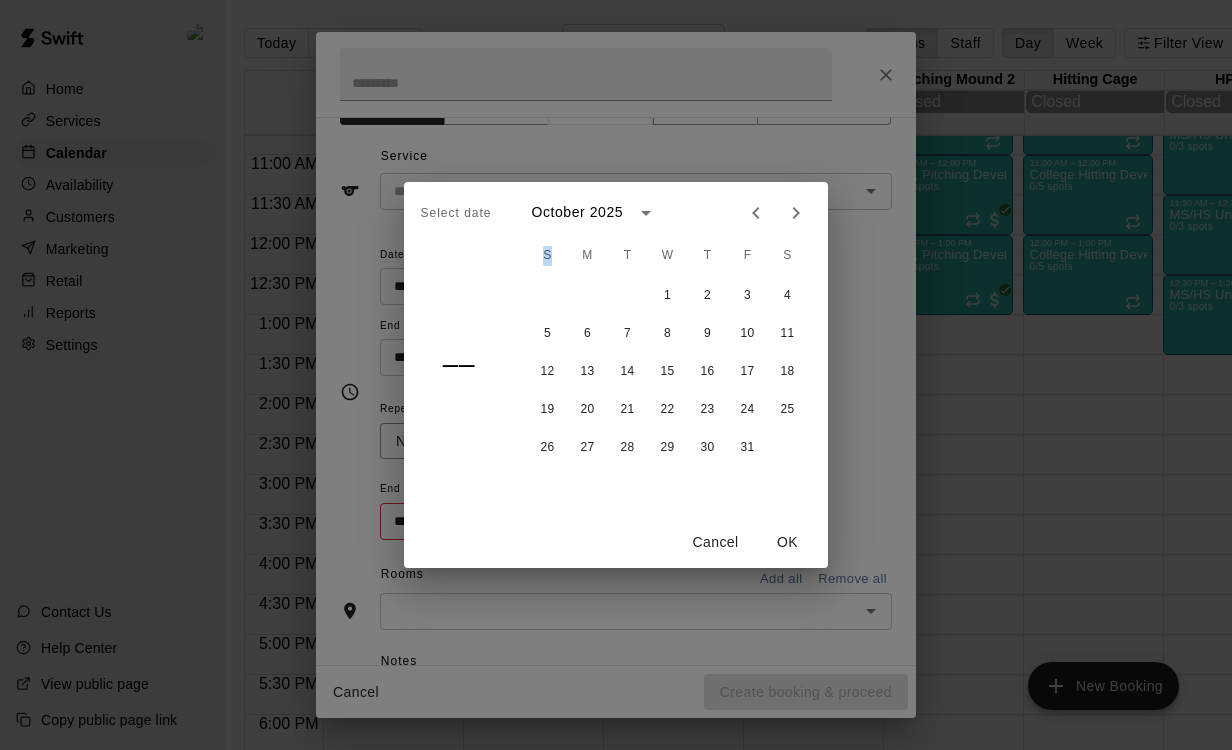 click 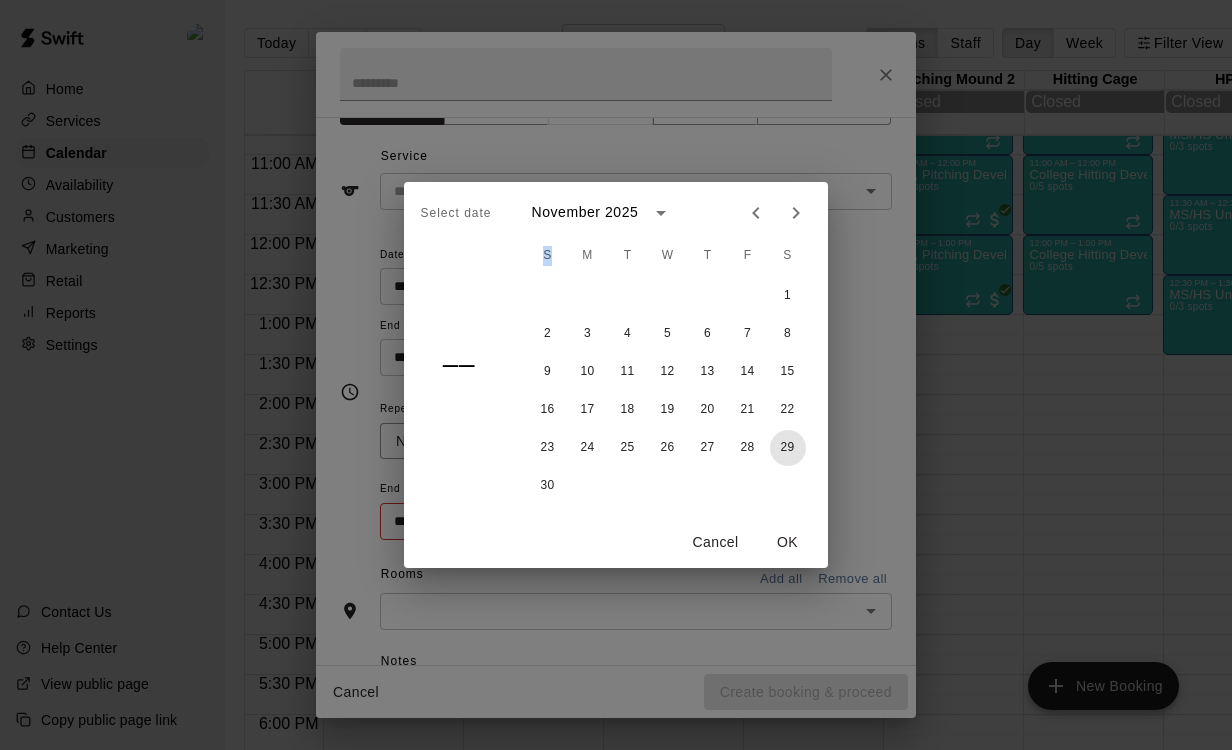 click on "29" at bounding box center (788, 448) 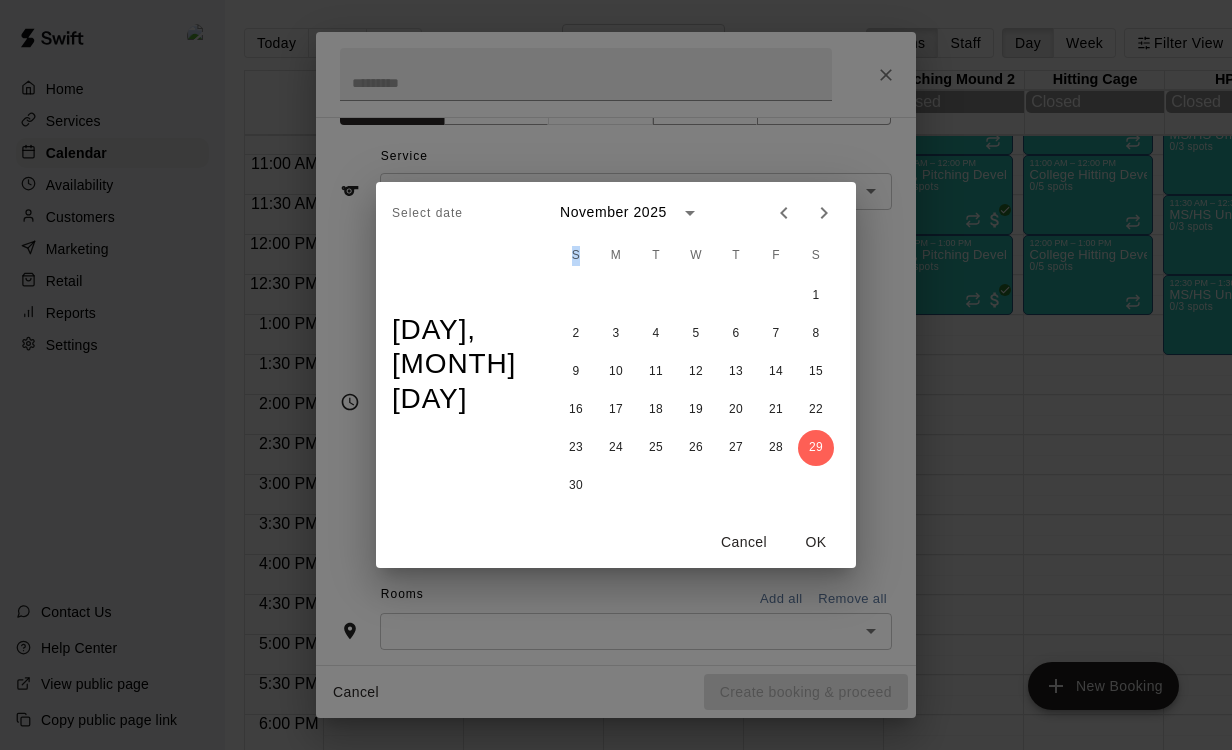 click on "OK" at bounding box center [816, 542] 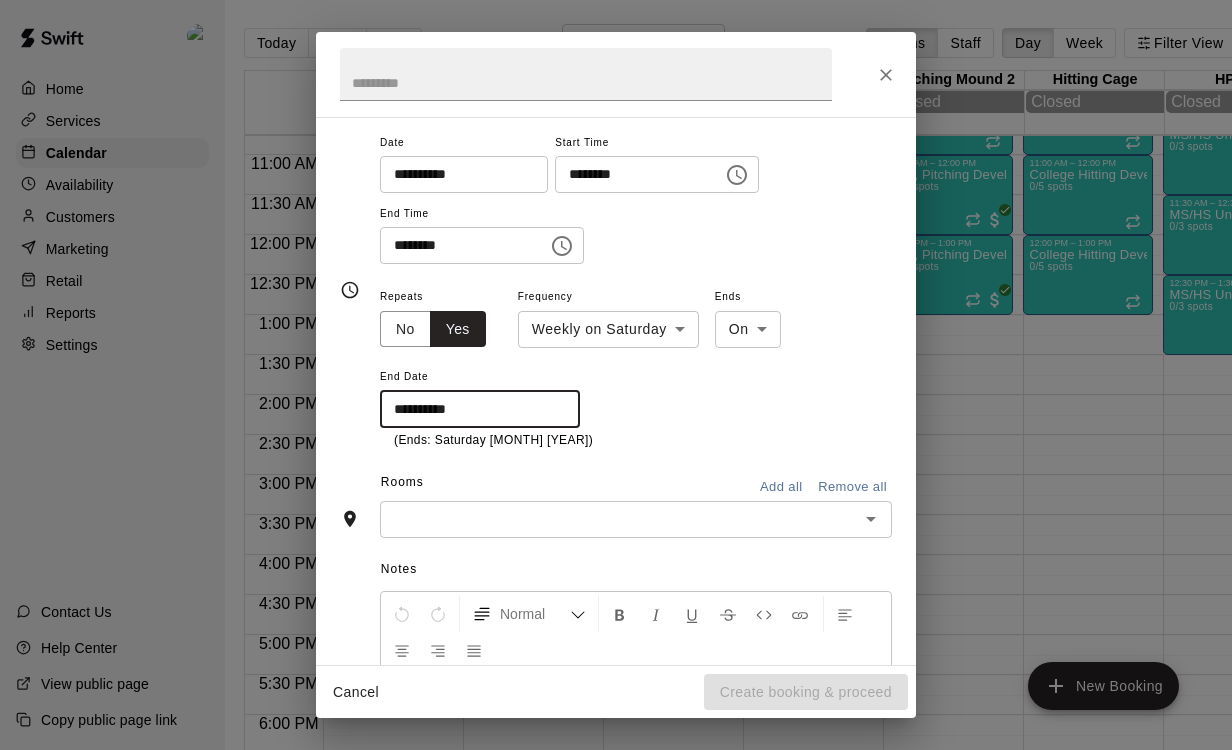 scroll, scrollTop: 261, scrollLeft: 0, axis: vertical 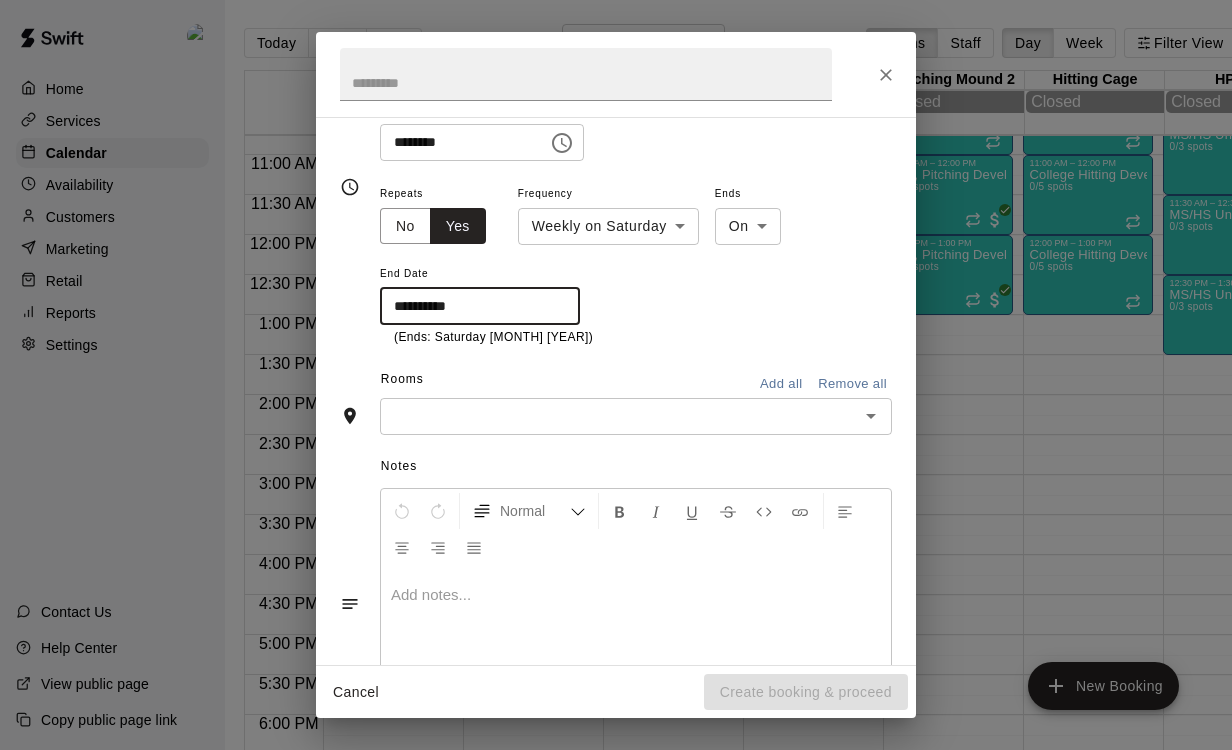 click 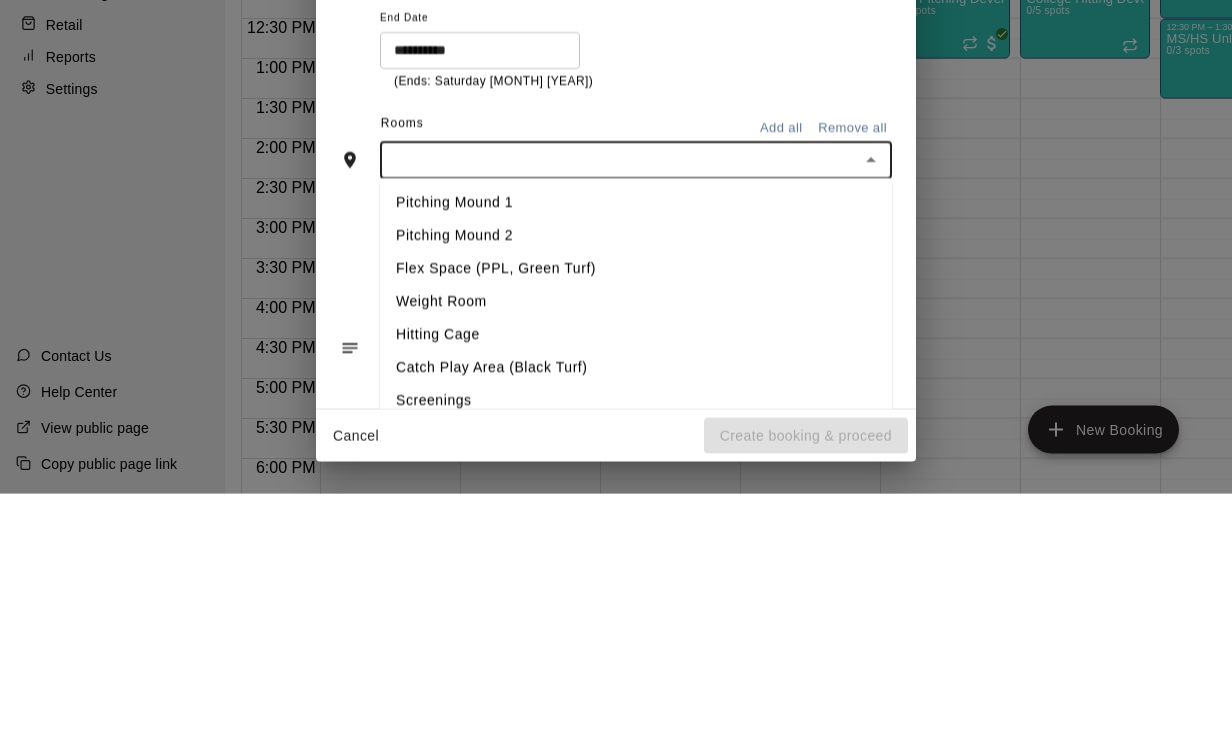 click on "Pitching Mound 1" at bounding box center (636, 458) 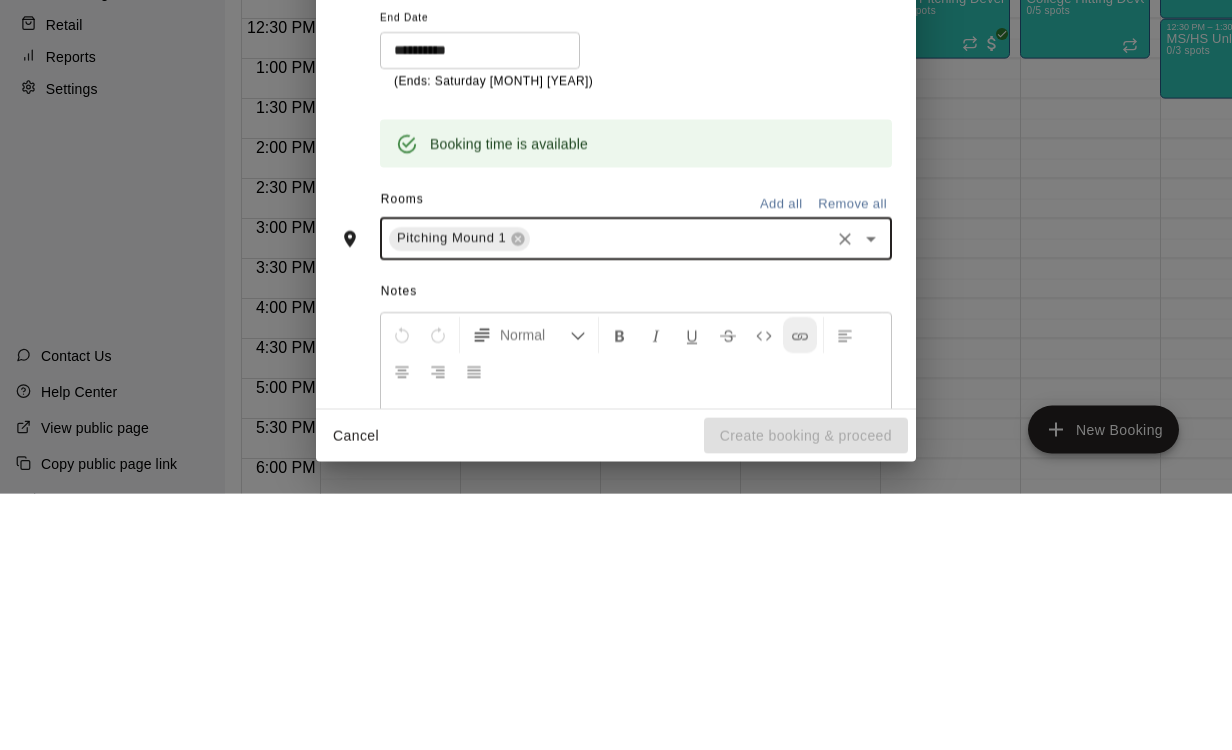 scroll, scrollTop: 98, scrollLeft: 8, axis: both 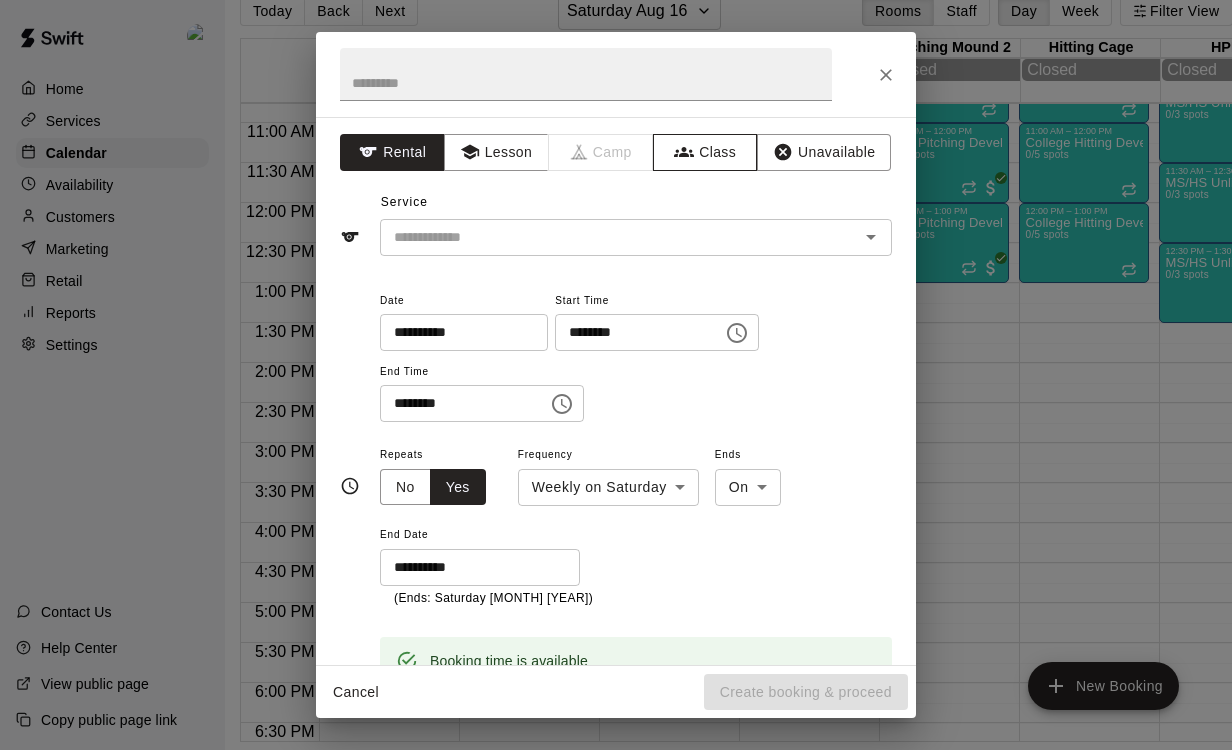 click on "Class" at bounding box center [705, 152] 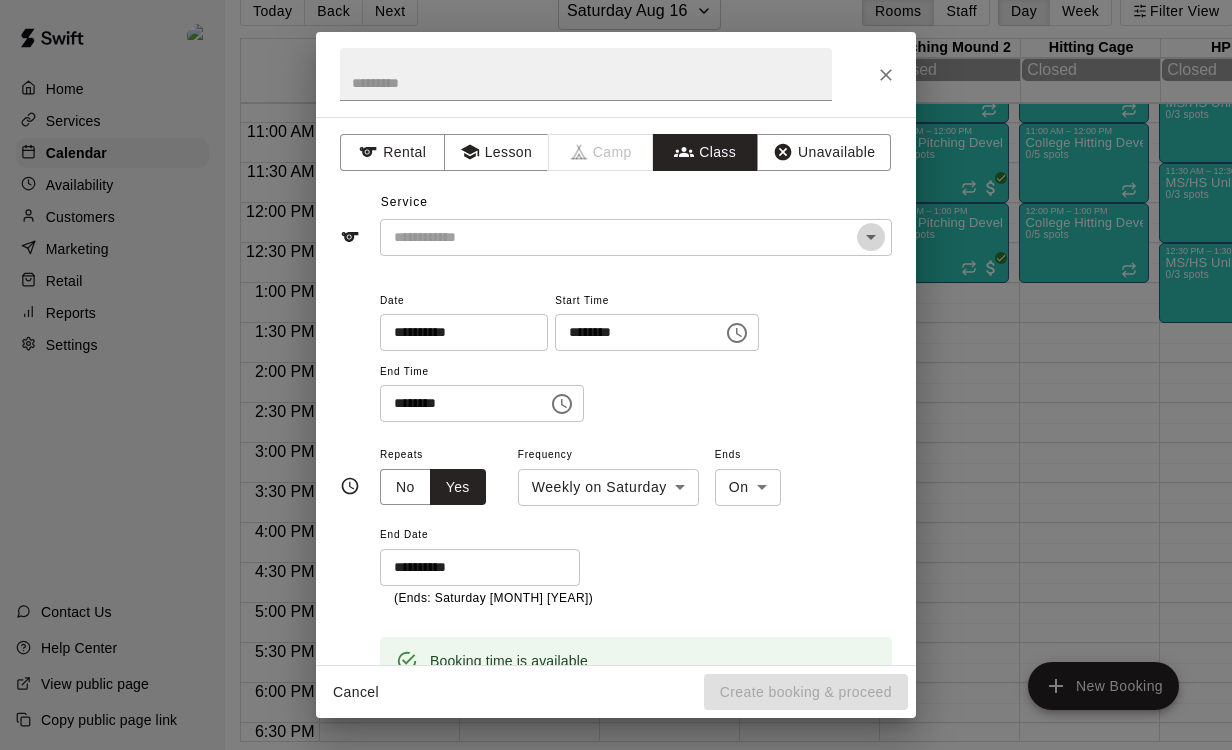 click 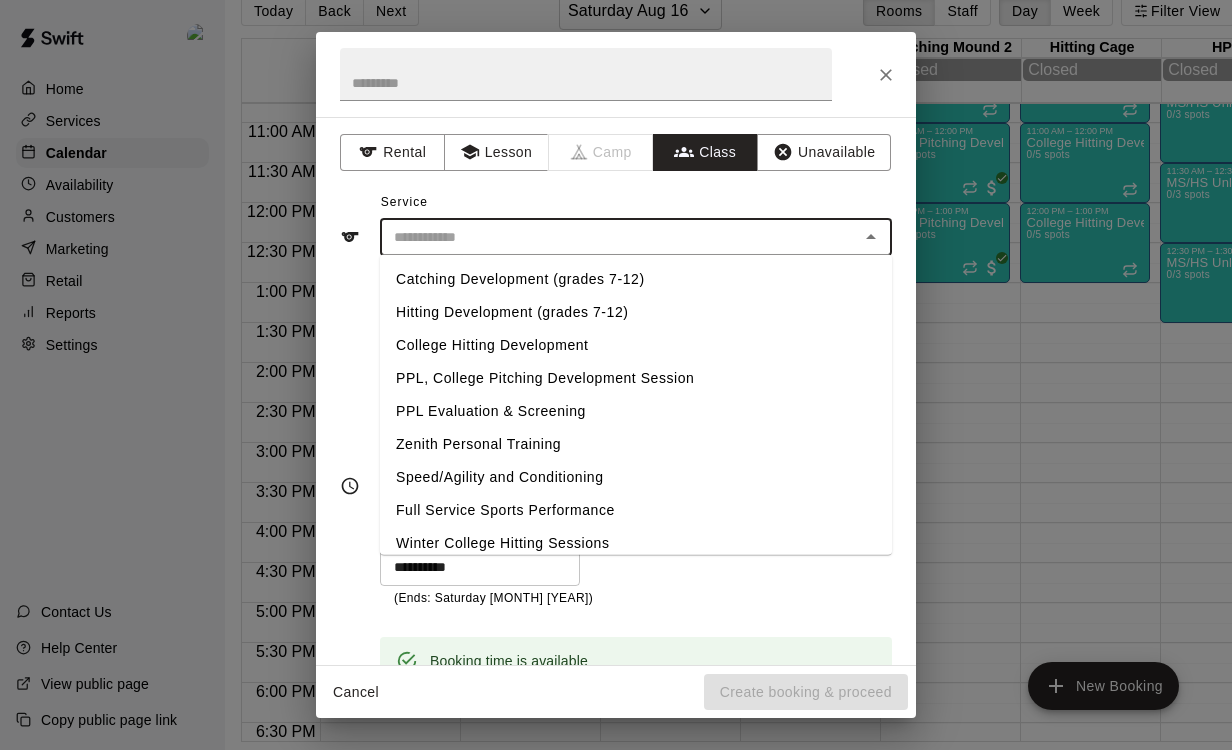 scroll, scrollTop: 97, scrollLeft: 8, axis: both 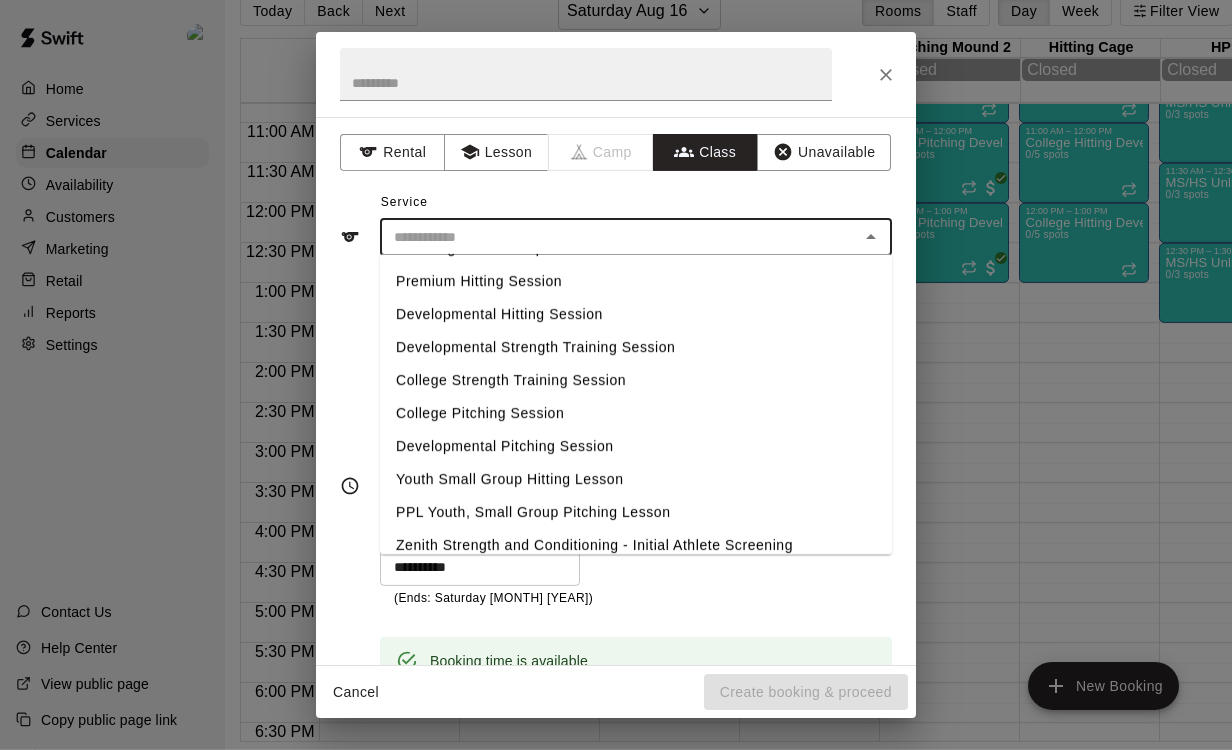 click on "PPL Youth, Small Group Pitching Lesson" at bounding box center (636, 513) 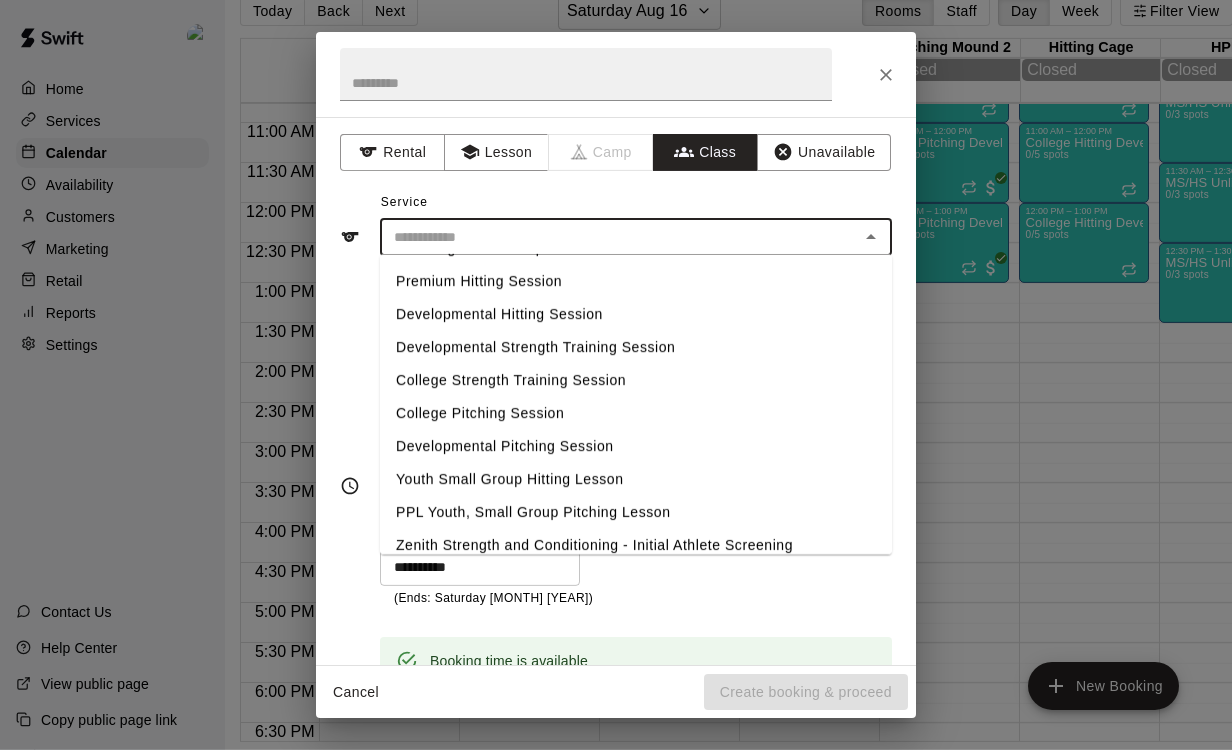 type on "**********" 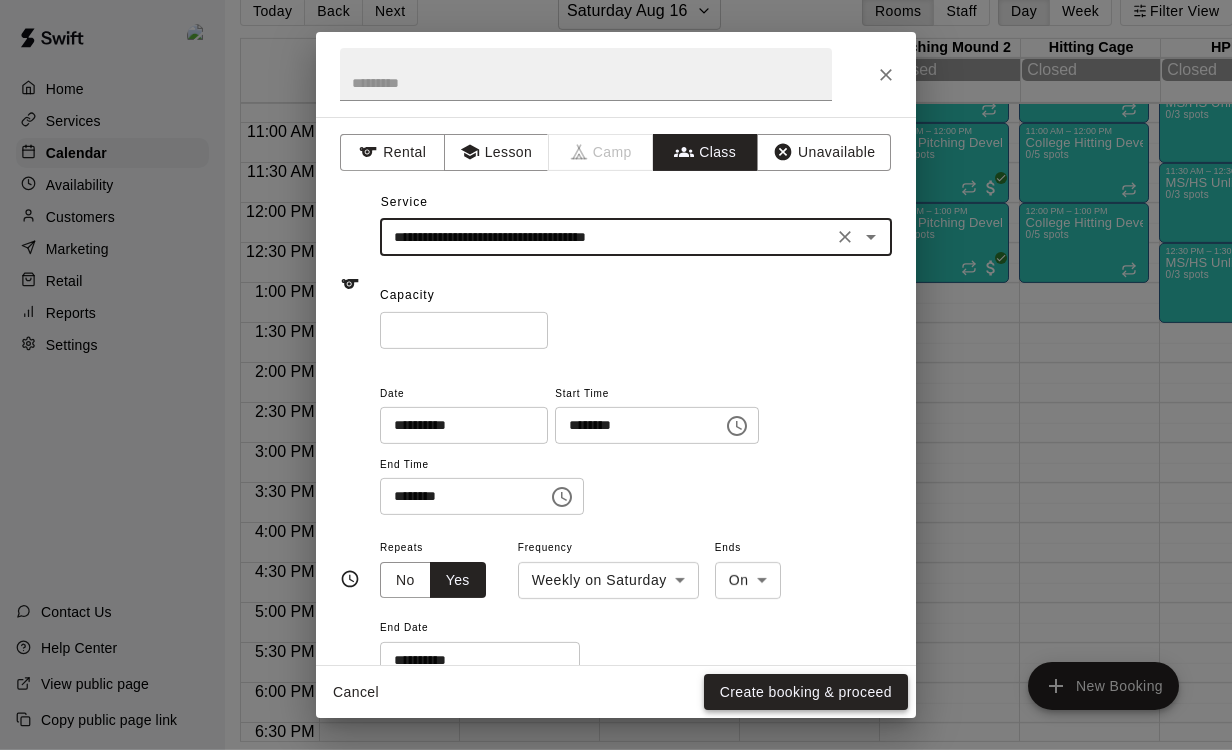 click on "Create booking & proceed" at bounding box center [806, 692] 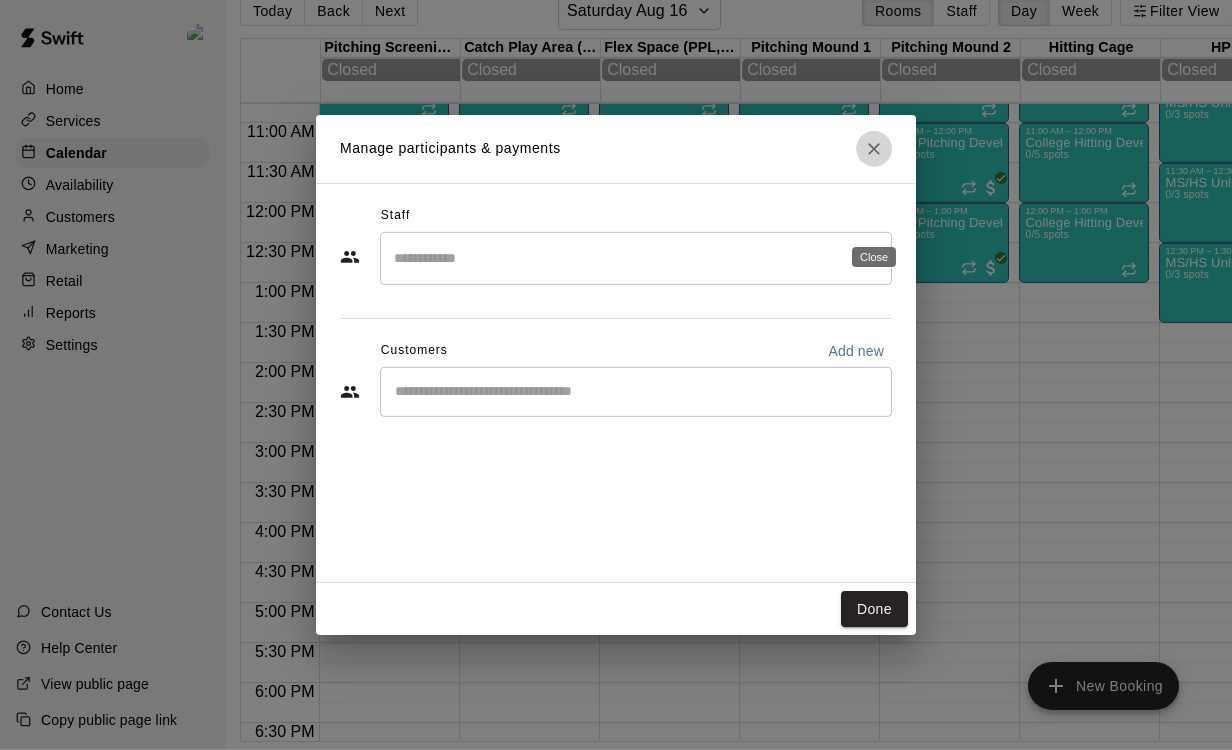 click 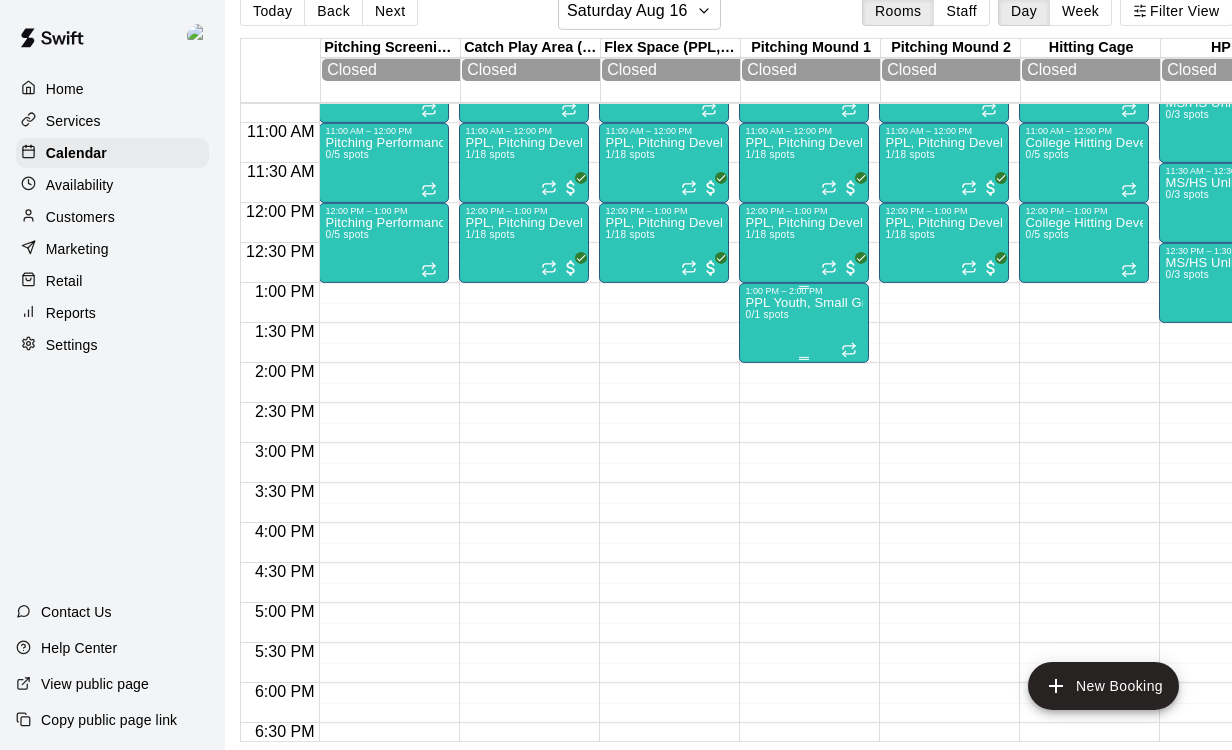 click on "PPL Youth, Small Group Pitching Lesson 0/1 spots" at bounding box center [804, 671] 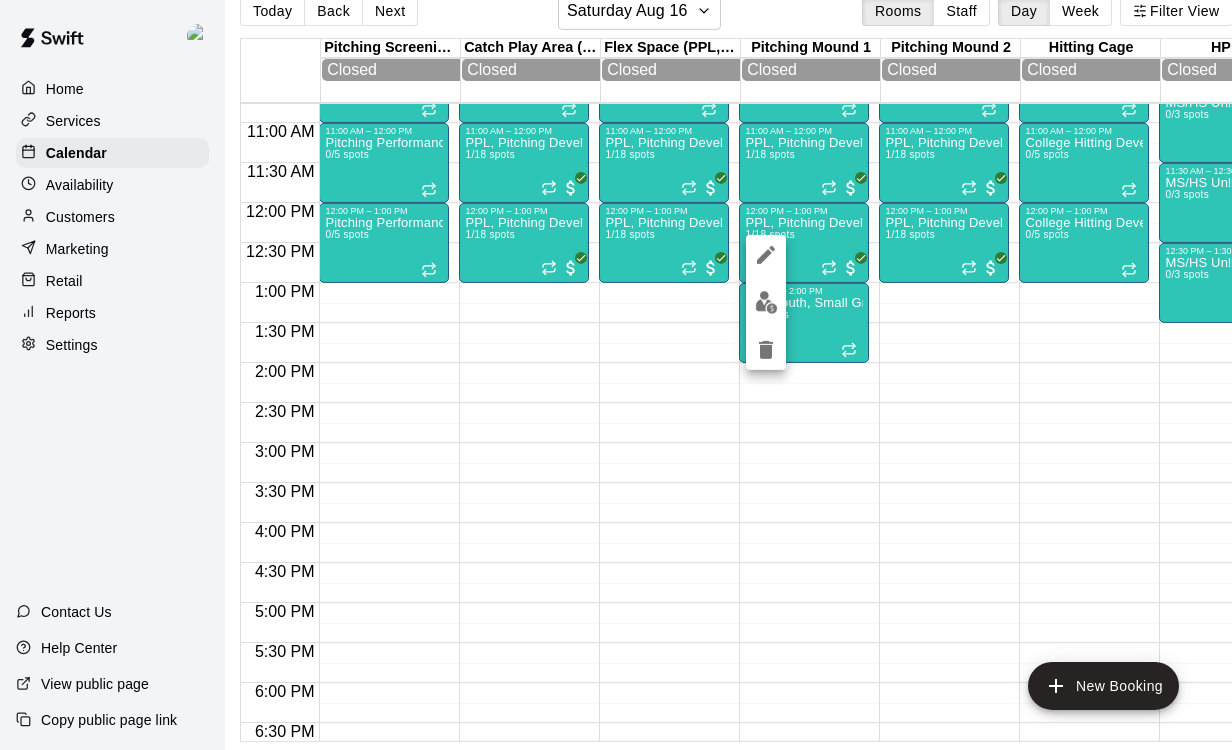 click 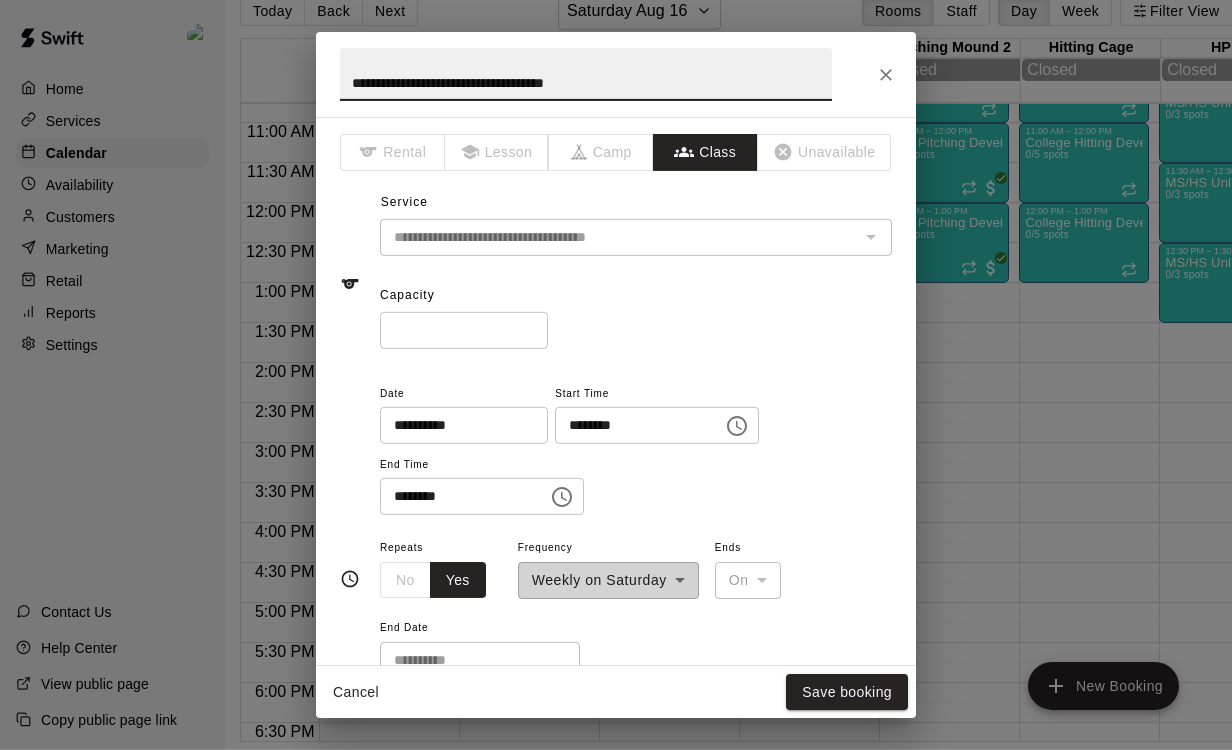 click on "*" at bounding box center [464, 330] 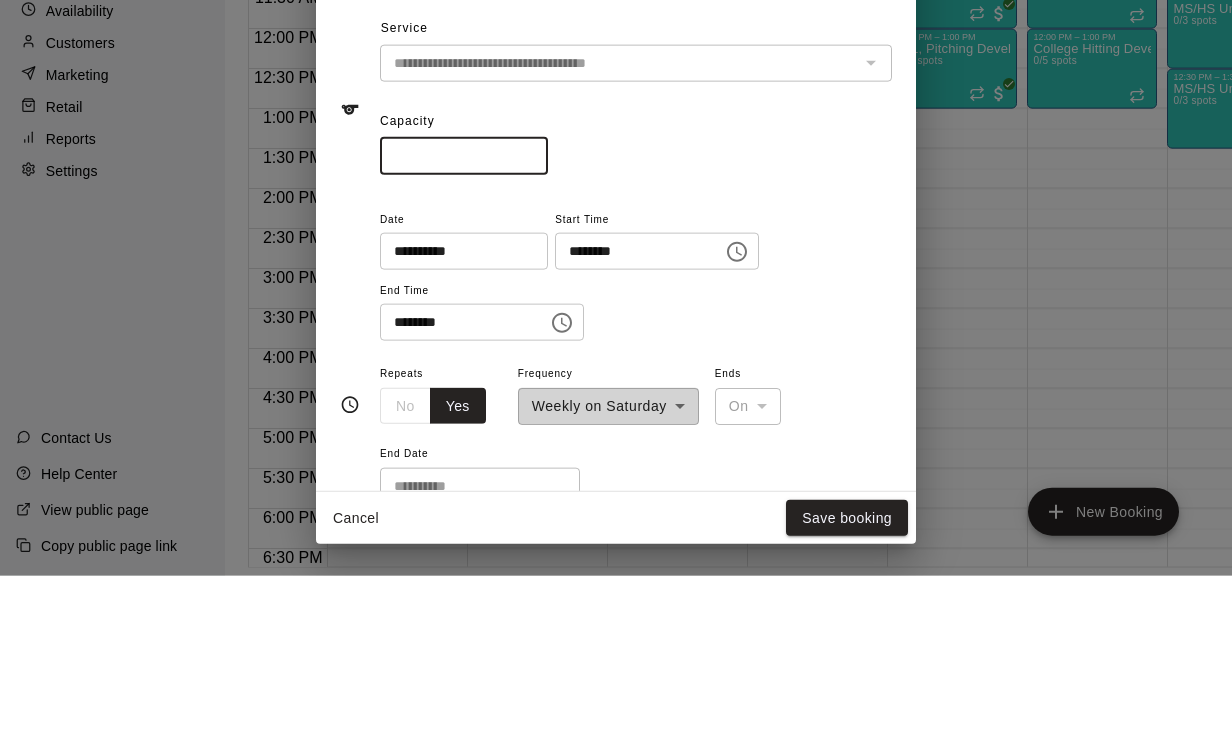 scroll, scrollTop: 98, scrollLeft: 0, axis: vertical 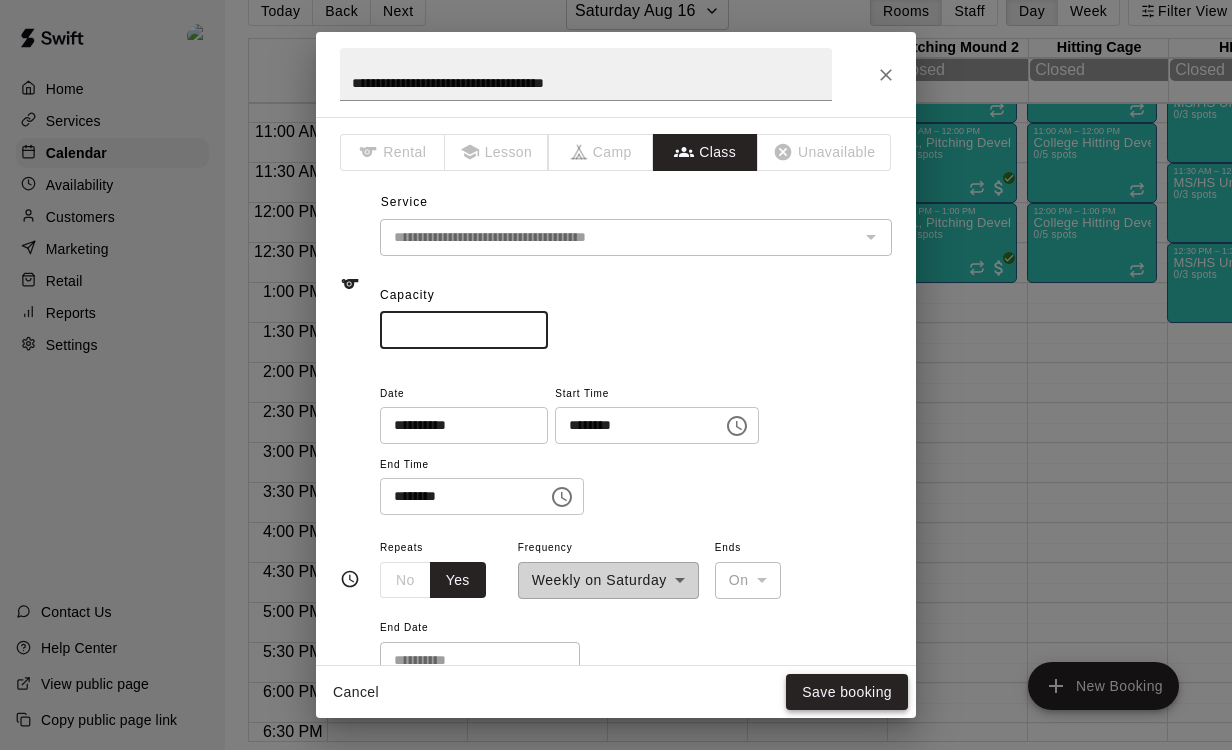 type on "*" 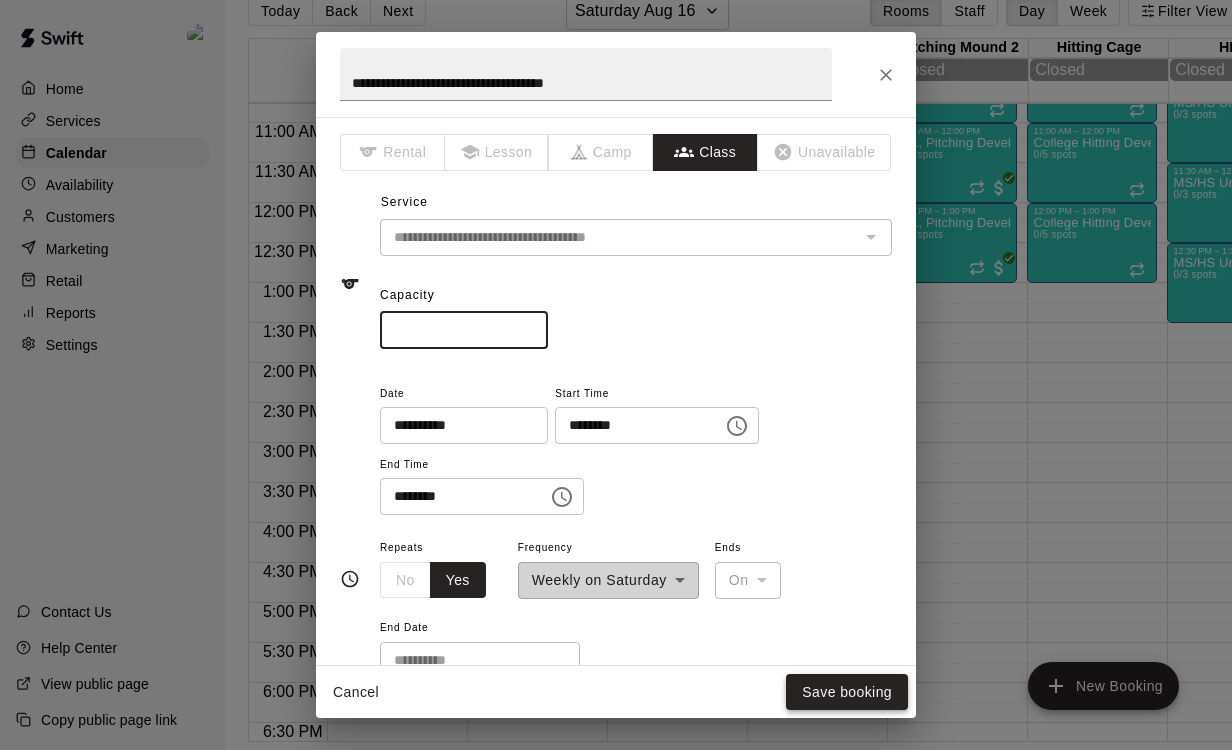 click on "Save booking" at bounding box center [847, 692] 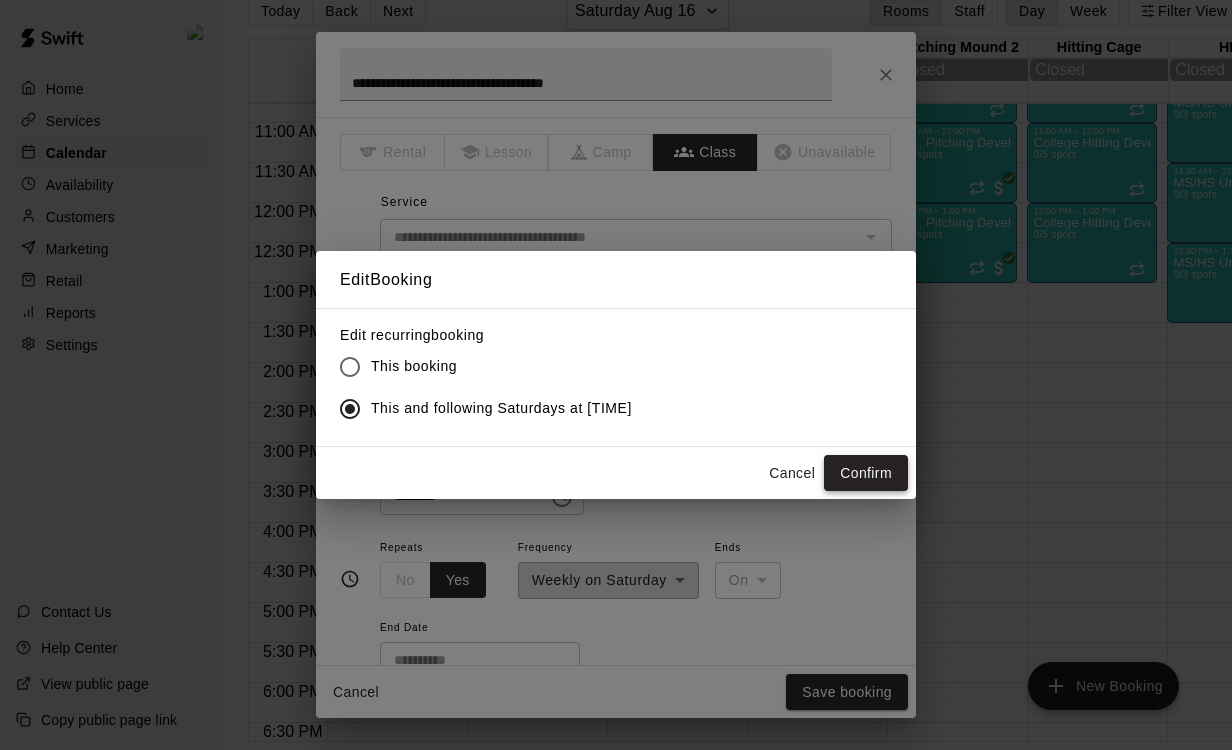 click on "Confirm" at bounding box center [866, 473] 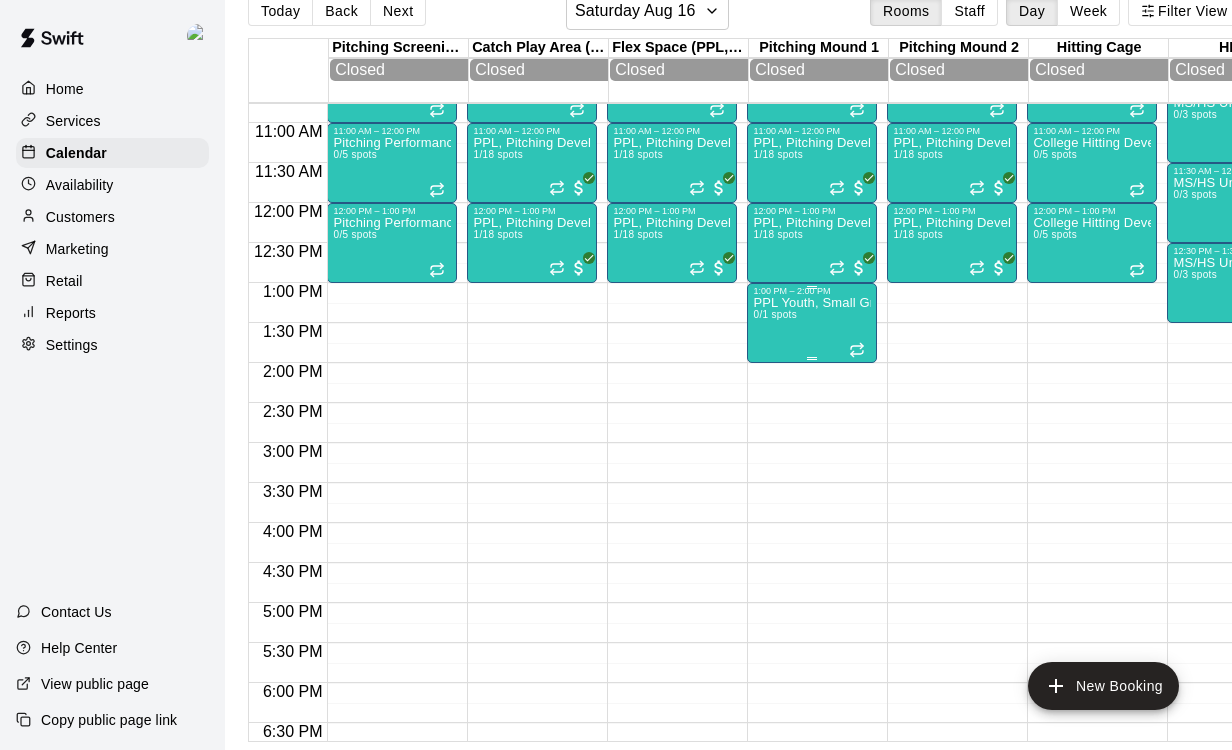 click on "PPL Youth, Small Group Pitching Lesson 0/1 spots" at bounding box center (812, 671) 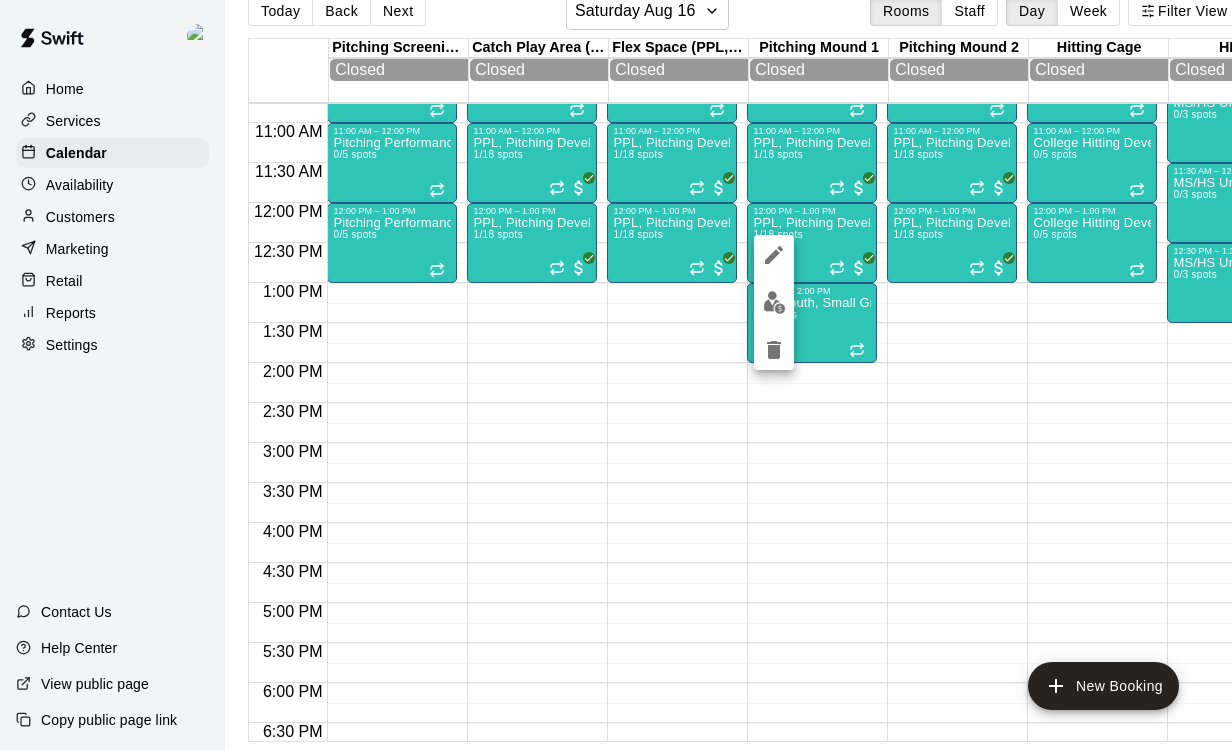 click 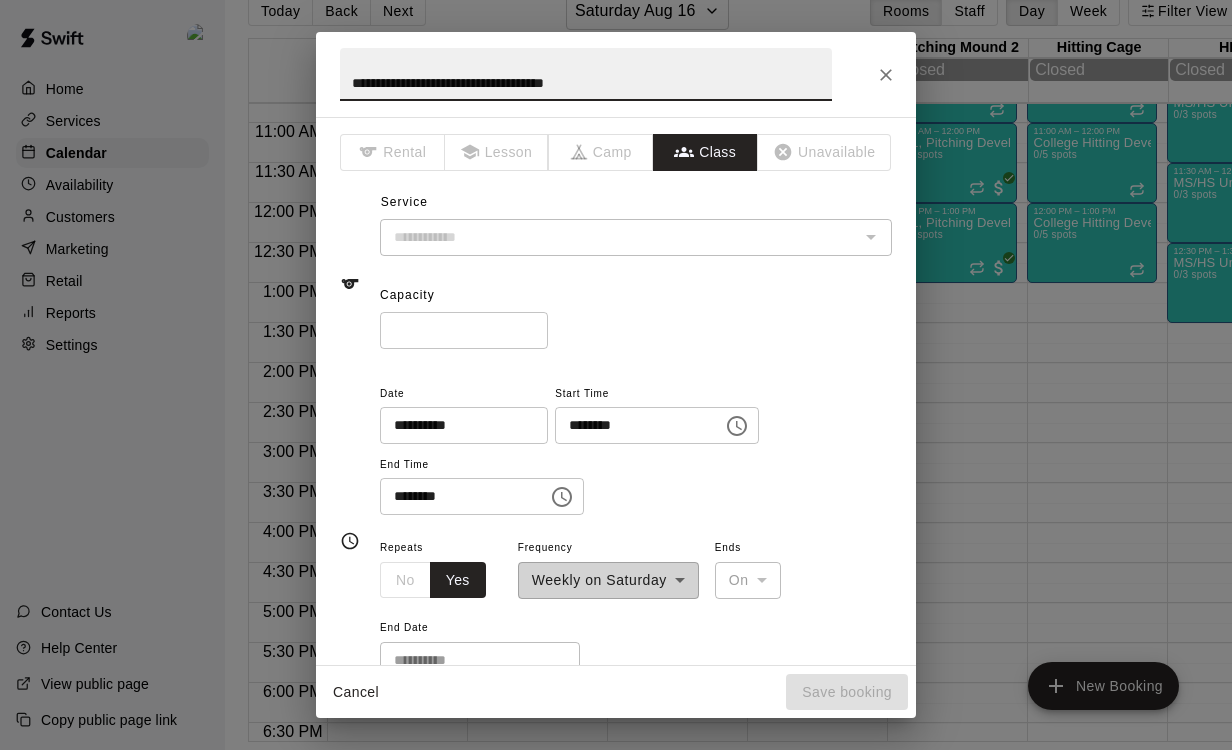 type on "**********" 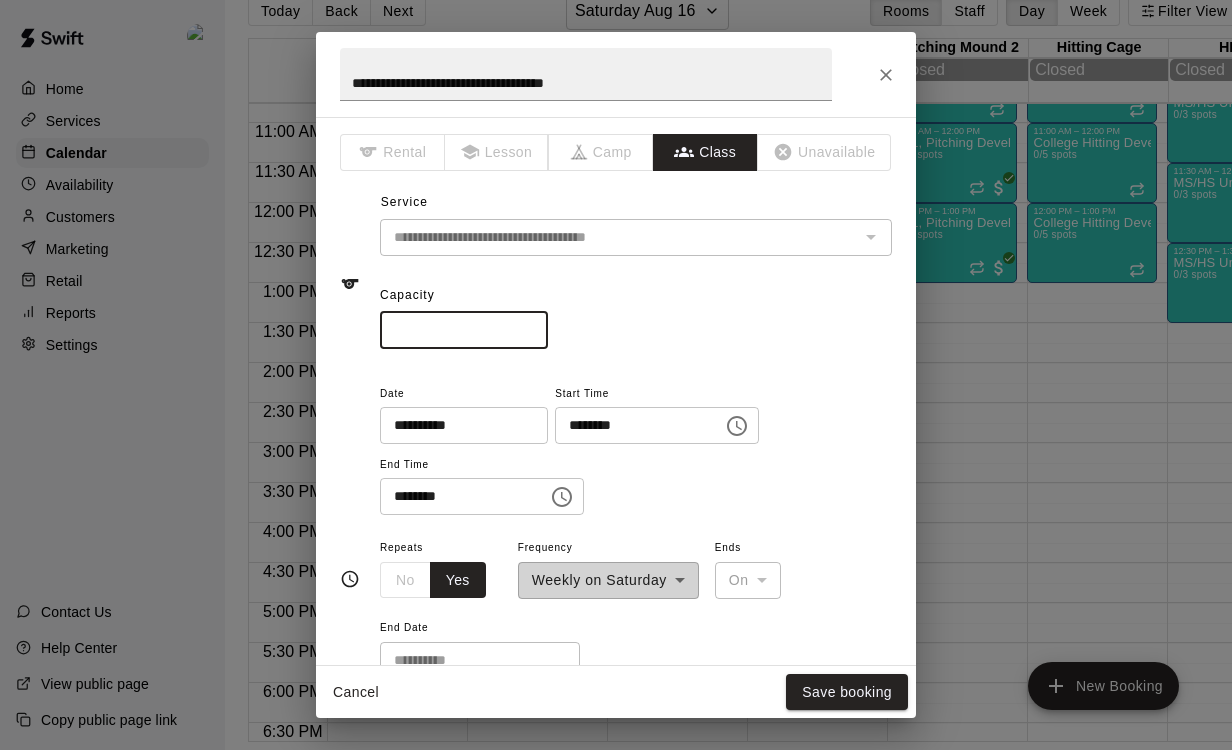 scroll, scrollTop: 97, scrollLeft: 0, axis: vertical 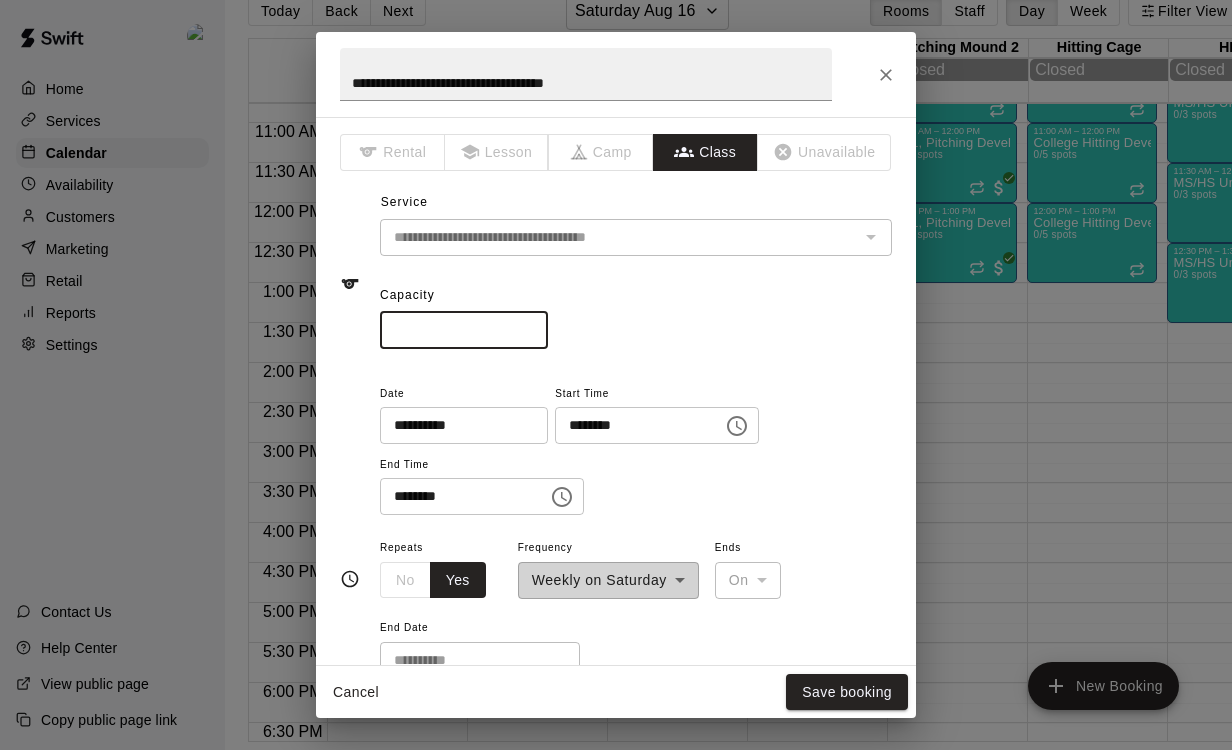 drag, startPoint x: 497, startPoint y: 334, endPoint x: 512, endPoint y: 341, distance: 16.552946 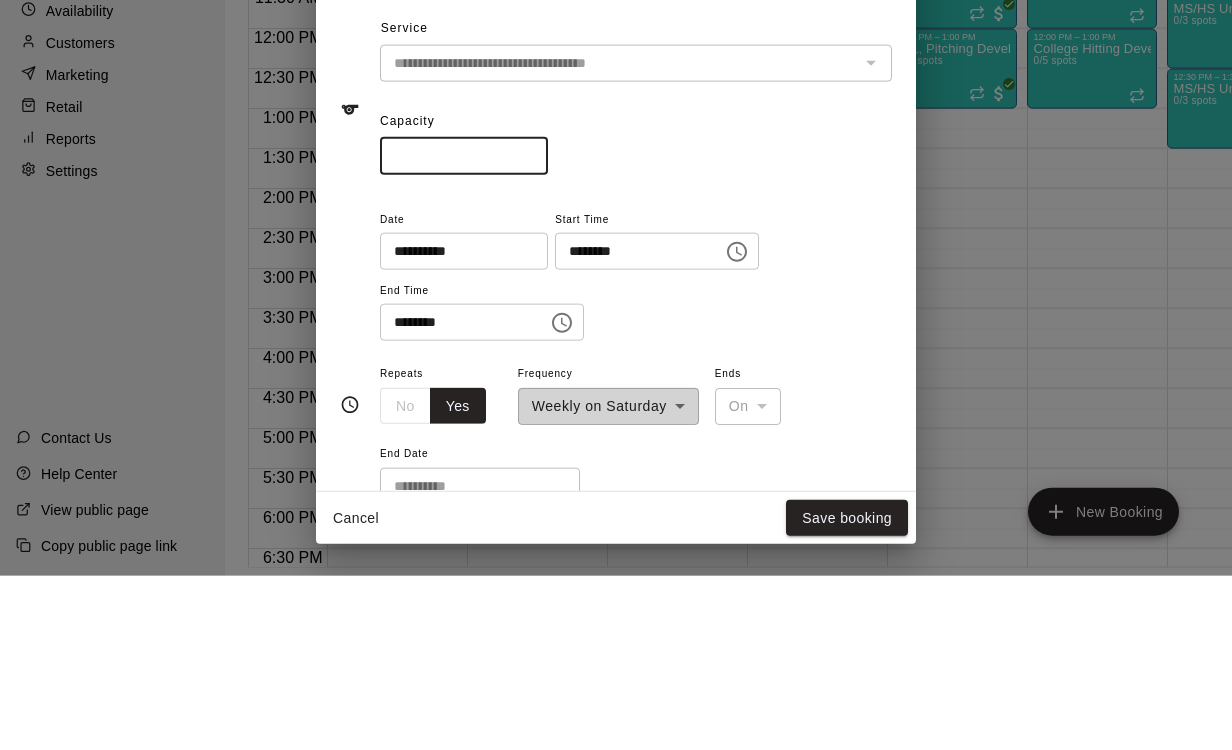 scroll, scrollTop: 98, scrollLeft: 0, axis: vertical 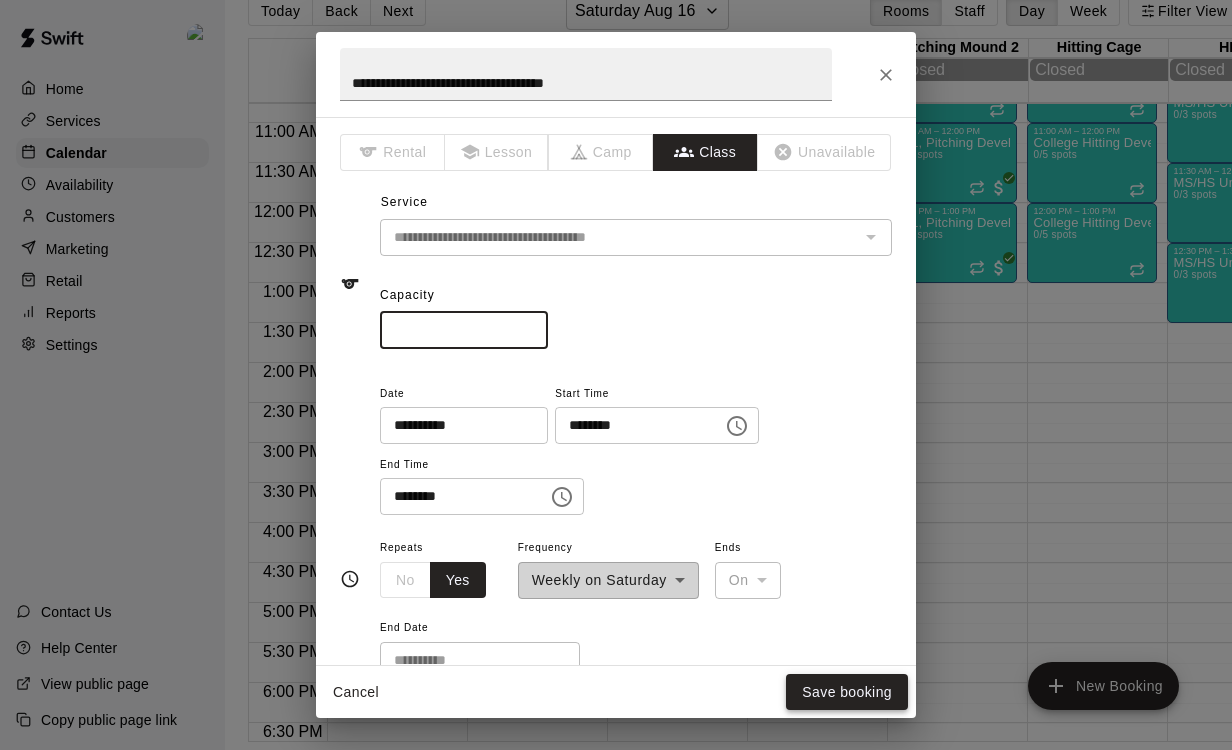 type on "*" 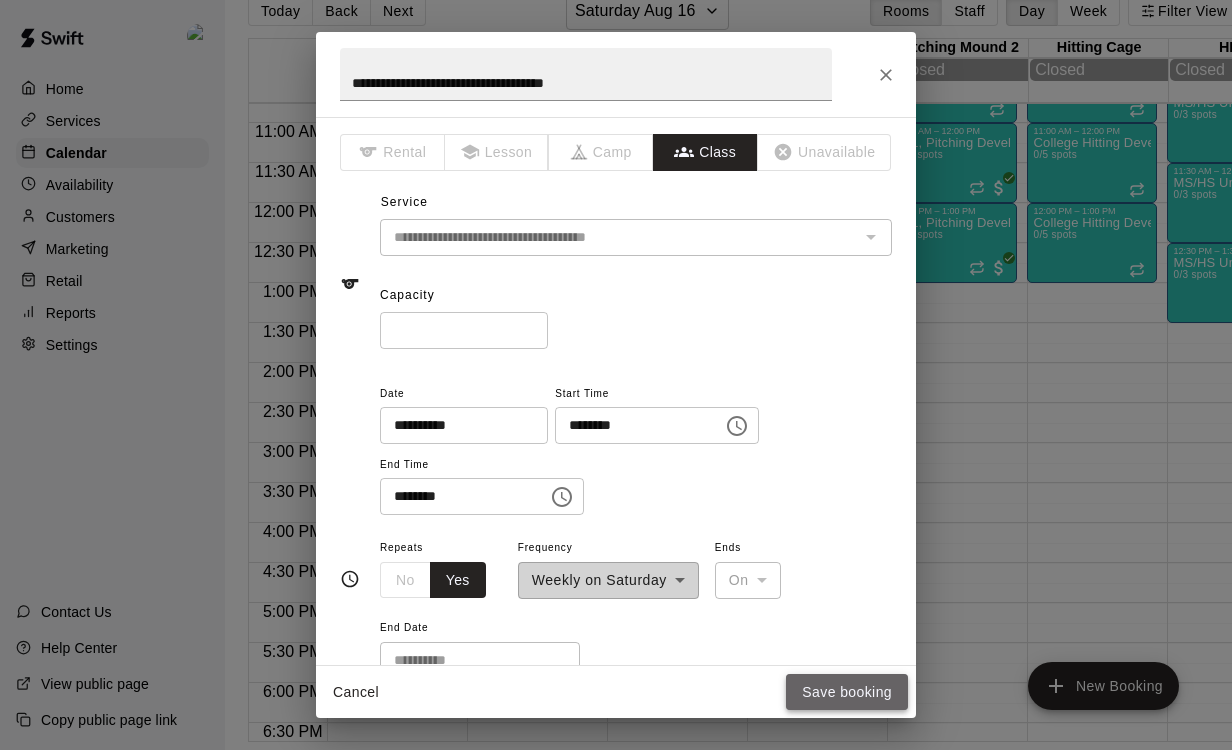 click on "Save booking" at bounding box center [847, 692] 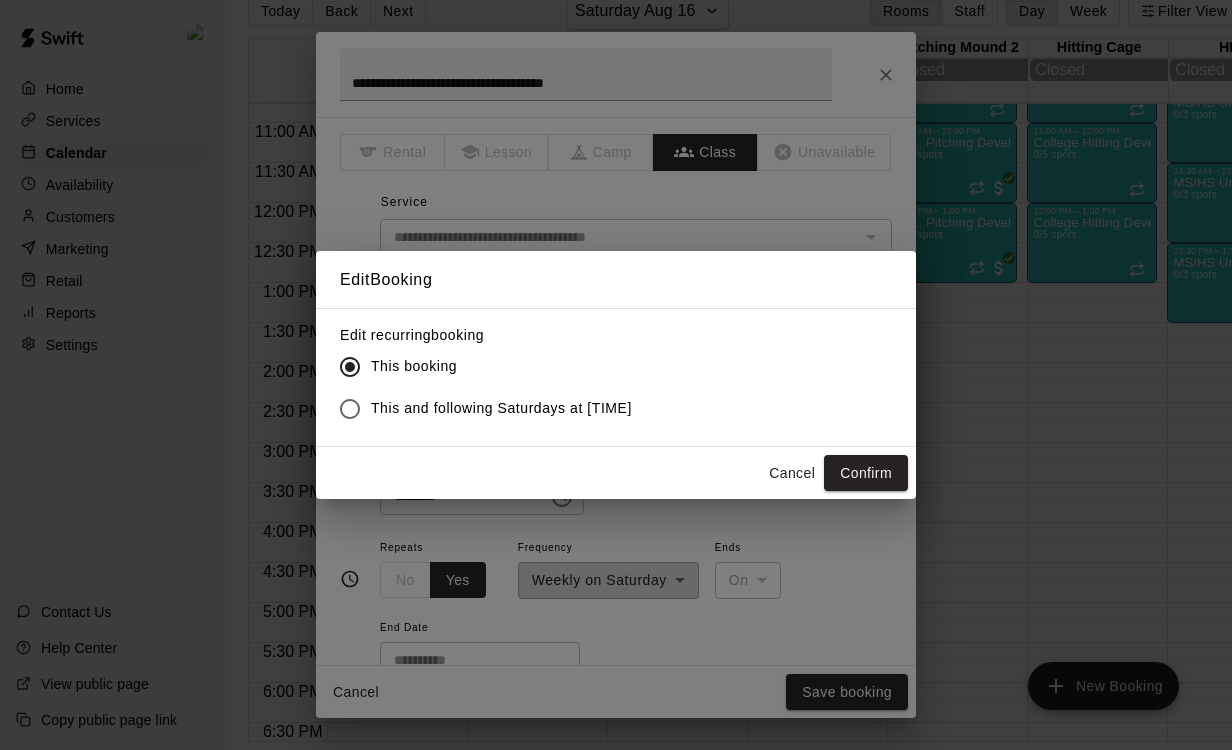 click on "Confirm" at bounding box center (866, 473) 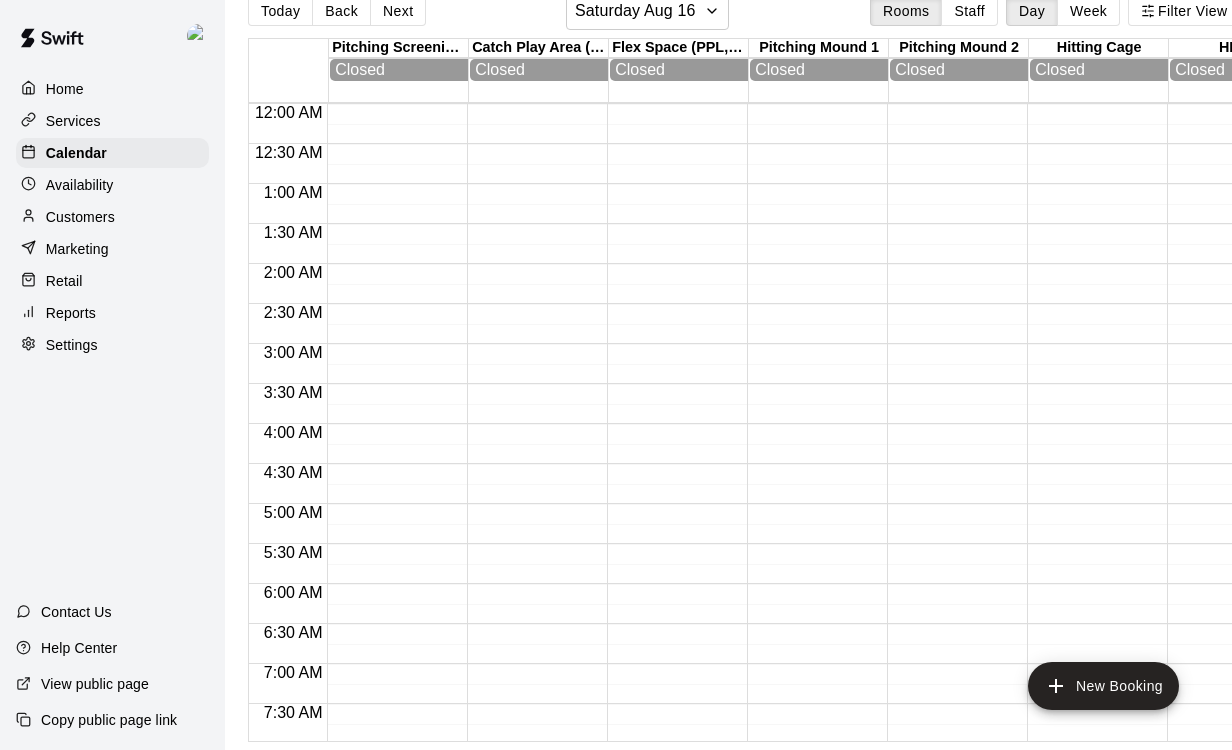 scroll, scrollTop: -10, scrollLeft: 0, axis: vertical 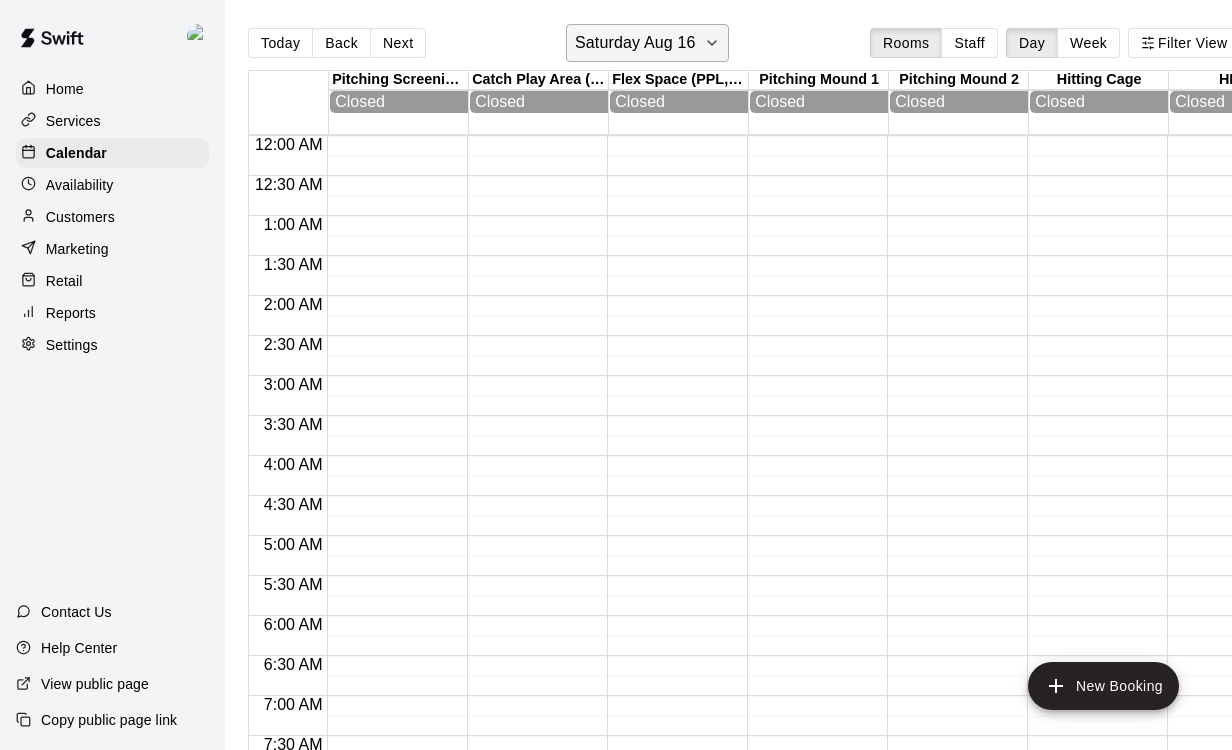 click 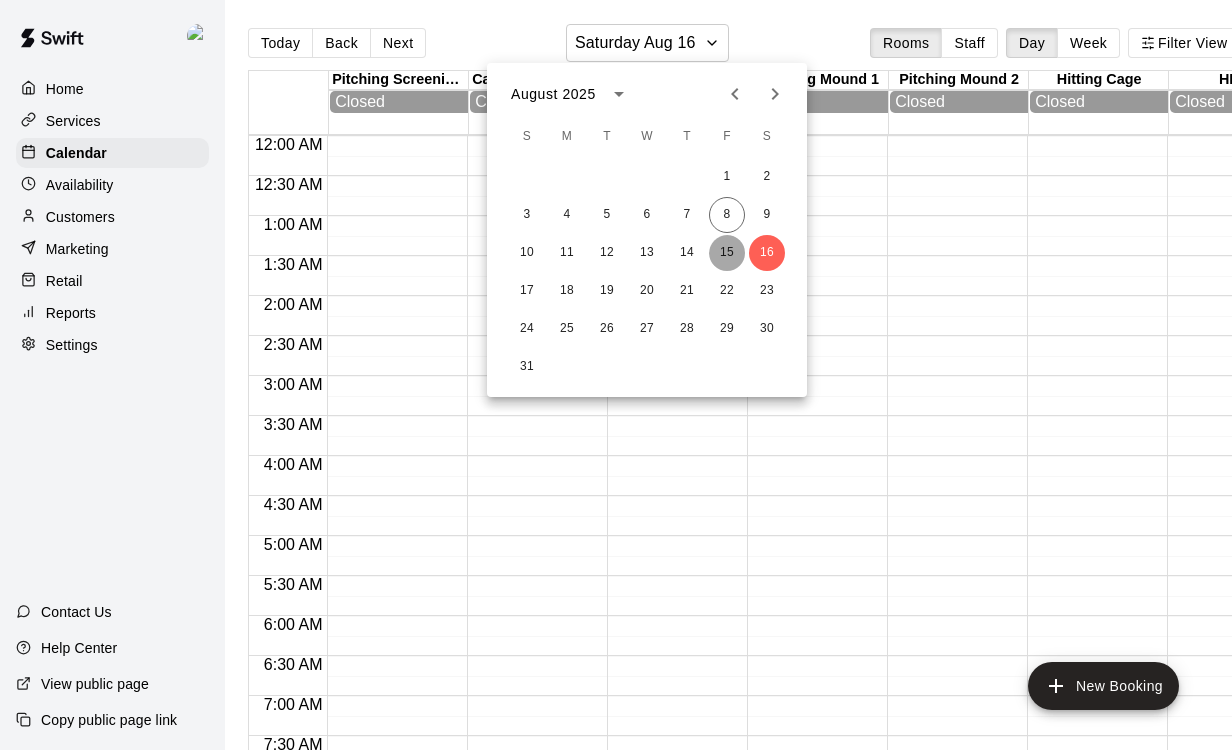 click on "15" at bounding box center [727, 253] 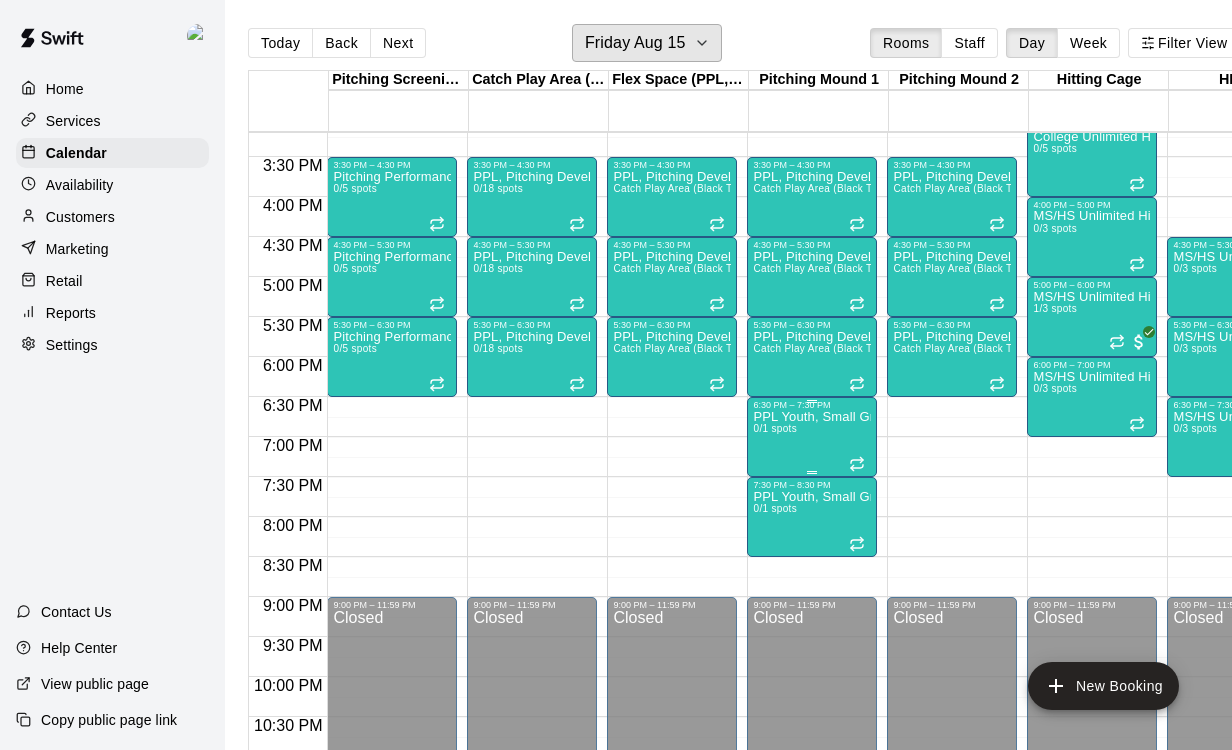 scroll, scrollTop: 1215, scrollLeft: 0, axis: vertical 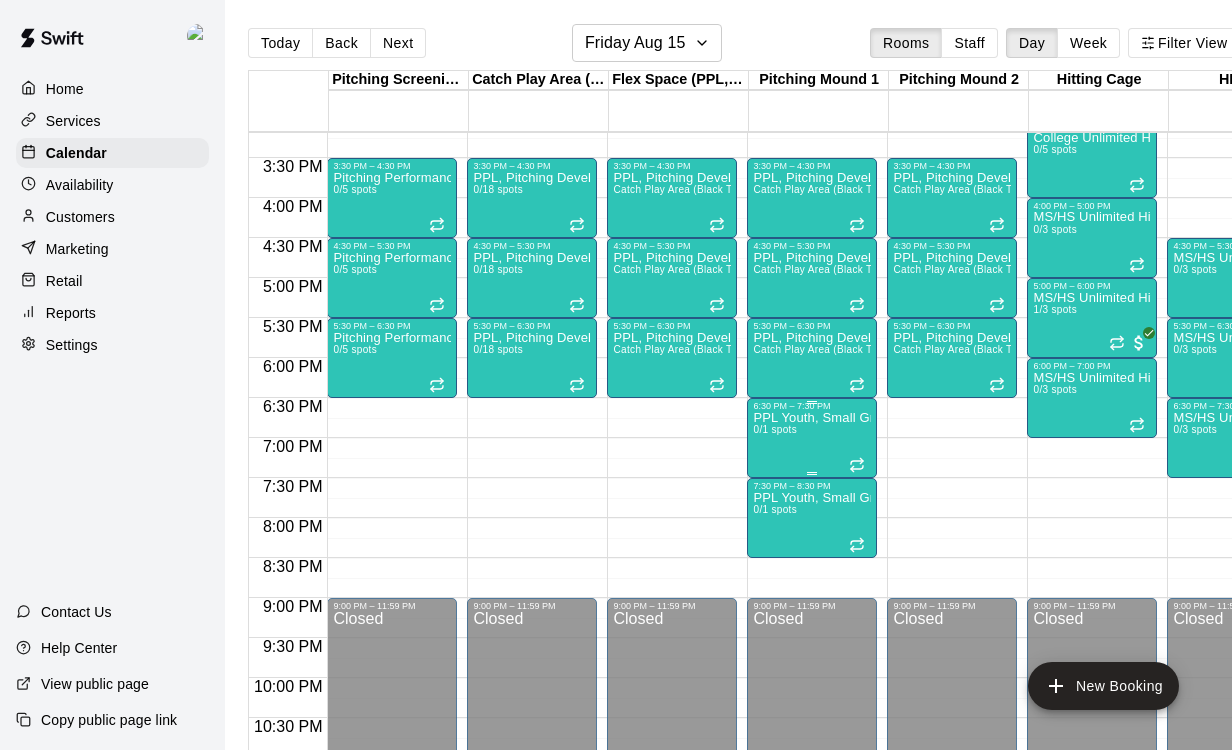click on "PPL Youth, Small Group Pitching Lesson 0/1 spots" at bounding box center [812, 786] 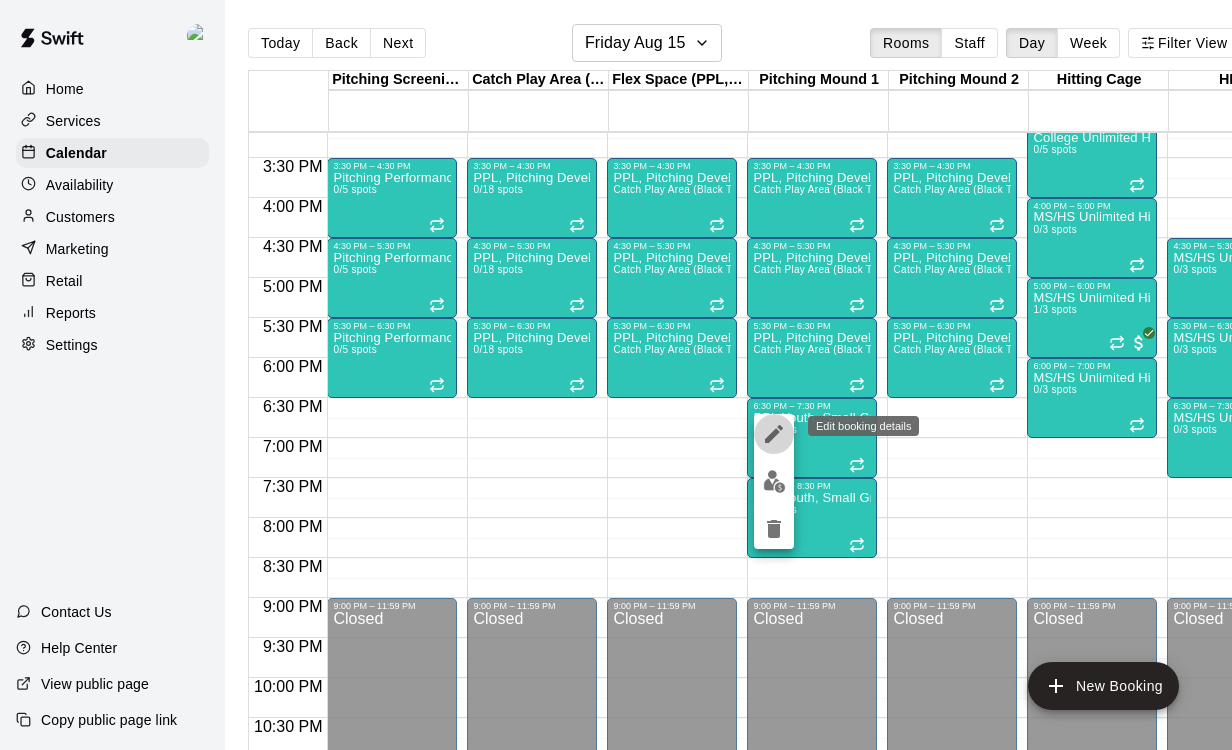 click at bounding box center [774, 434] 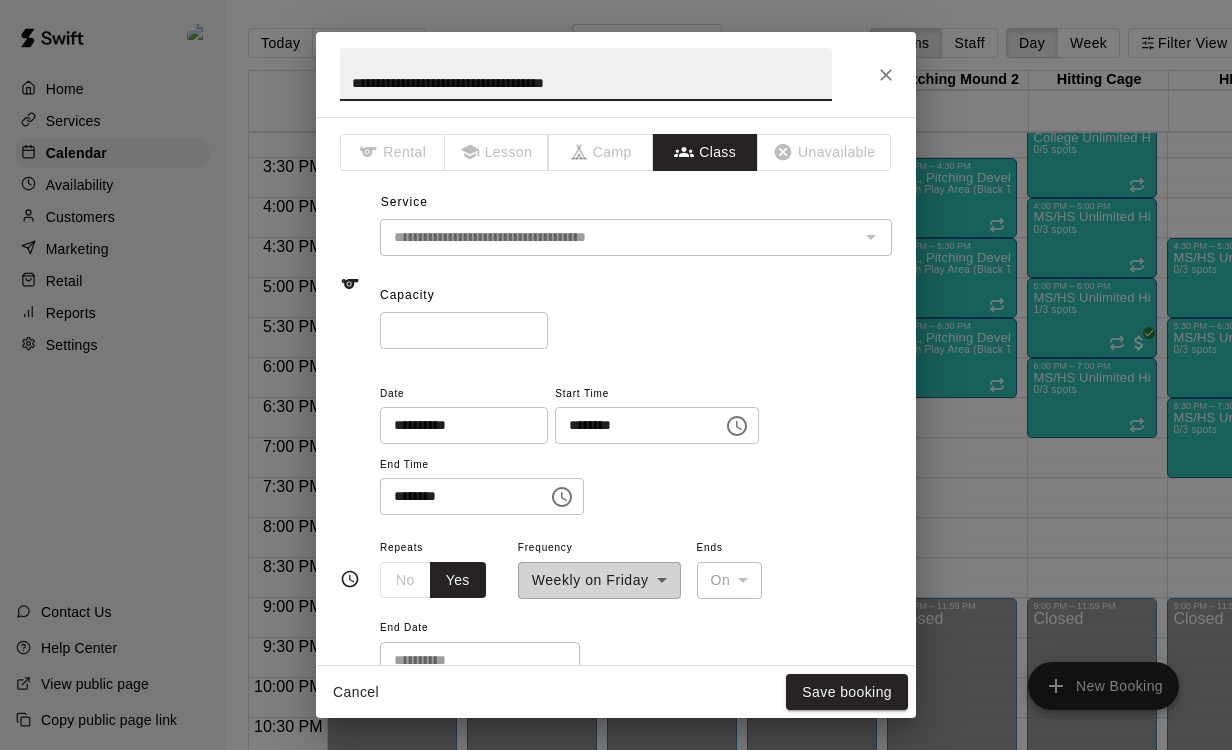 click on "*" at bounding box center (464, 330) 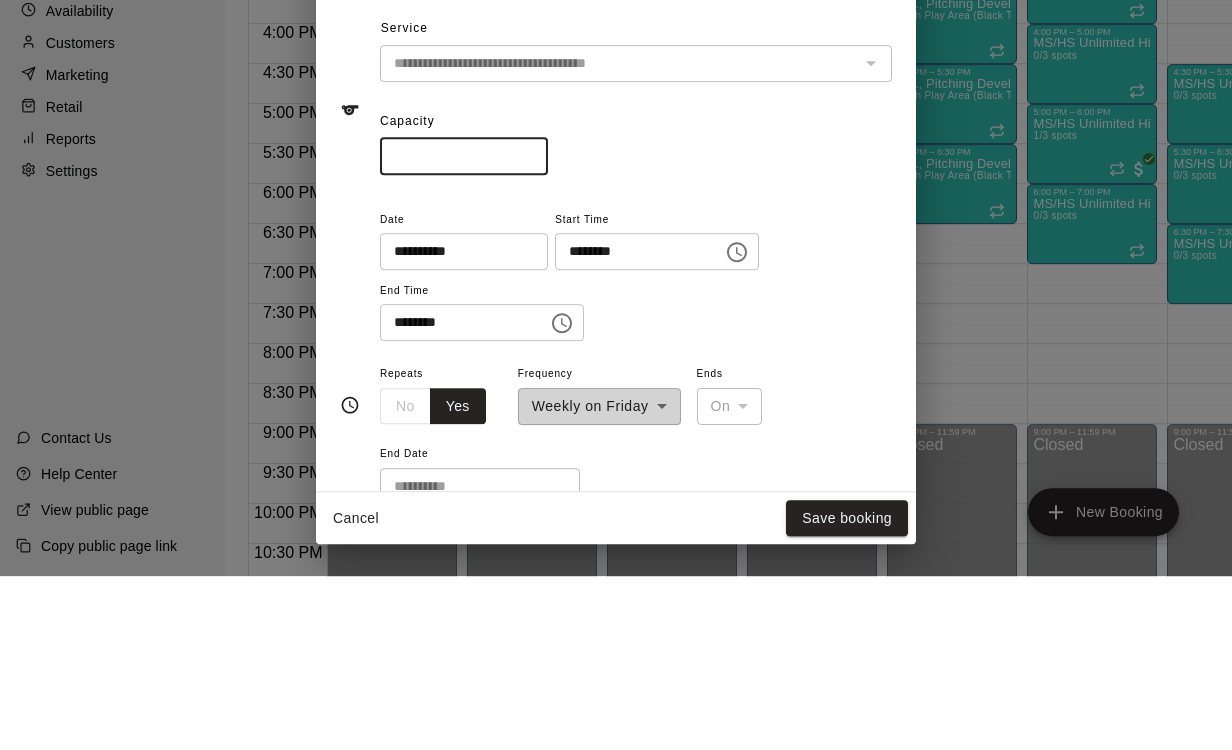scroll, scrollTop: 98, scrollLeft: 0, axis: vertical 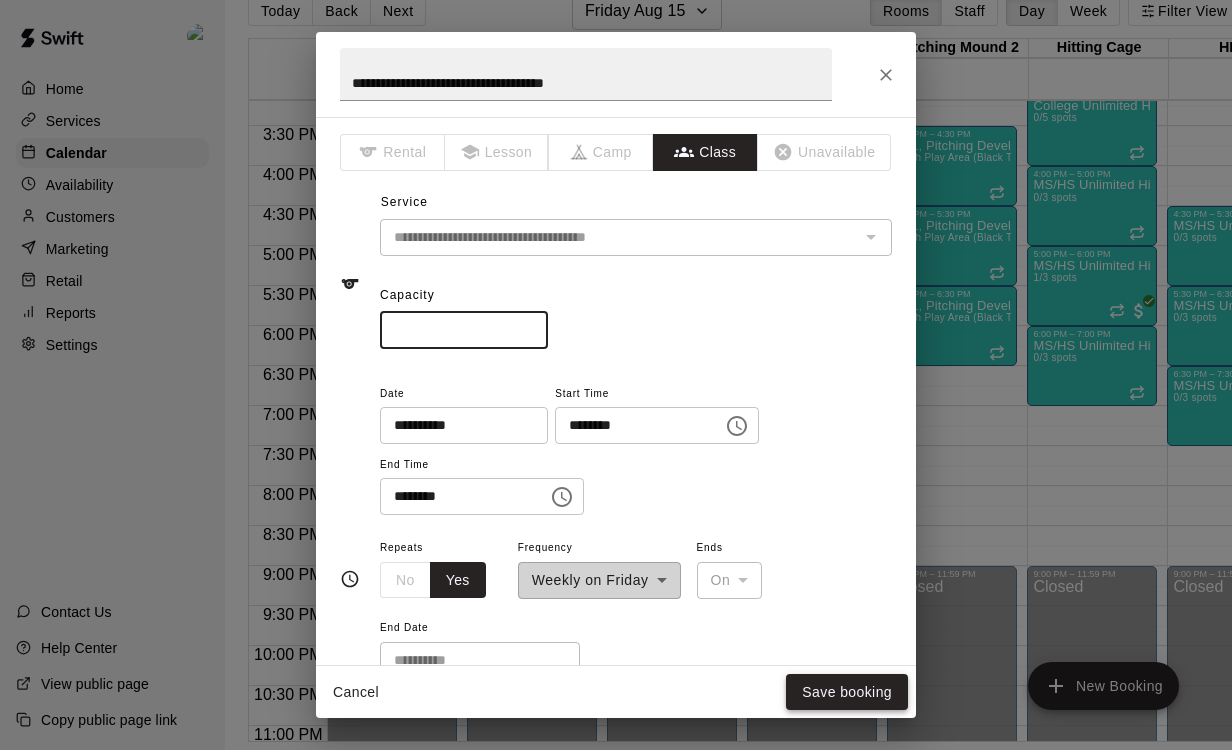 type on "*" 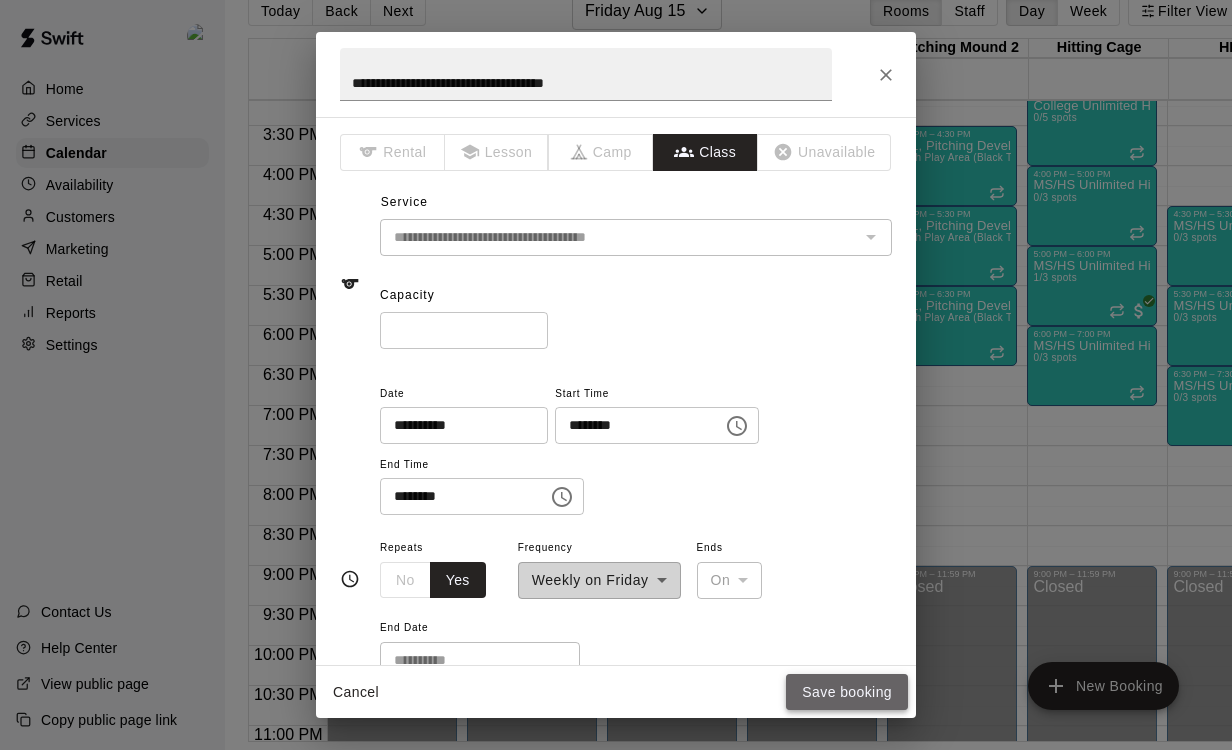 click on "Save booking" at bounding box center [847, 692] 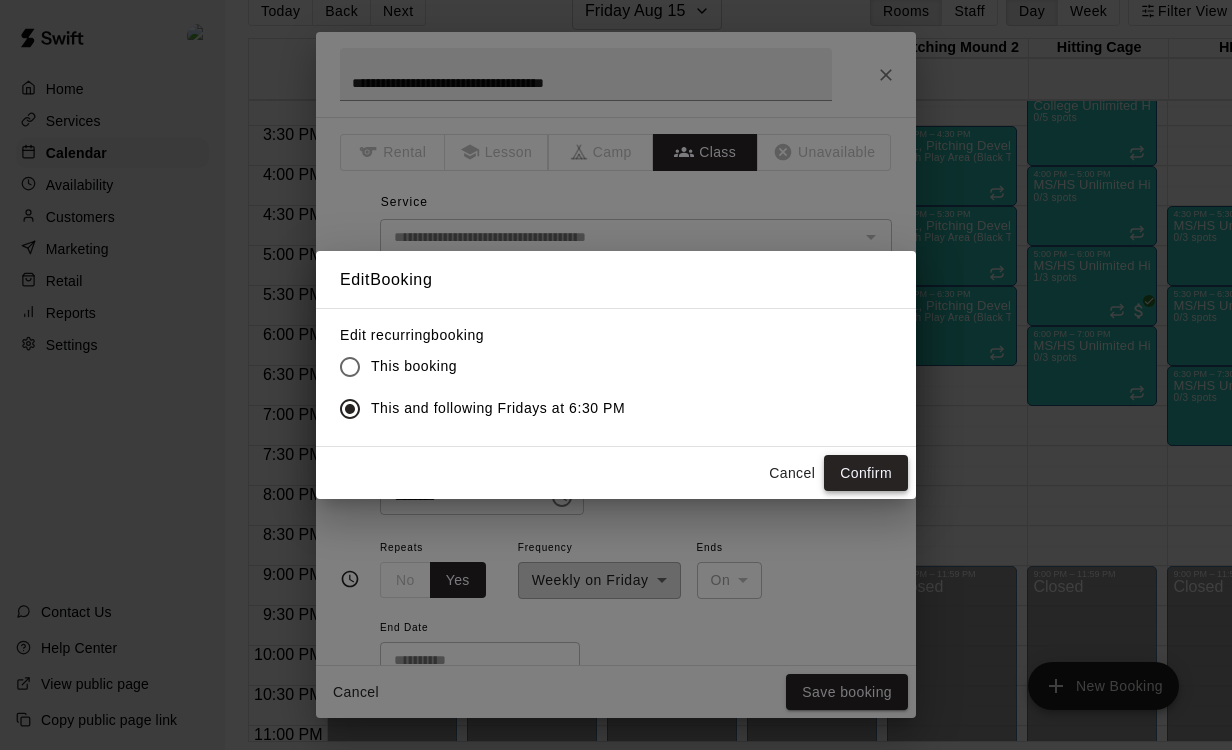 click on "Confirm" at bounding box center [866, 473] 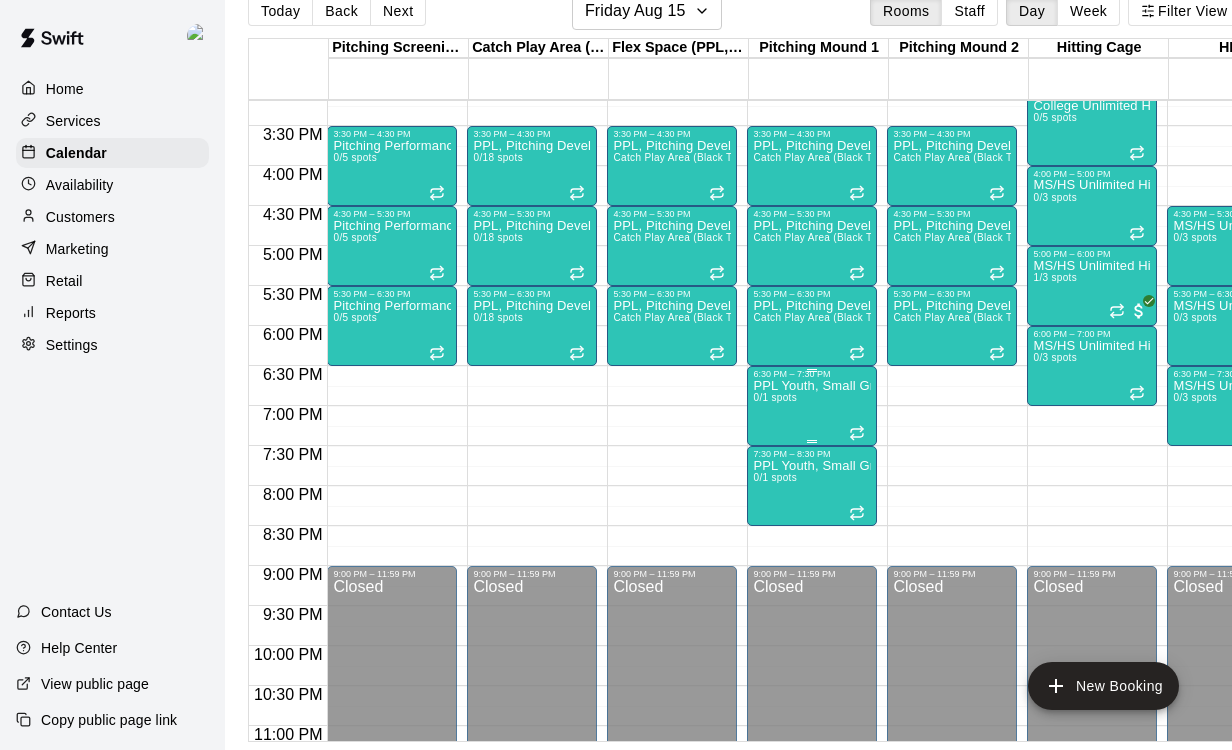 click on "PPL Youth, Small Group Pitching Lesson 0/1 spots" at bounding box center (812, 754) 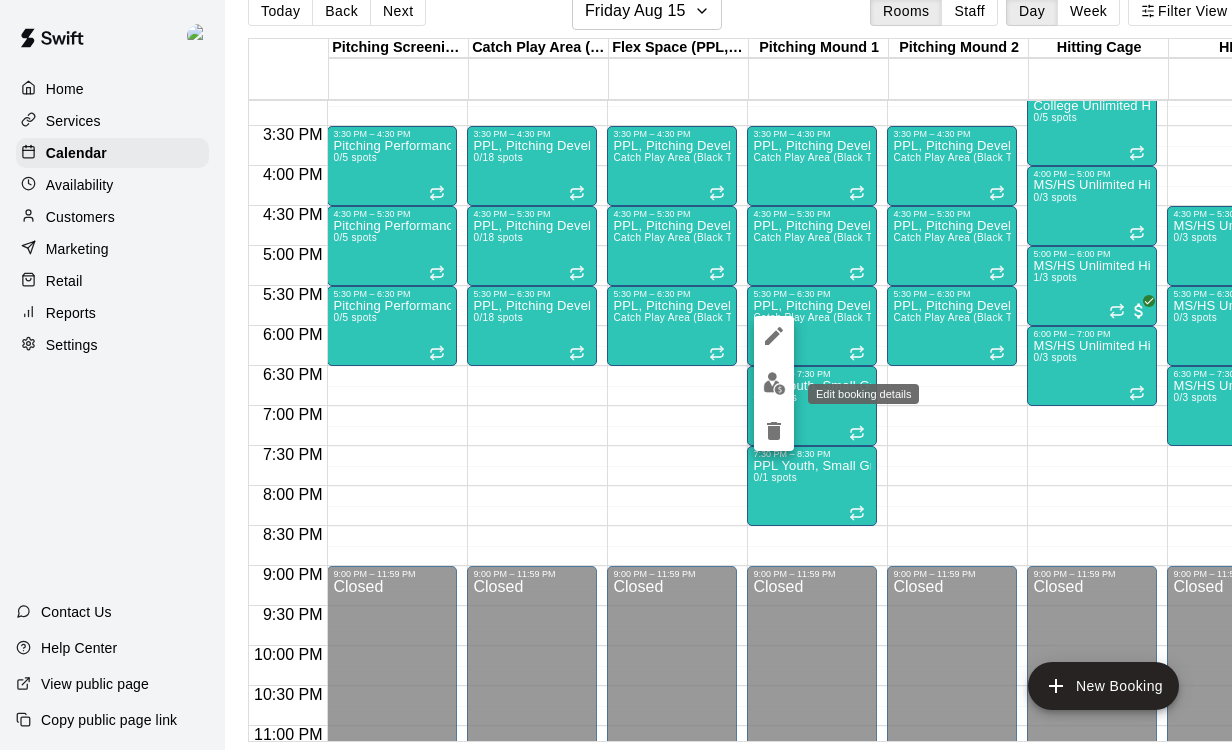 click 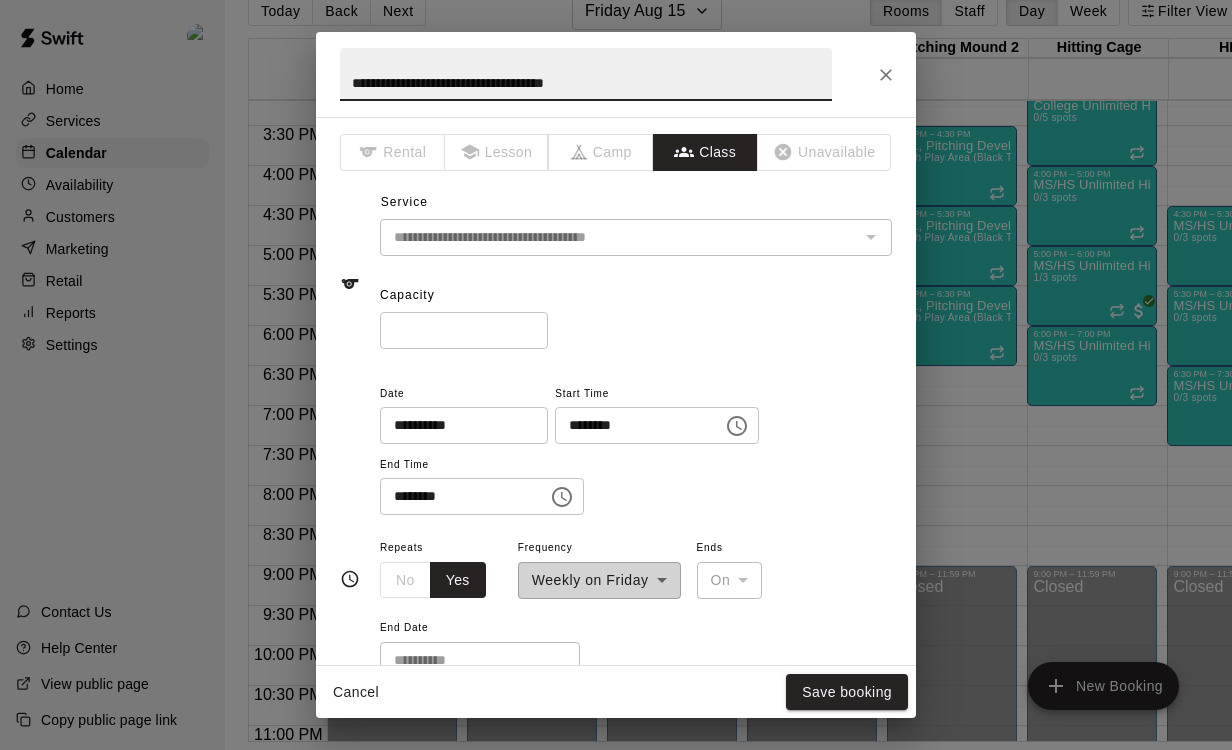 click on "*" at bounding box center [464, 330] 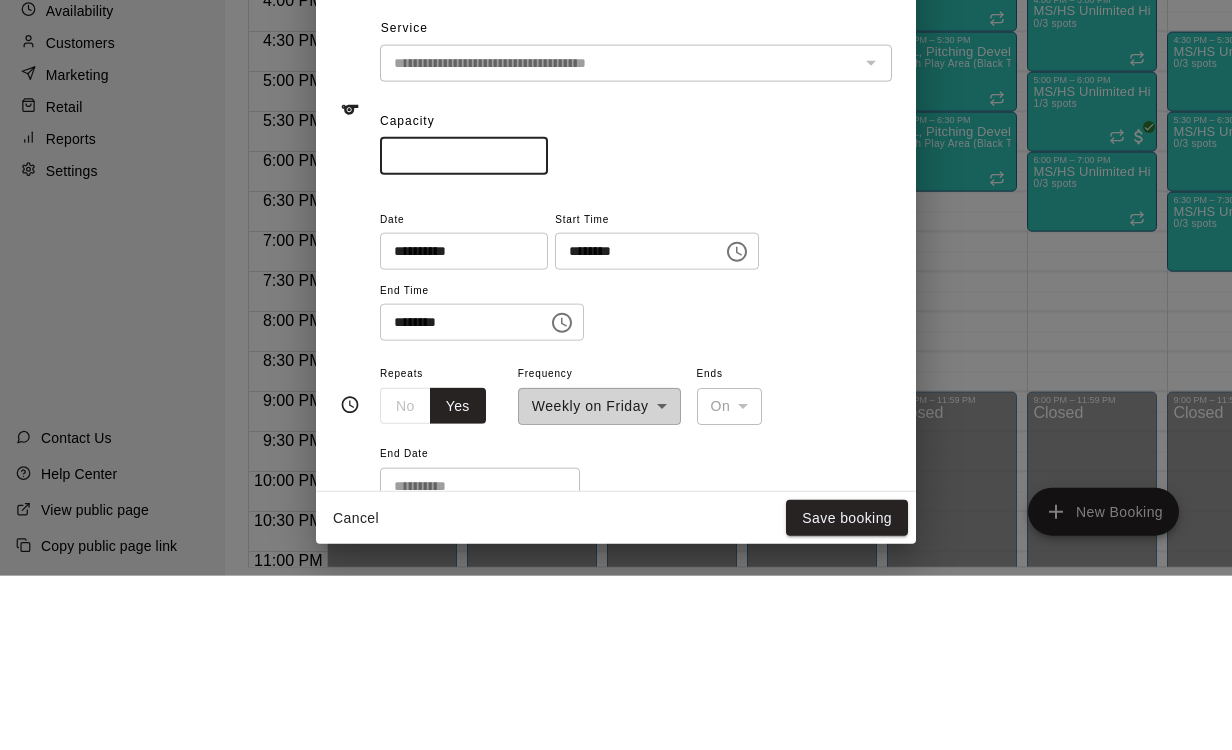 scroll, scrollTop: 98, scrollLeft: 0, axis: vertical 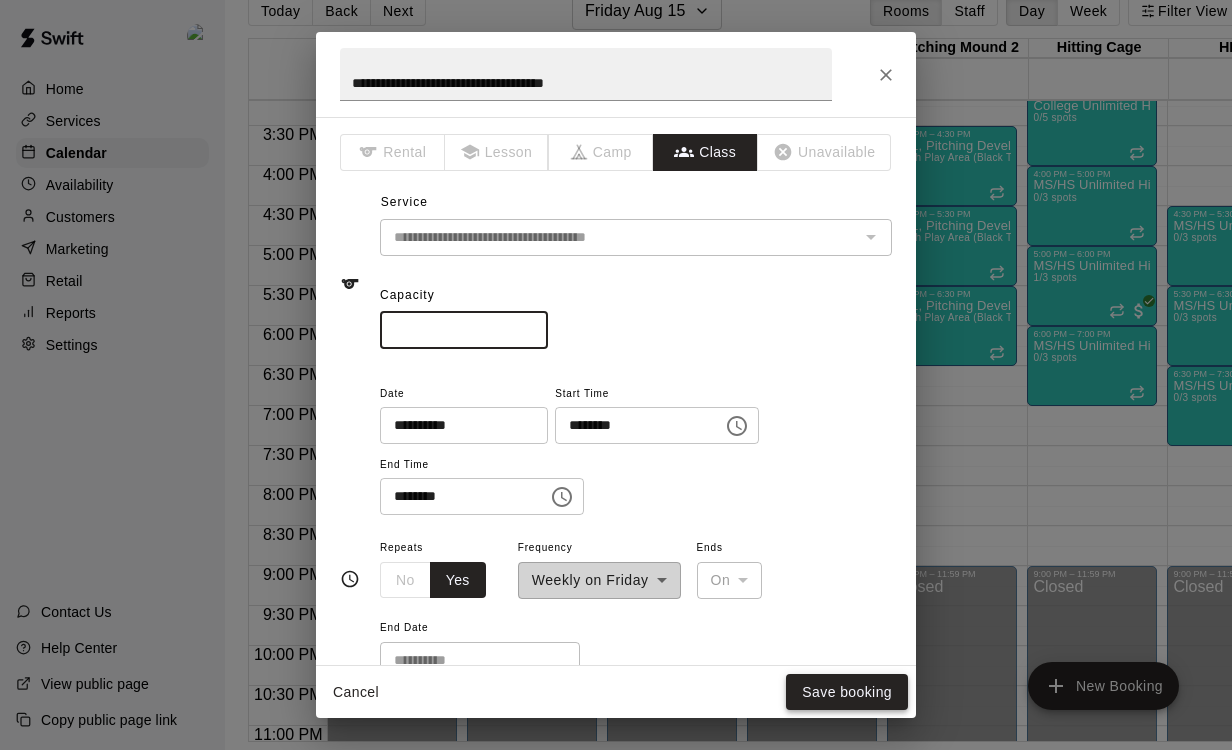type on "*" 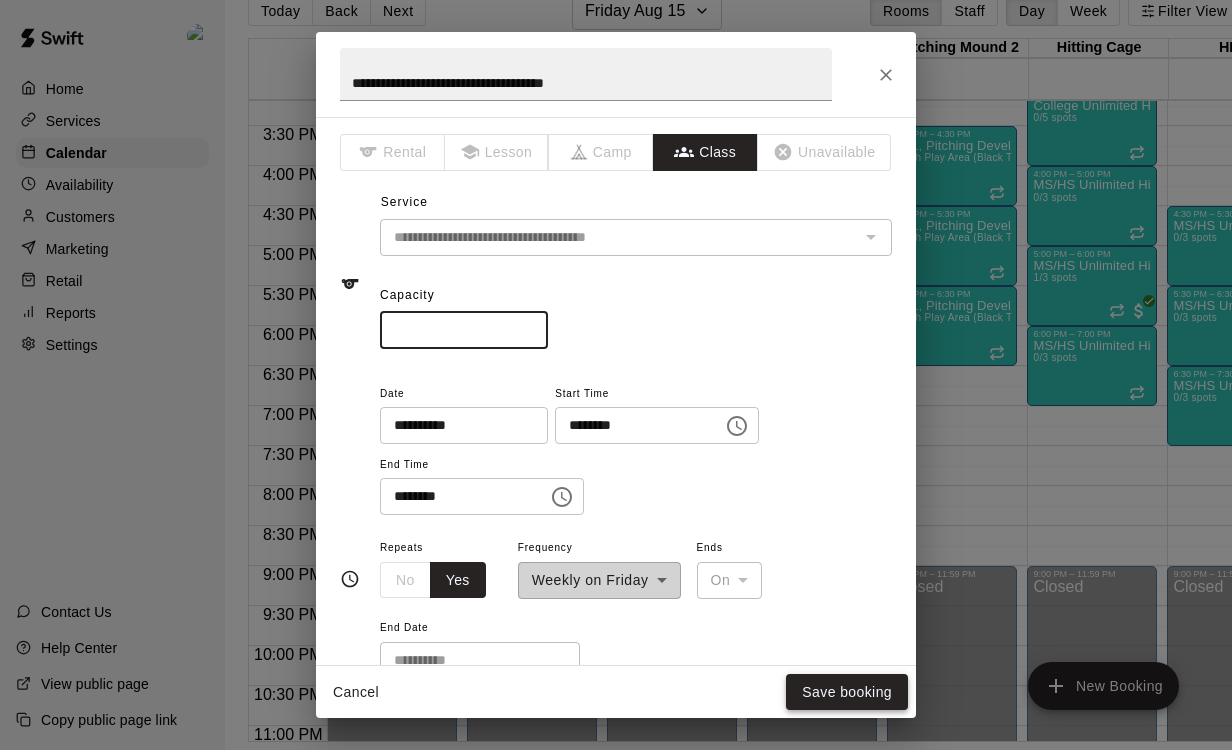 click on "Save booking" at bounding box center (847, 692) 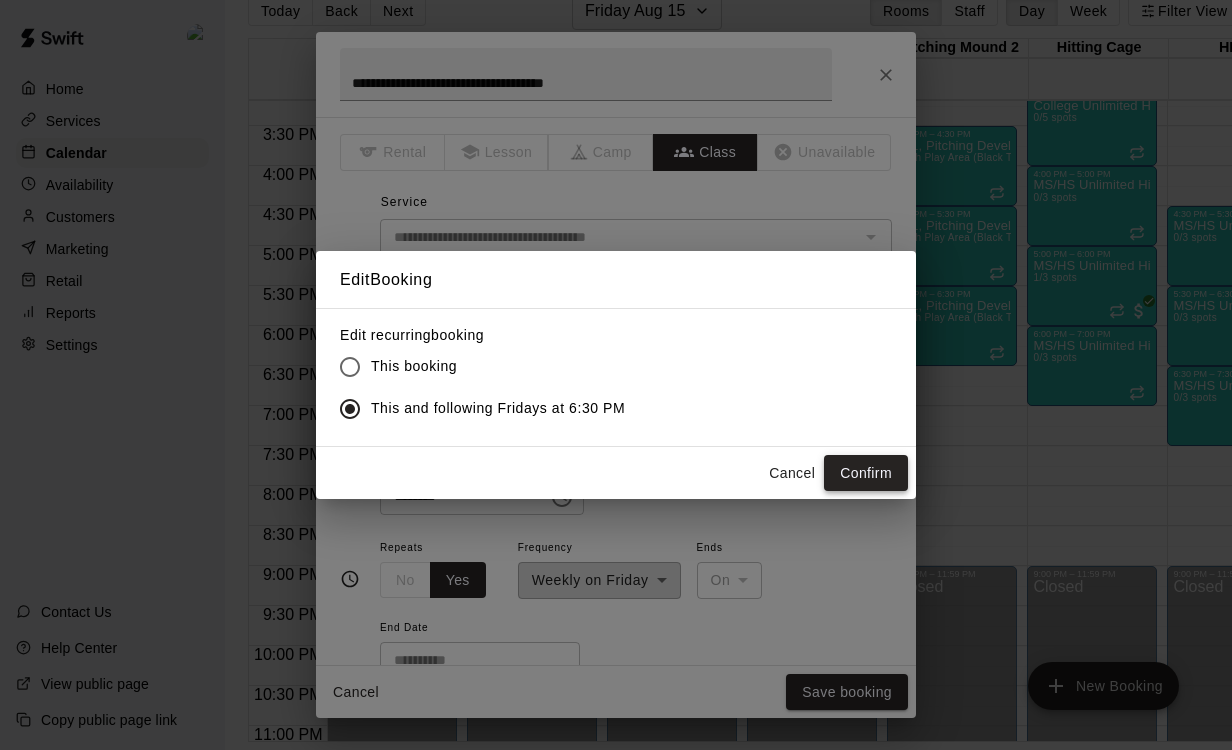 click on "Confirm" at bounding box center [866, 473] 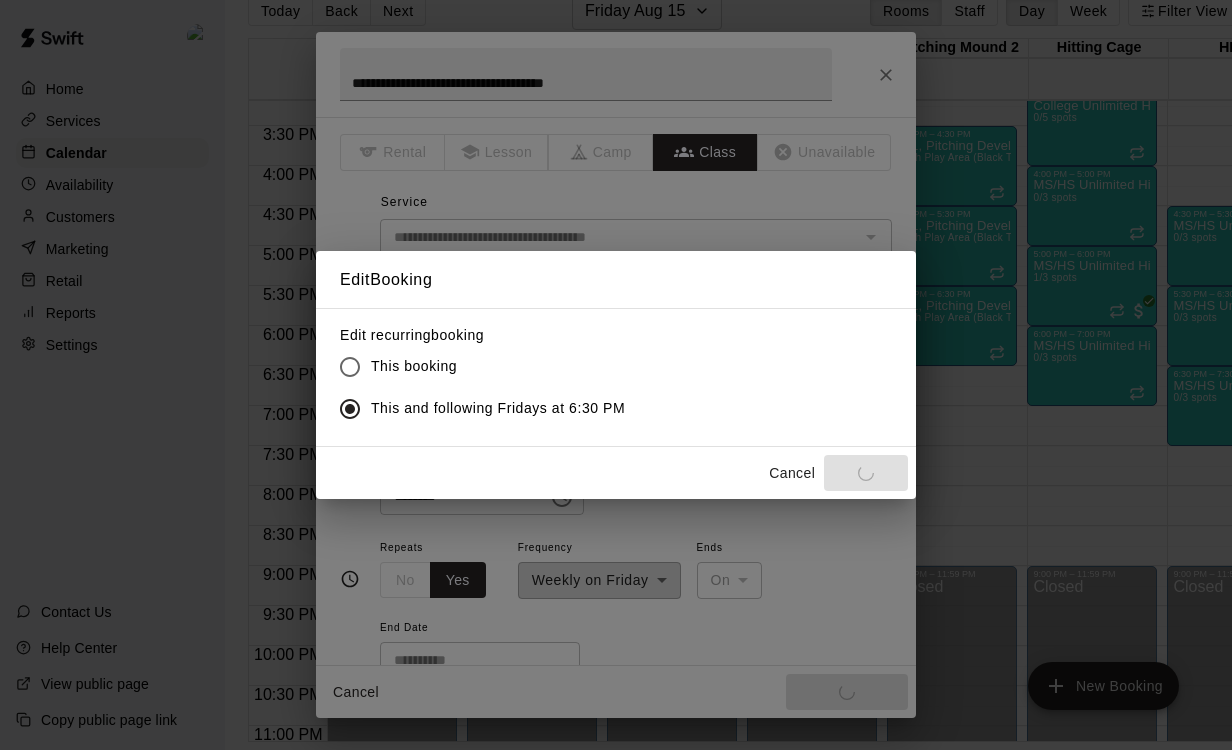 click on "Cancel Confirm" at bounding box center (834, 473) 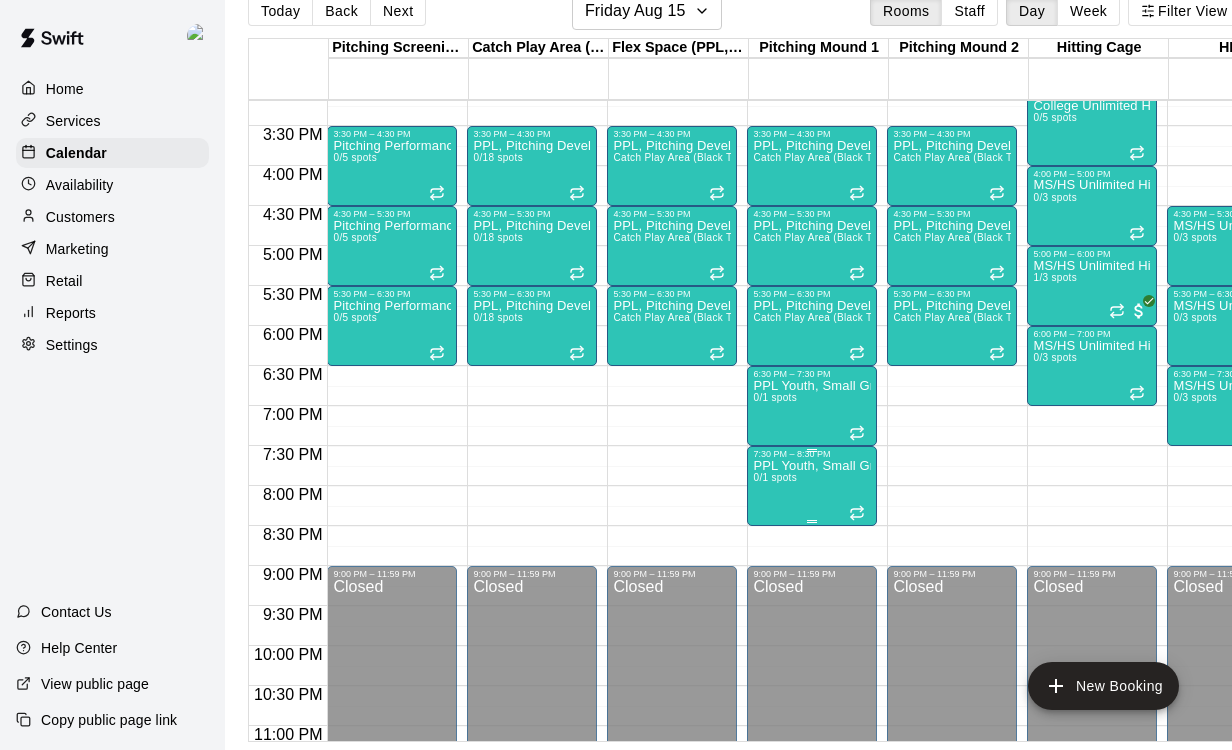 click on "PPL Youth, Small Group Pitching Lesson 0/1 spots" at bounding box center (812, 834) 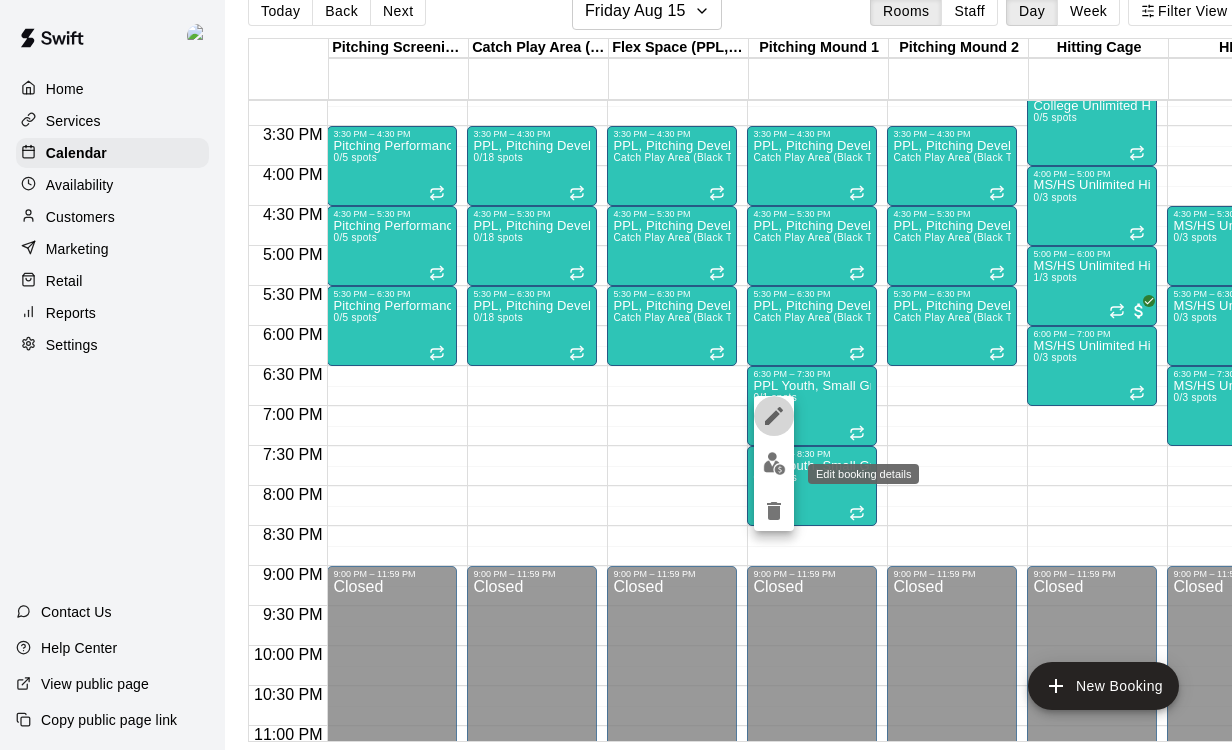 click 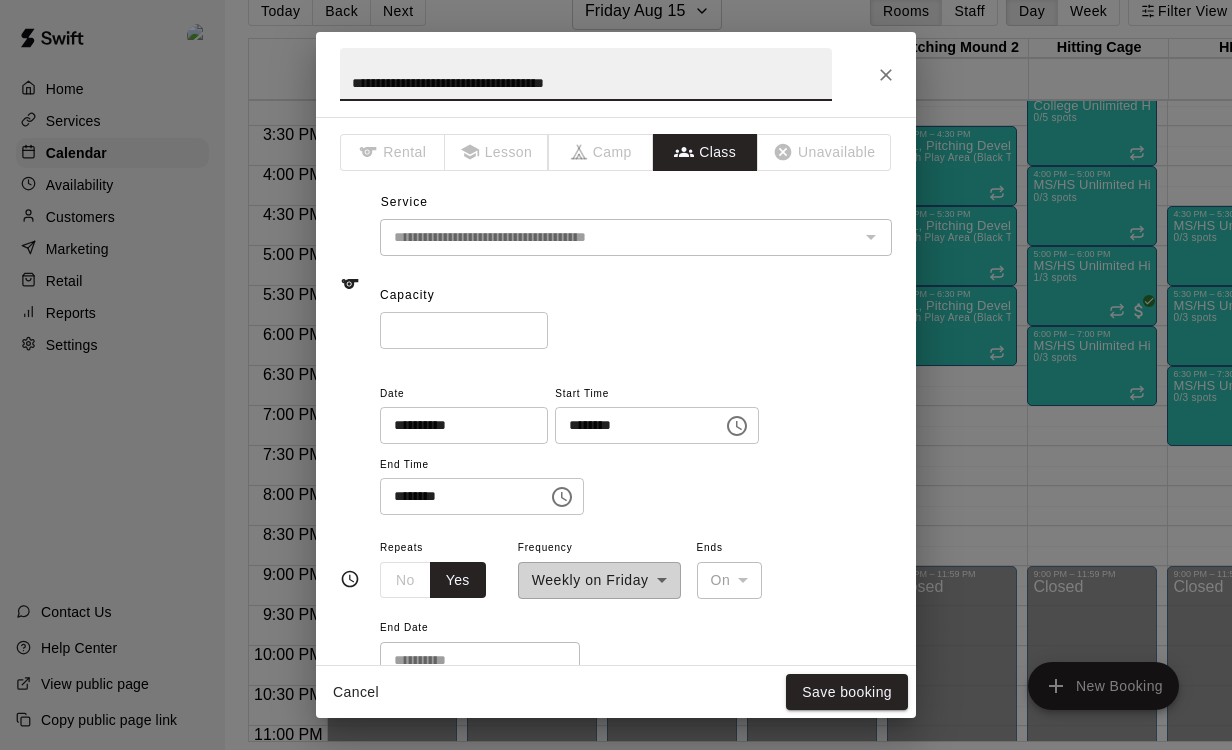 click on "*" at bounding box center [464, 330] 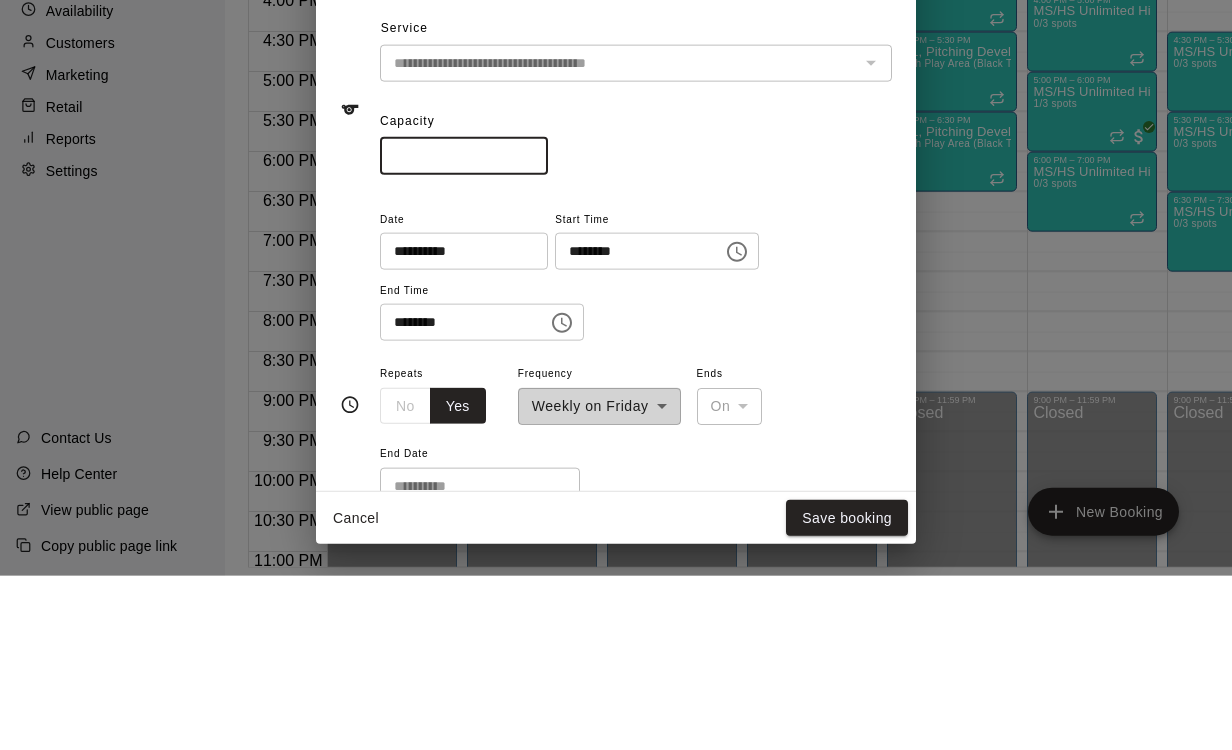 scroll, scrollTop: 98, scrollLeft: 0, axis: vertical 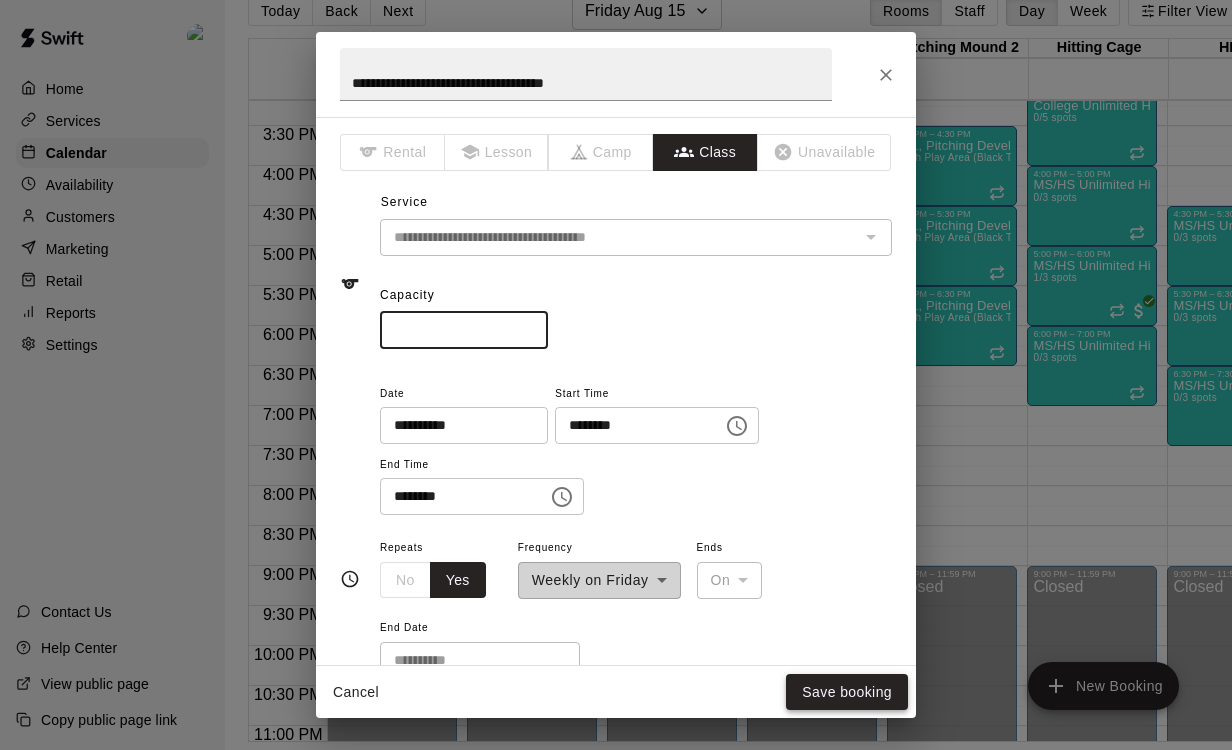 type on "*" 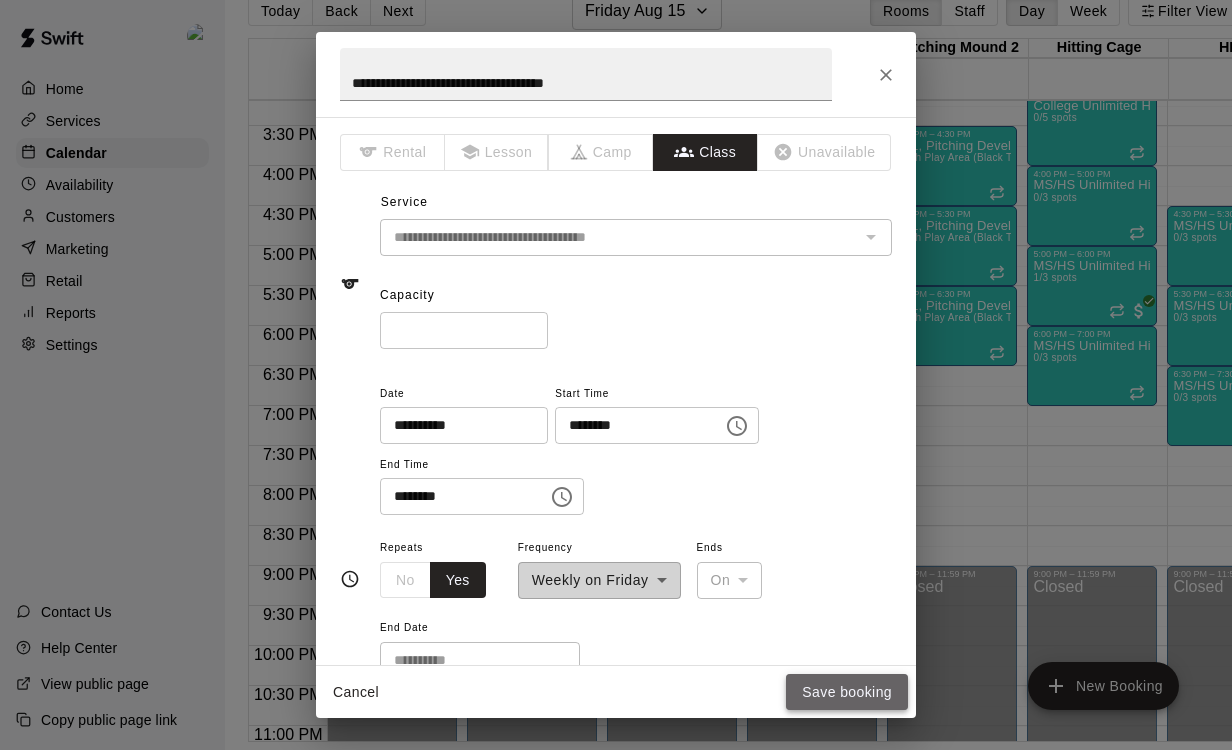click on "Save booking" at bounding box center [847, 692] 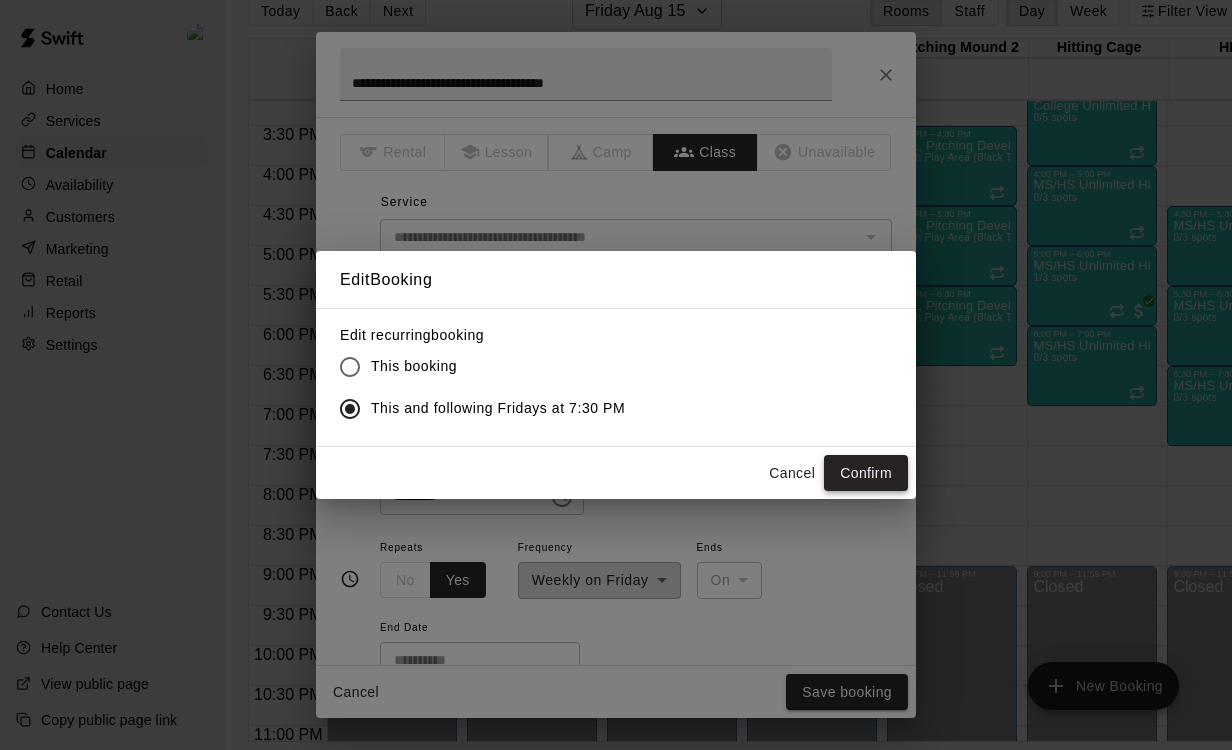click on "Confirm" at bounding box center [866, 473] 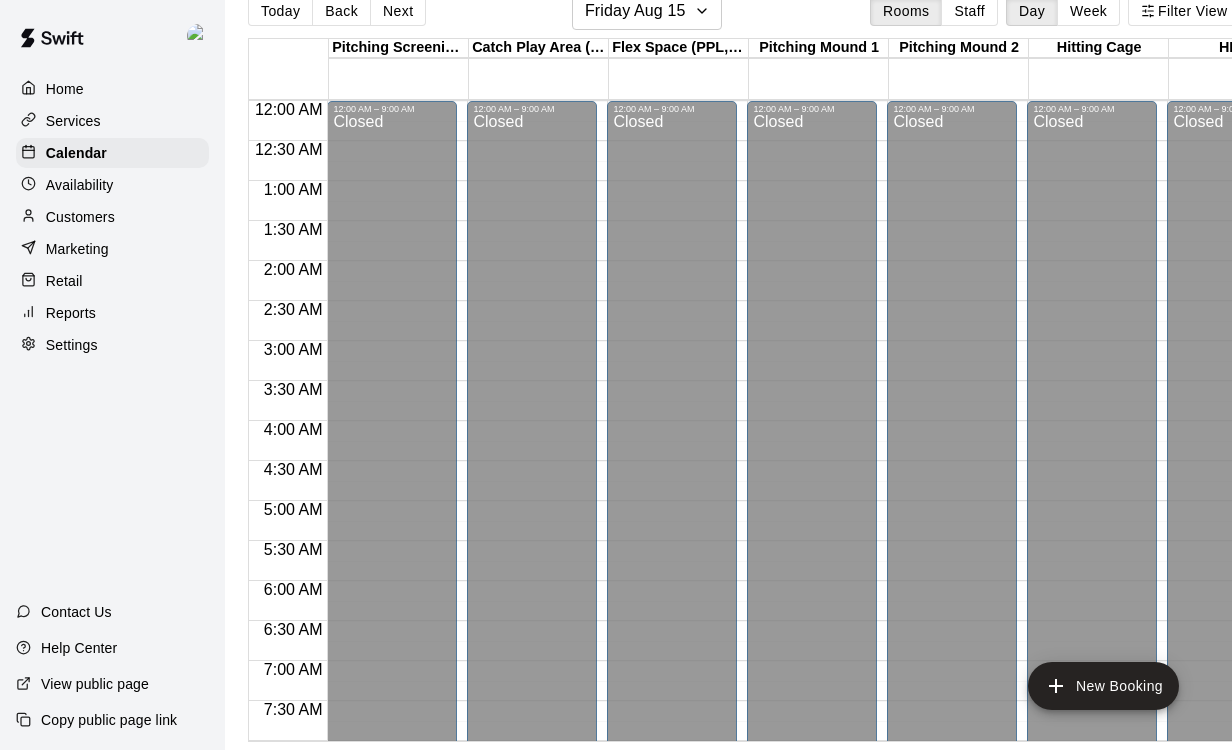scroll, scrollTop: 0, scrollLeft: 0, axis: both 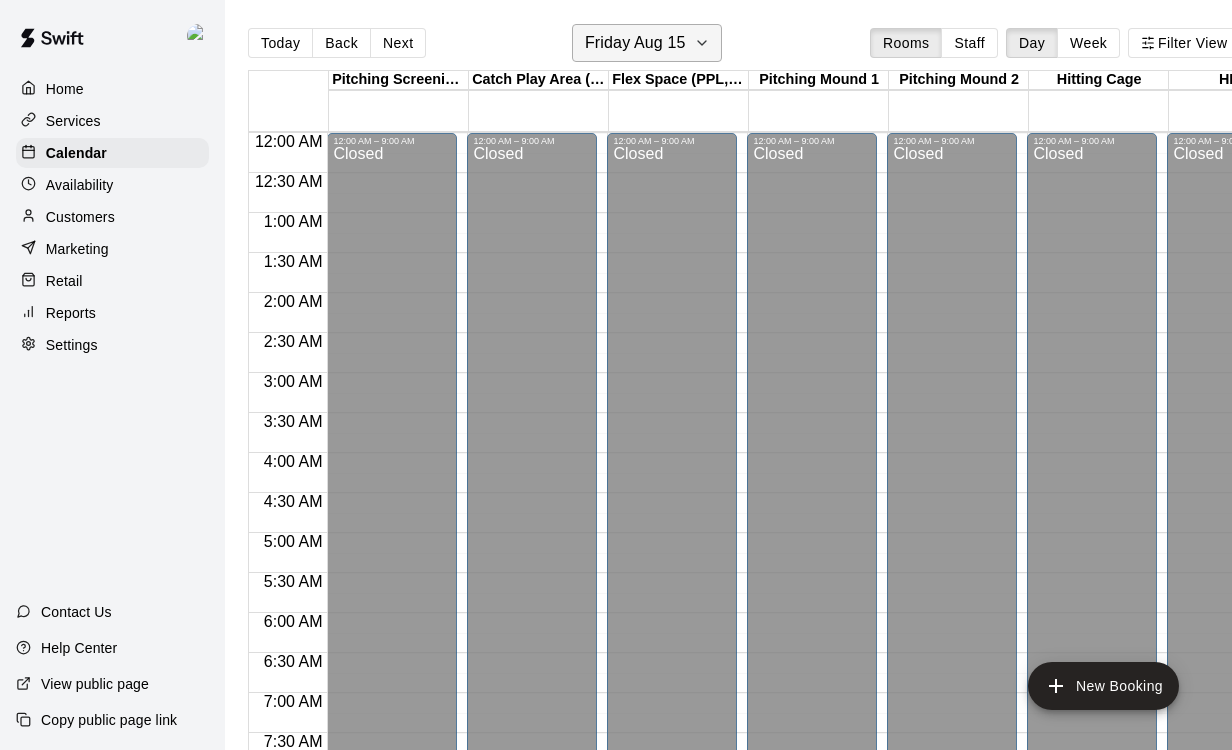click 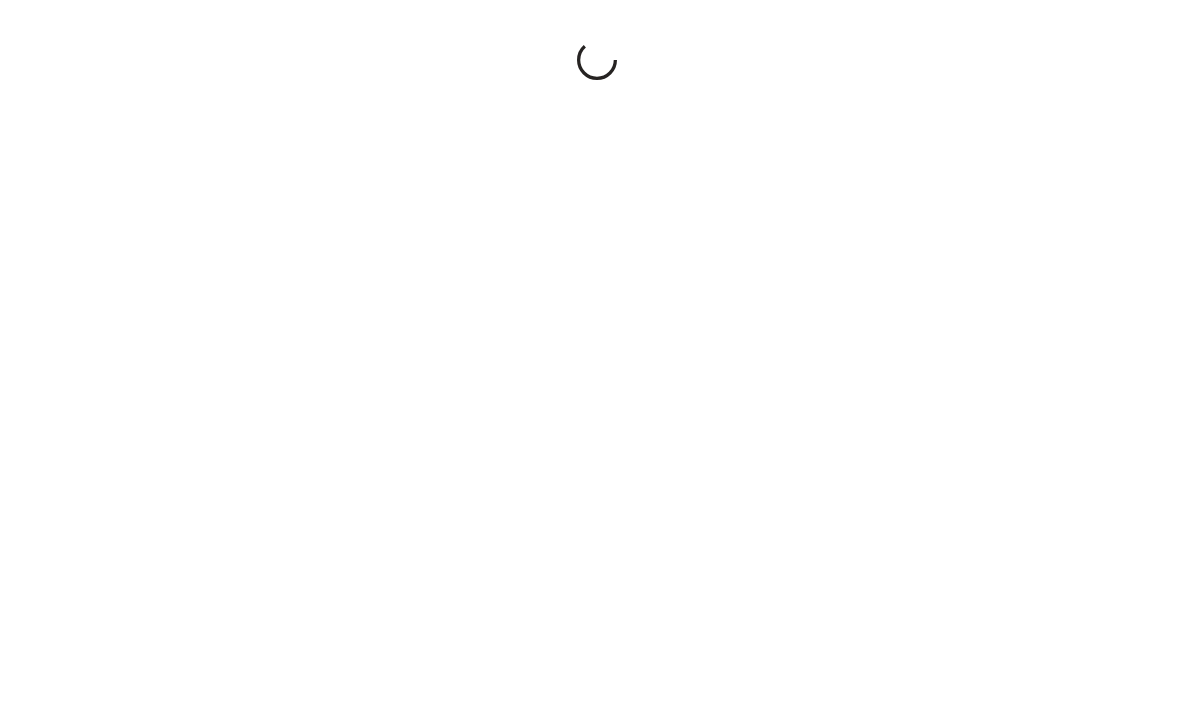 scroll, scrollTop: 0, scrollLeft: 0, axis: both 